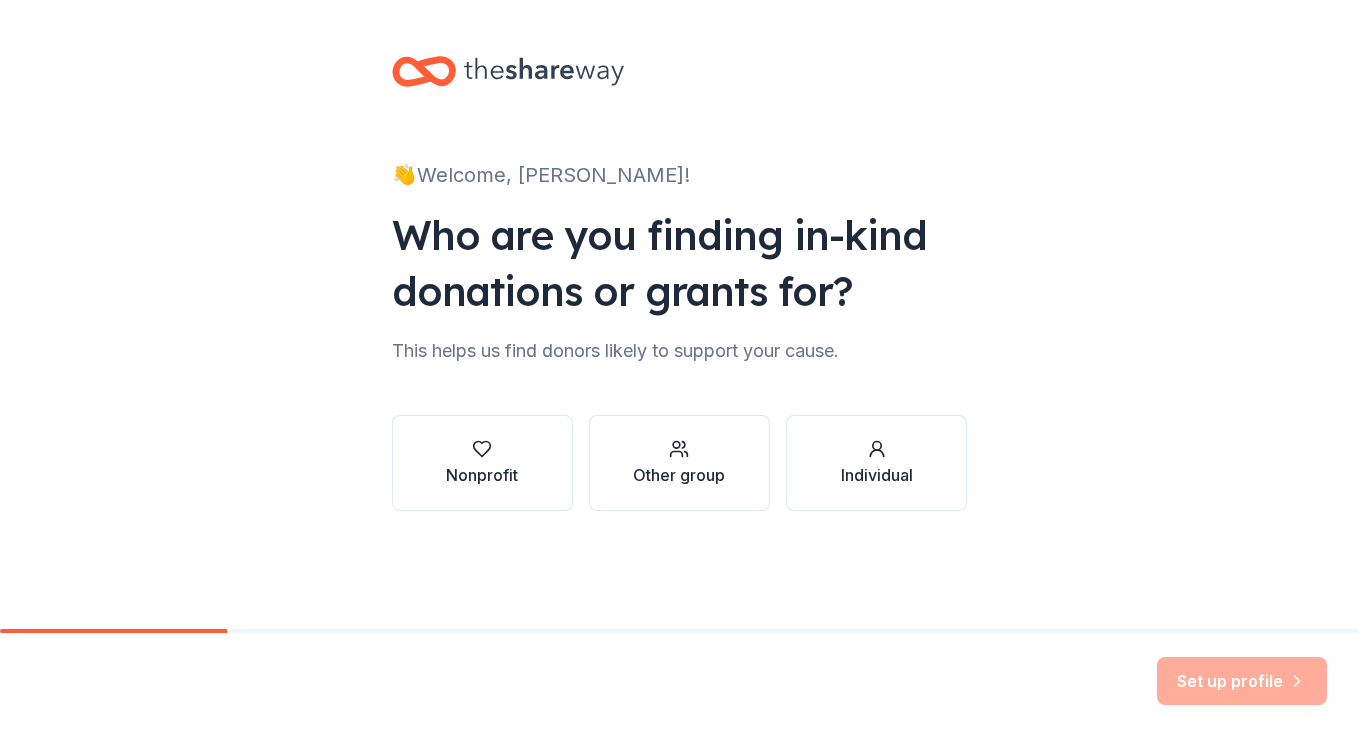 scroll, scrollTop: 0, scrollLeft: 0, axis: both 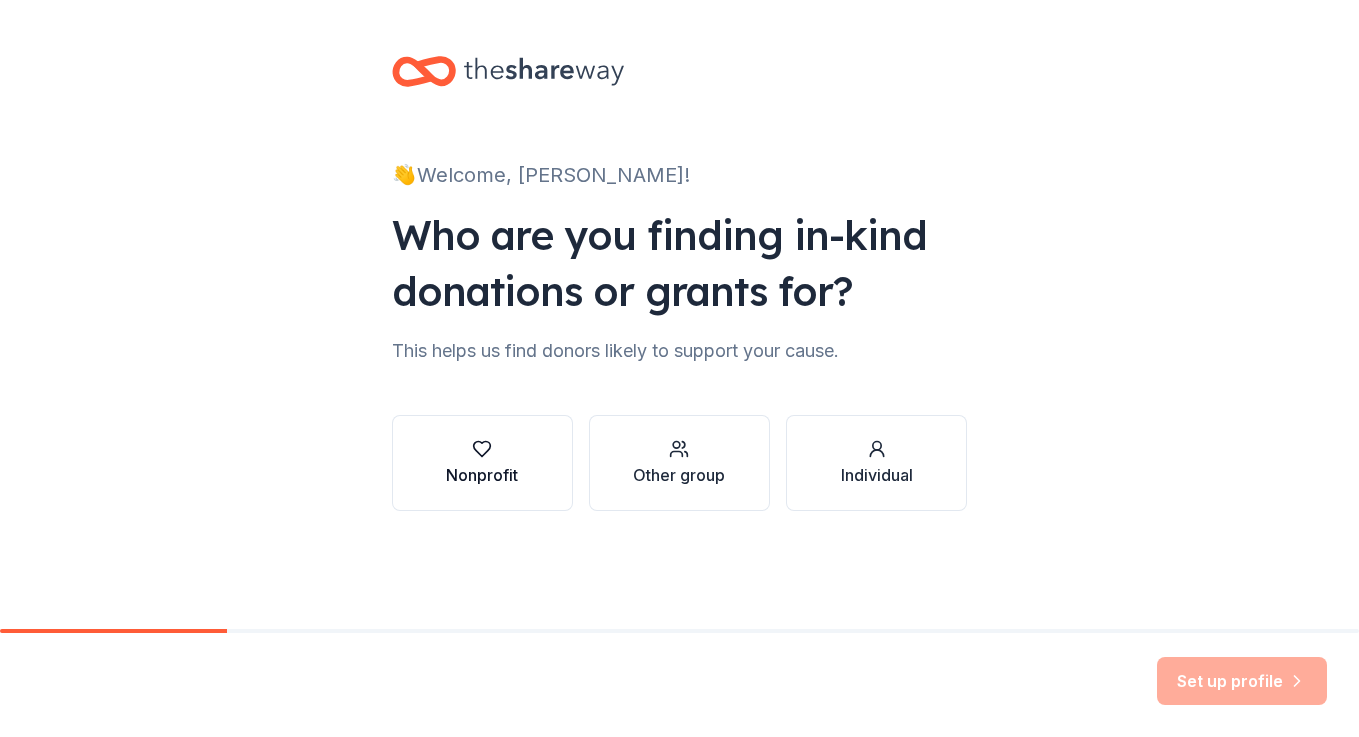 click on "Nonprofit" at bounding box center [482, 475] 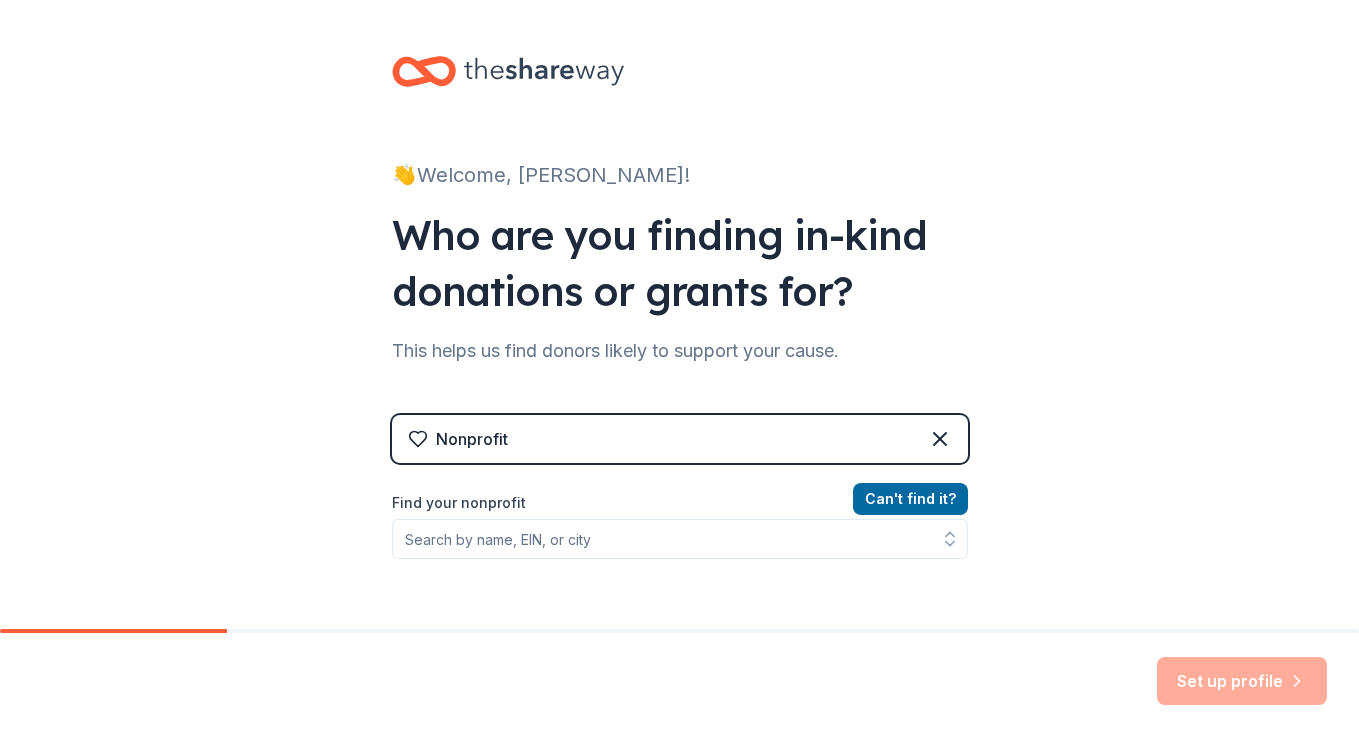 click on "Nonprofit" at bounding box center [472, 439] 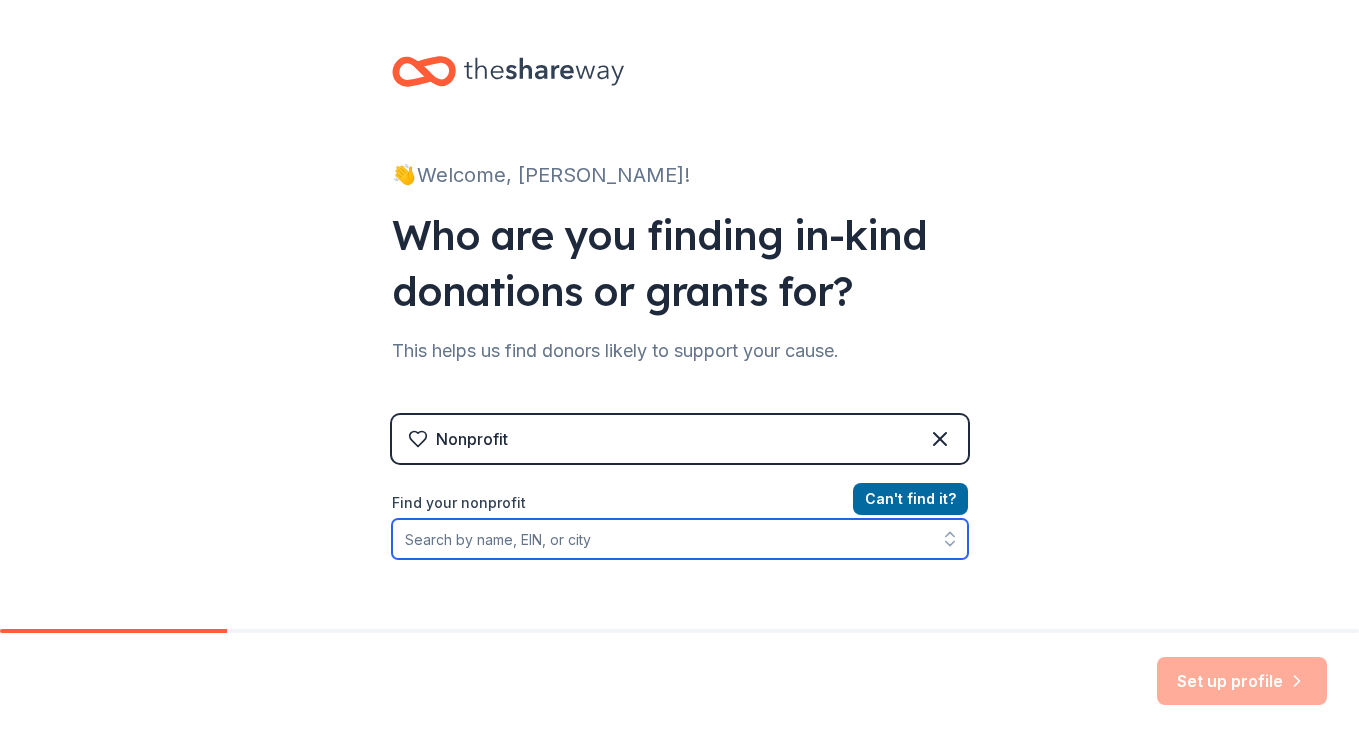 click on "Find your nonprofit" at bounding box center (680, 539) 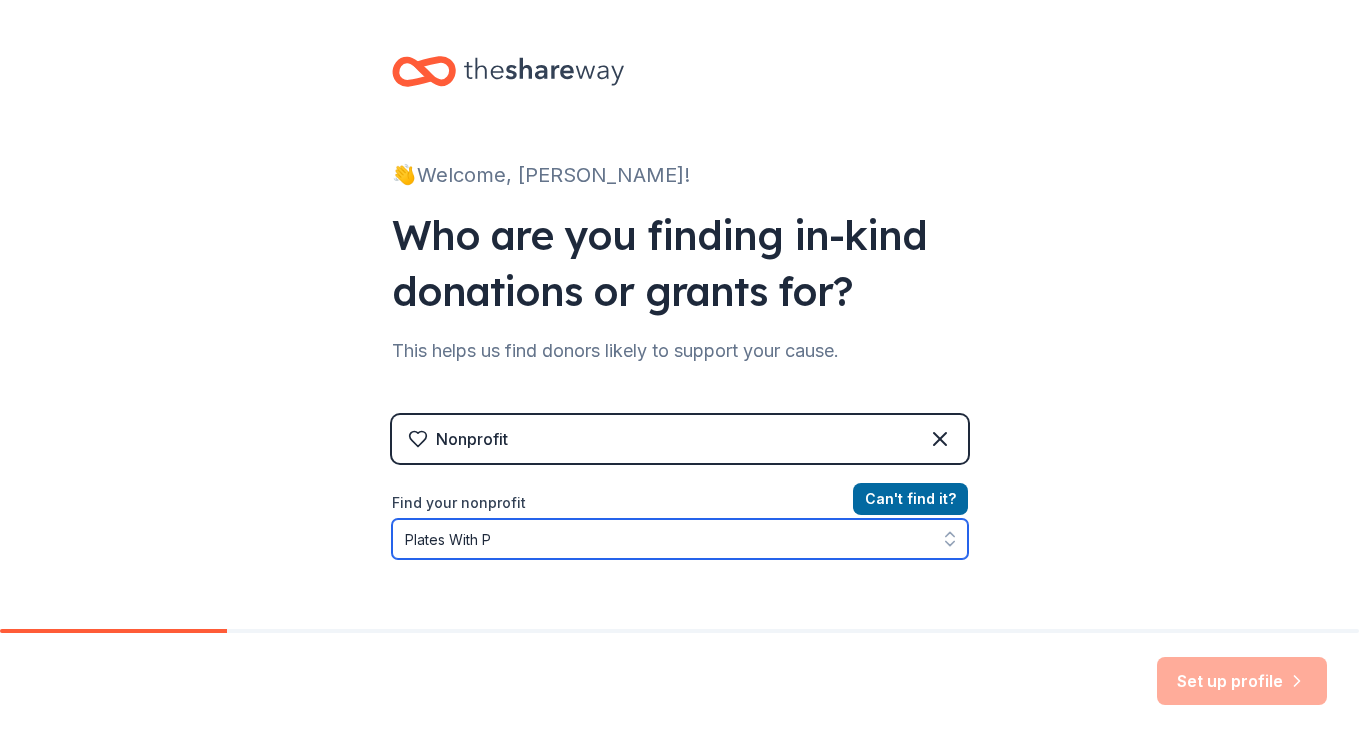 scroll, scrollTop: 30, scrollLeft: 0, axis: vertical 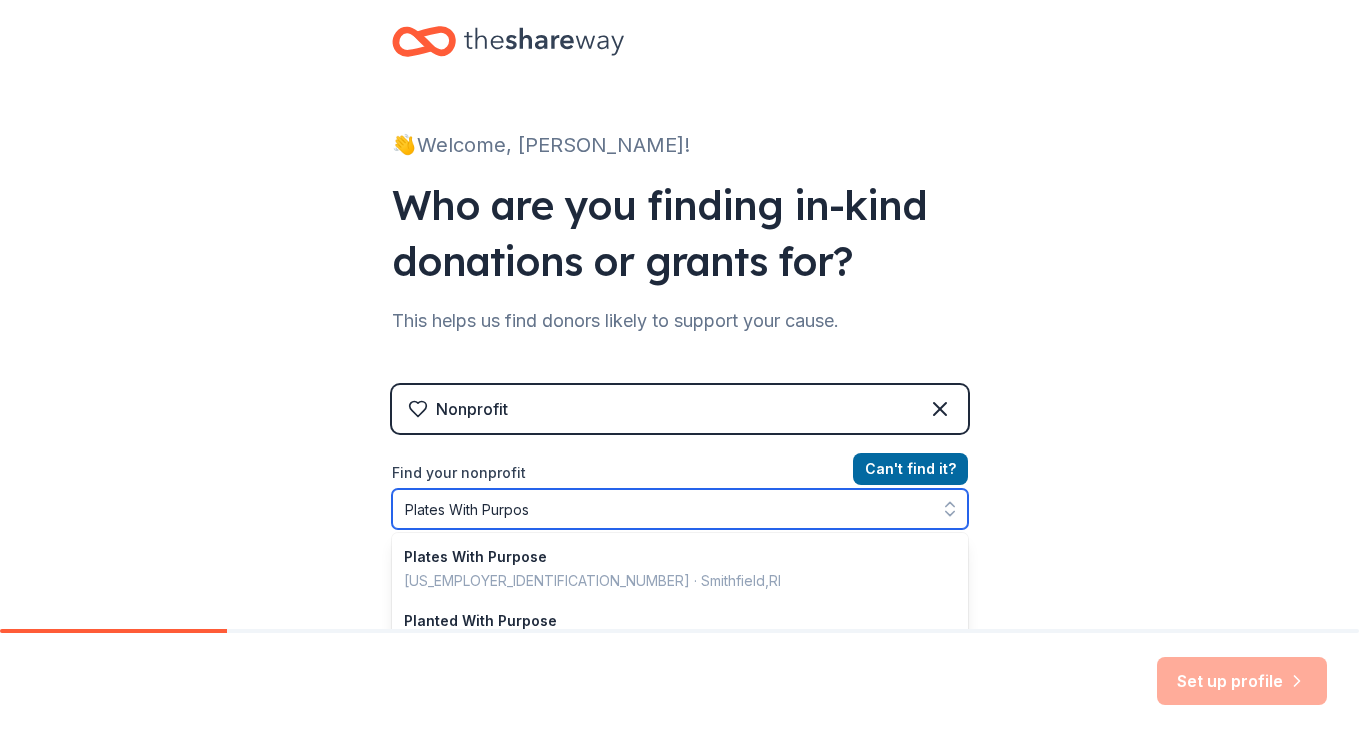 type on "Plates With Purpose" 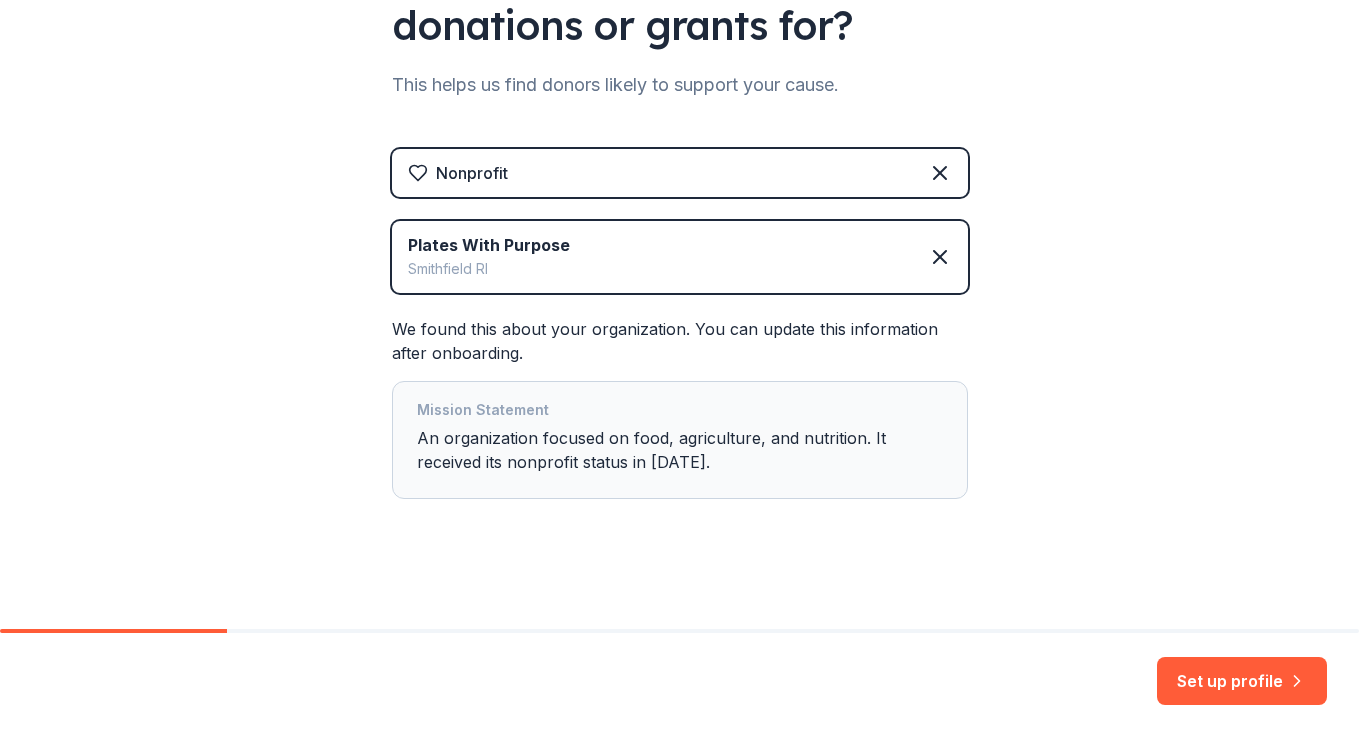 scroll, scrollTop: 272, scrollLeft: 0, axis: vertical 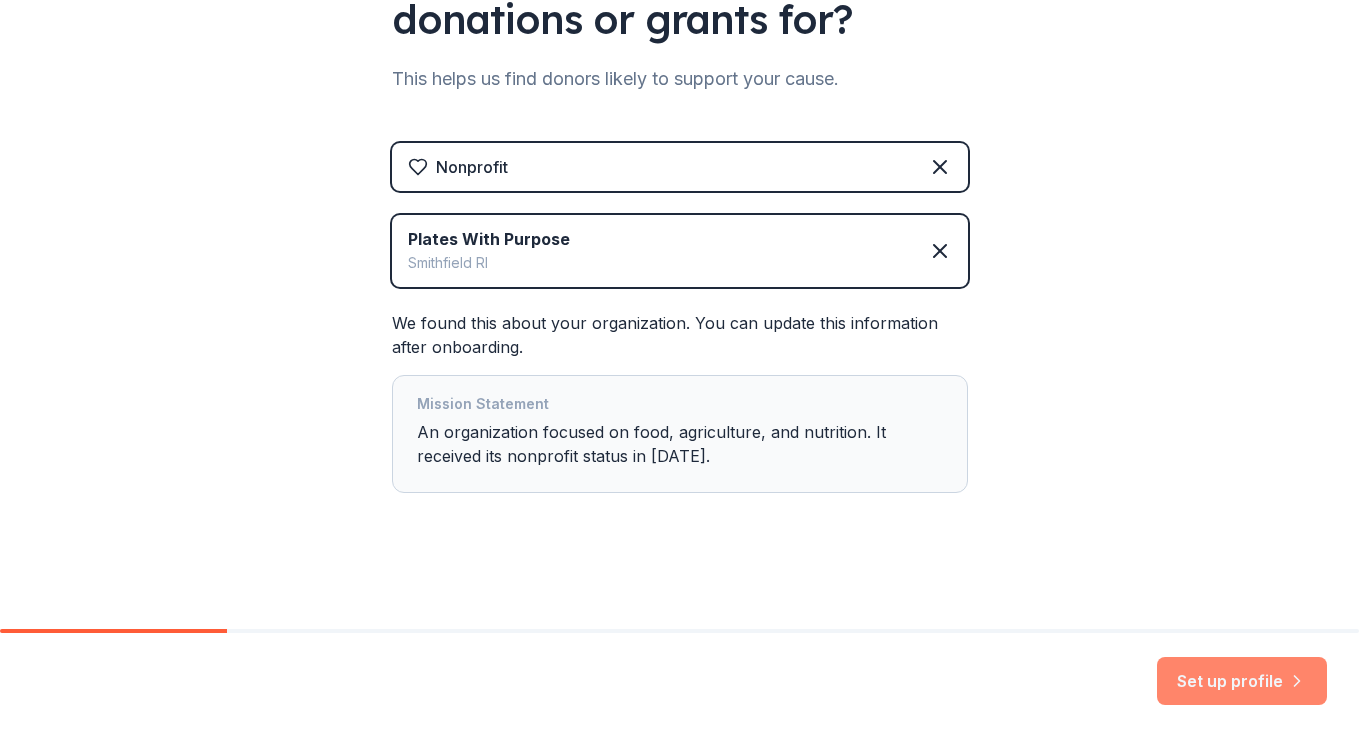 click on "Set up profile" at bounding box center (1242, 681) 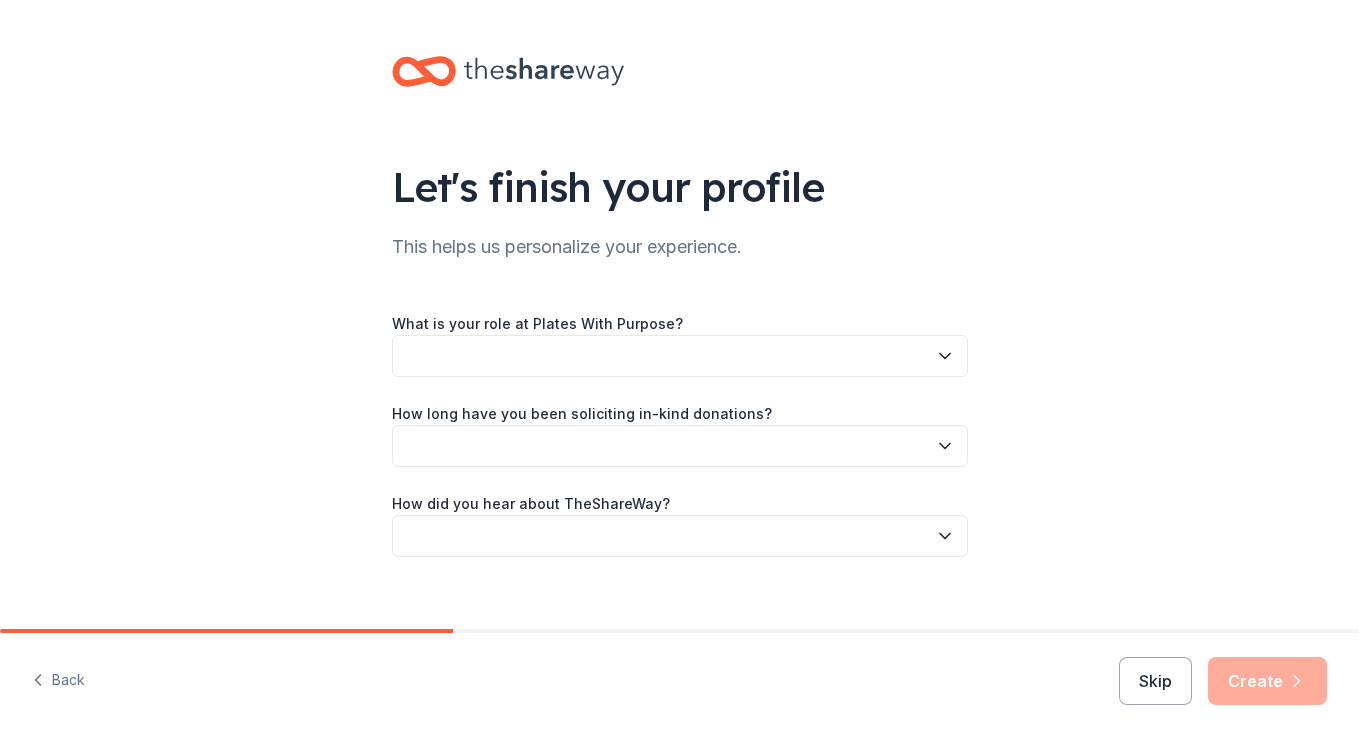 click at bounding box center (680, 356) 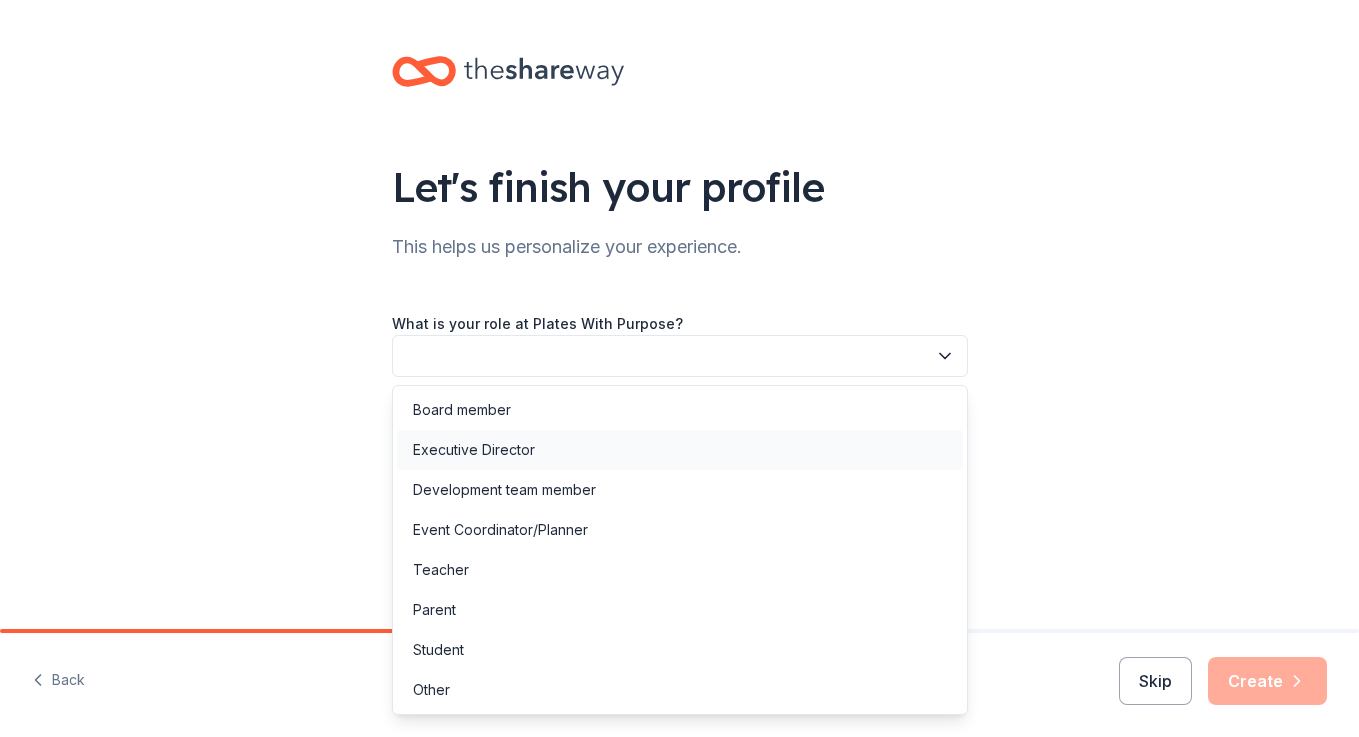 click on "Executive Director" at bounding box center [474, 450] 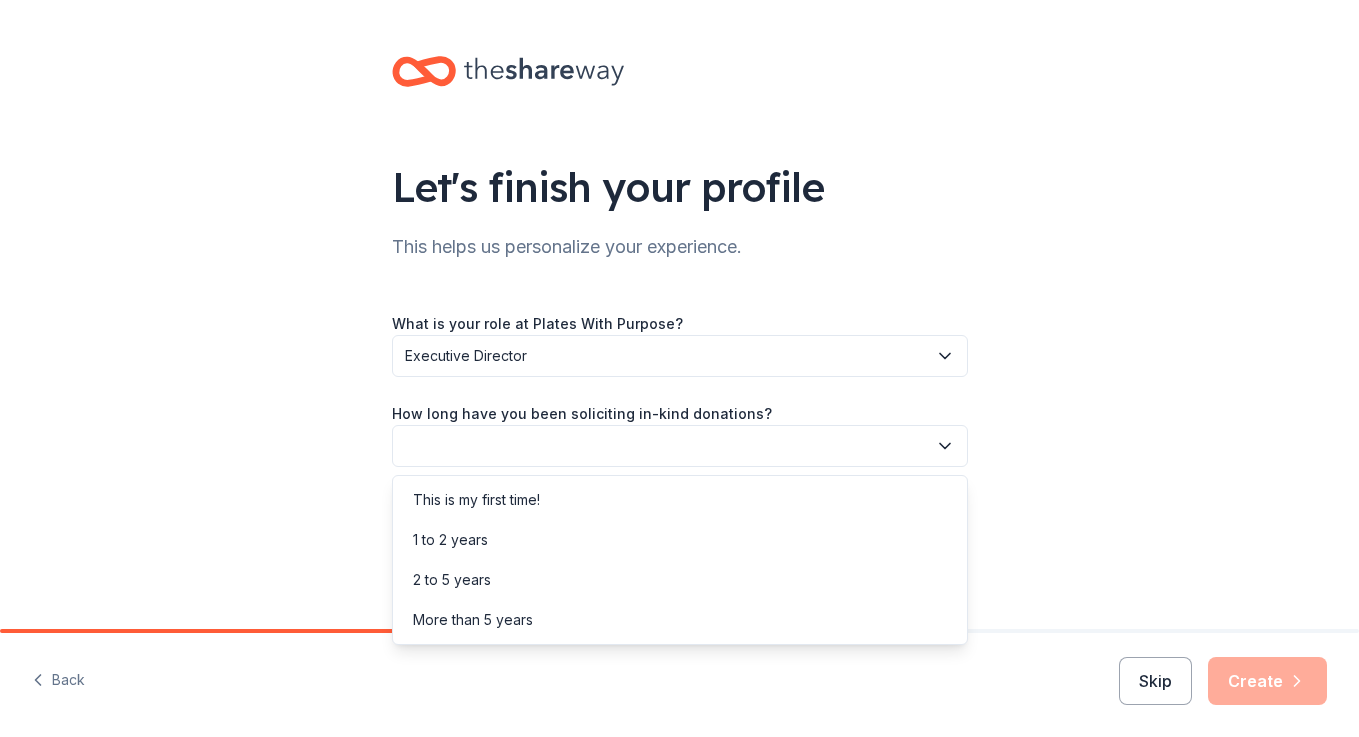 click at bounding box center (680, 446) 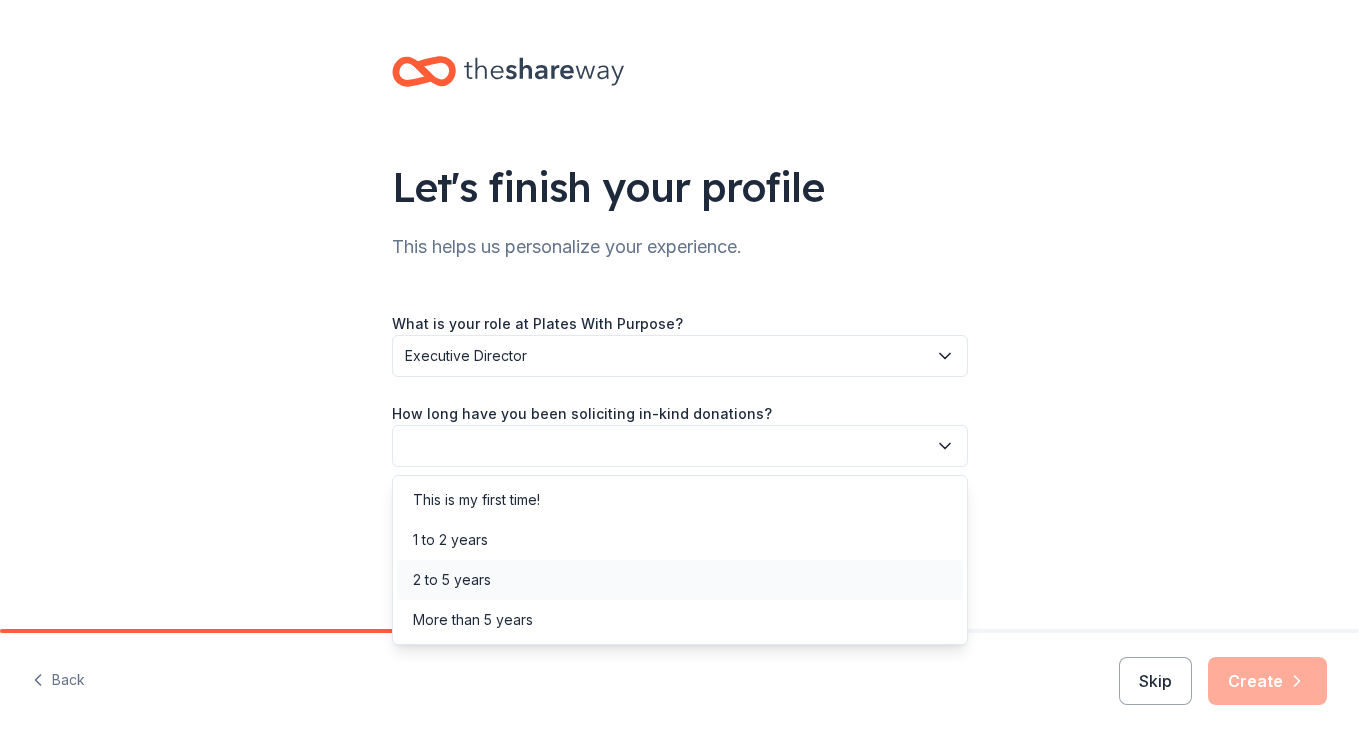 click on "2 to 5 years" at bounding box center (452, 580) 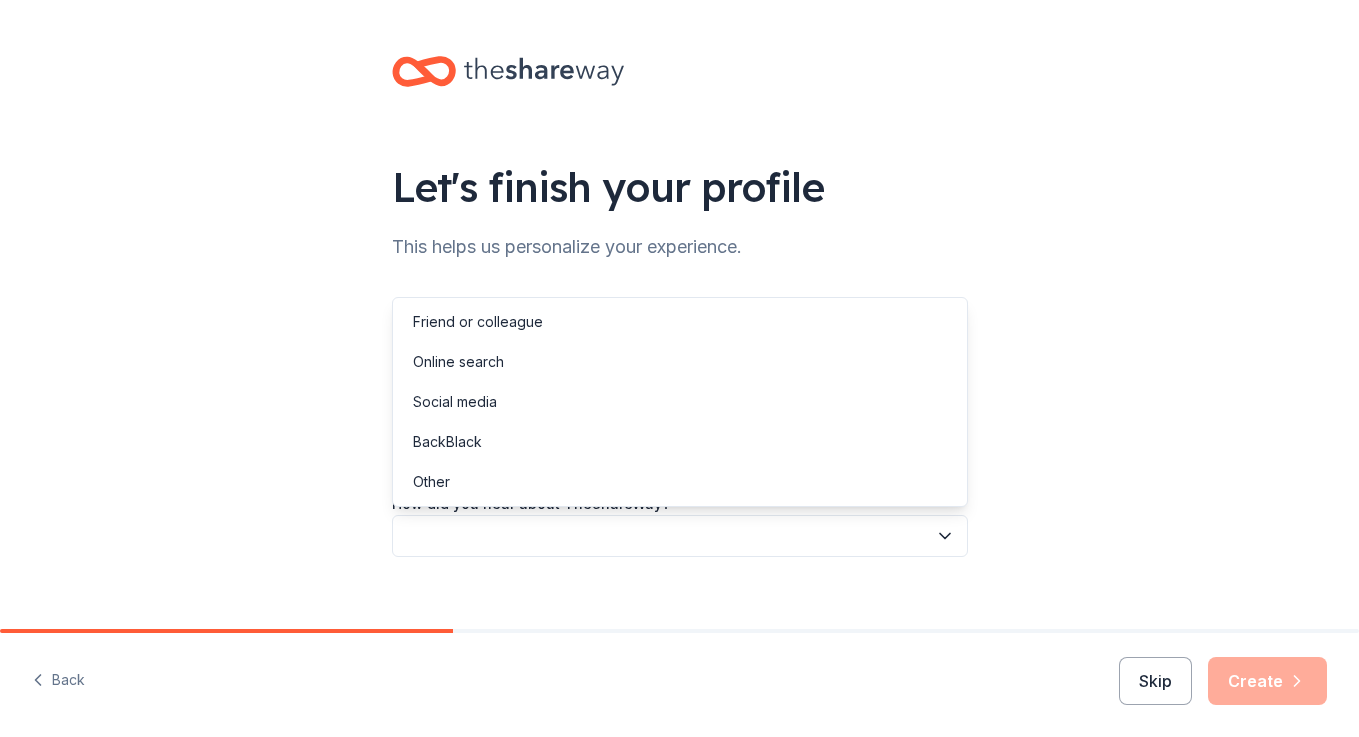 click at bounding box center [680, 536] 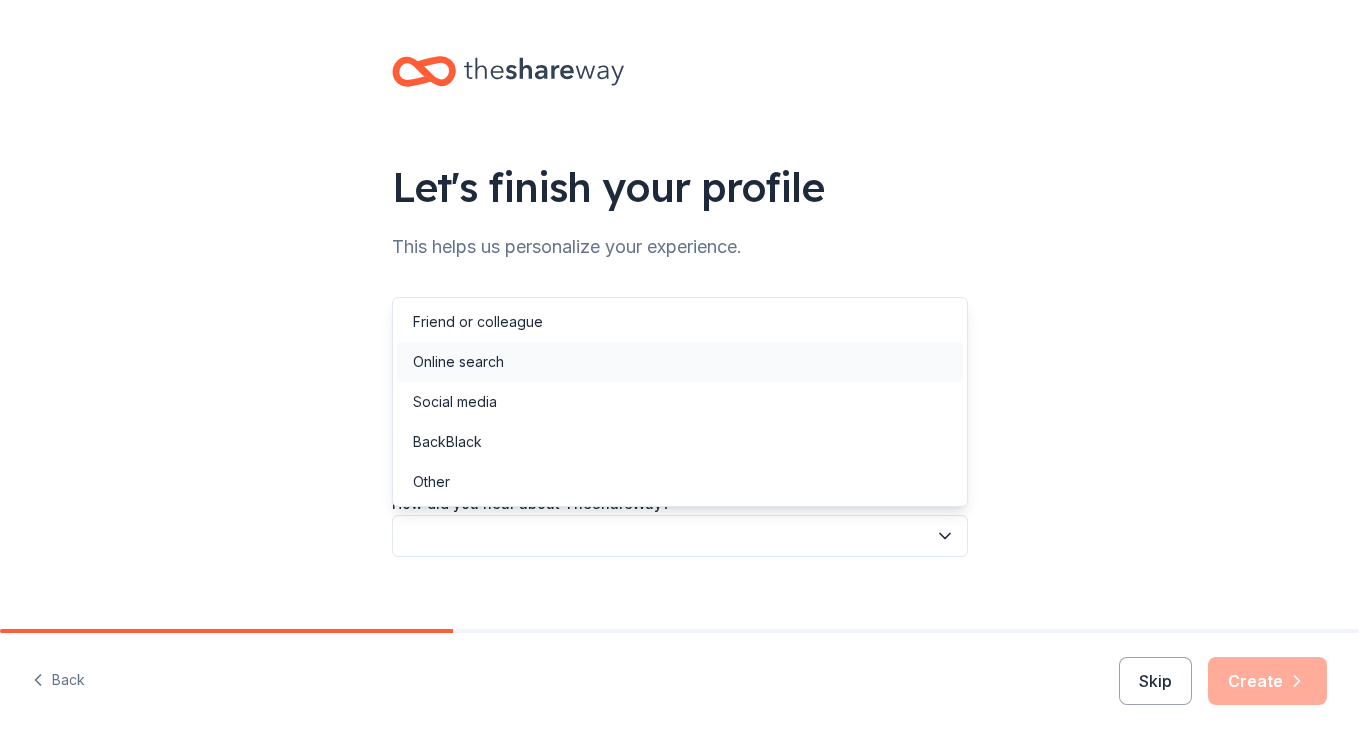 click on "Online search" at bounding box center (458, 362) 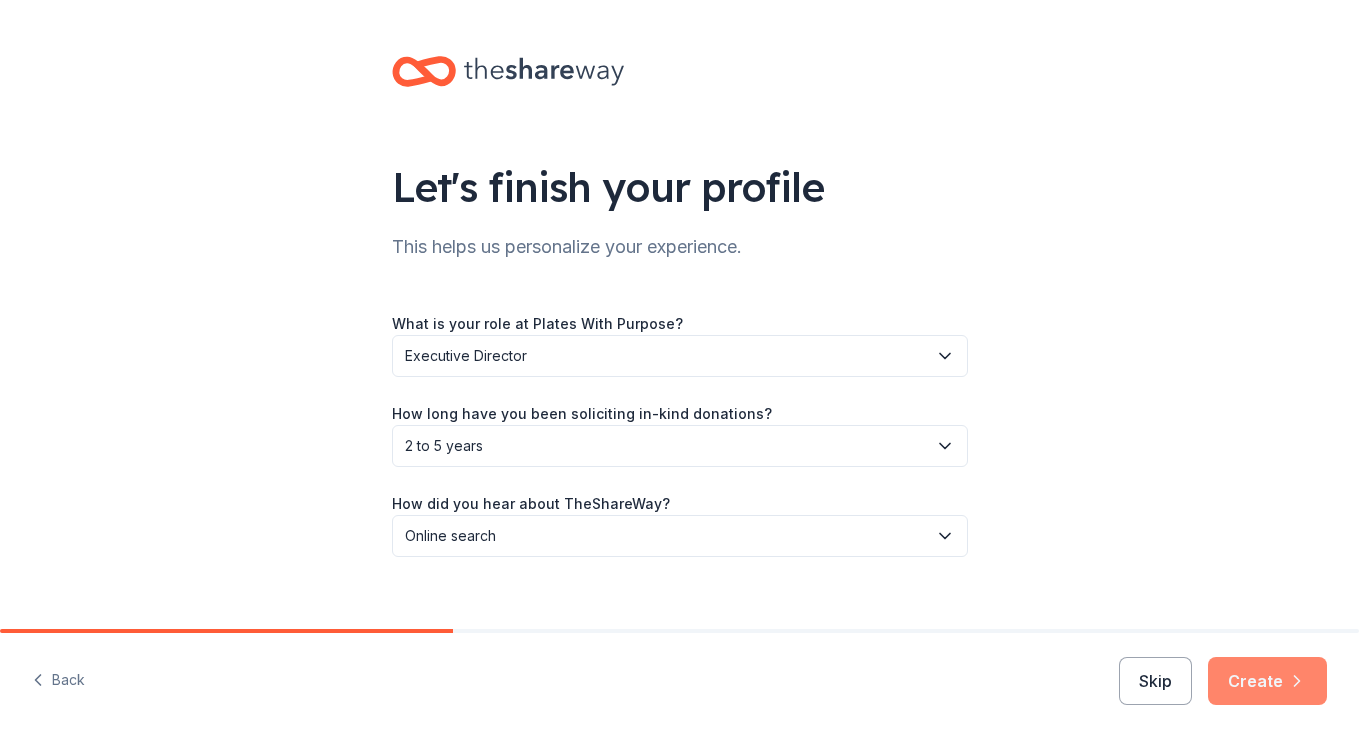 click on "Create" at bounding box center (1267, 681) 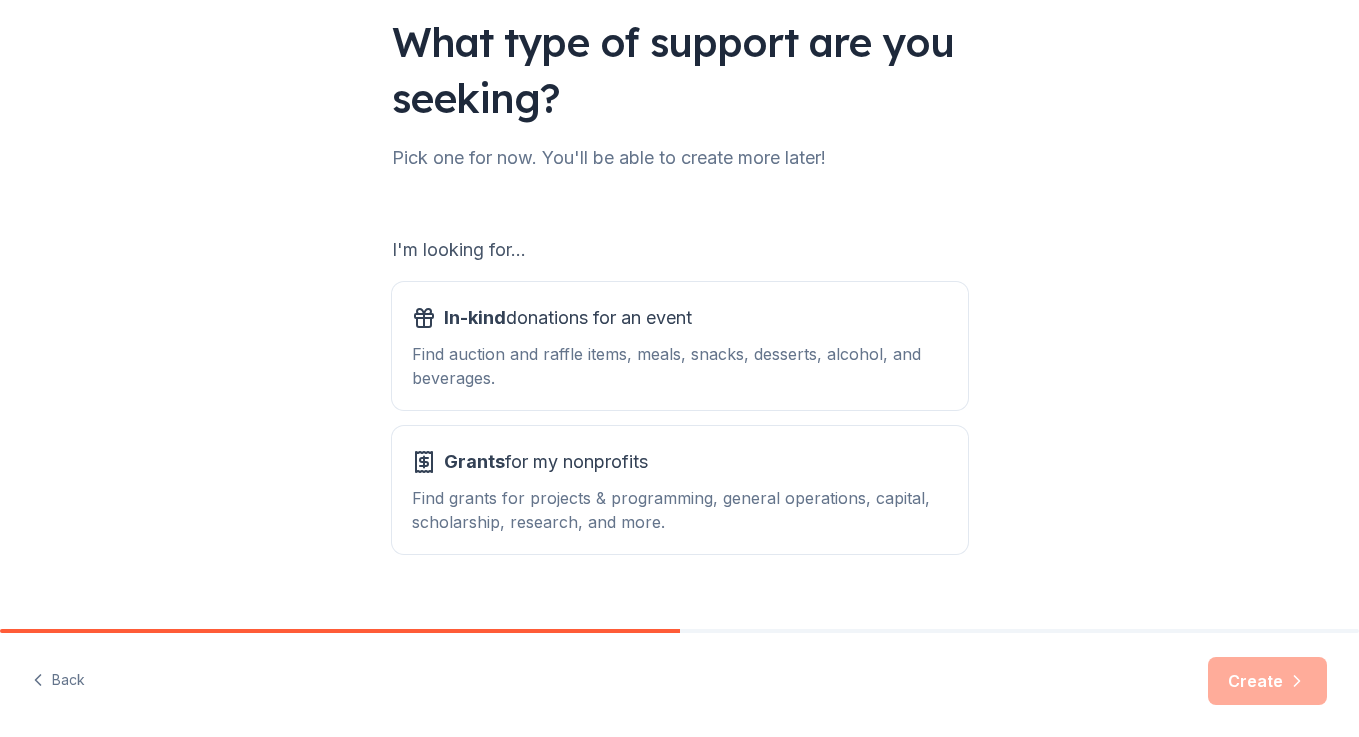 scroll, scrollTop: 178, scrollLeft: 0, axis: vertical 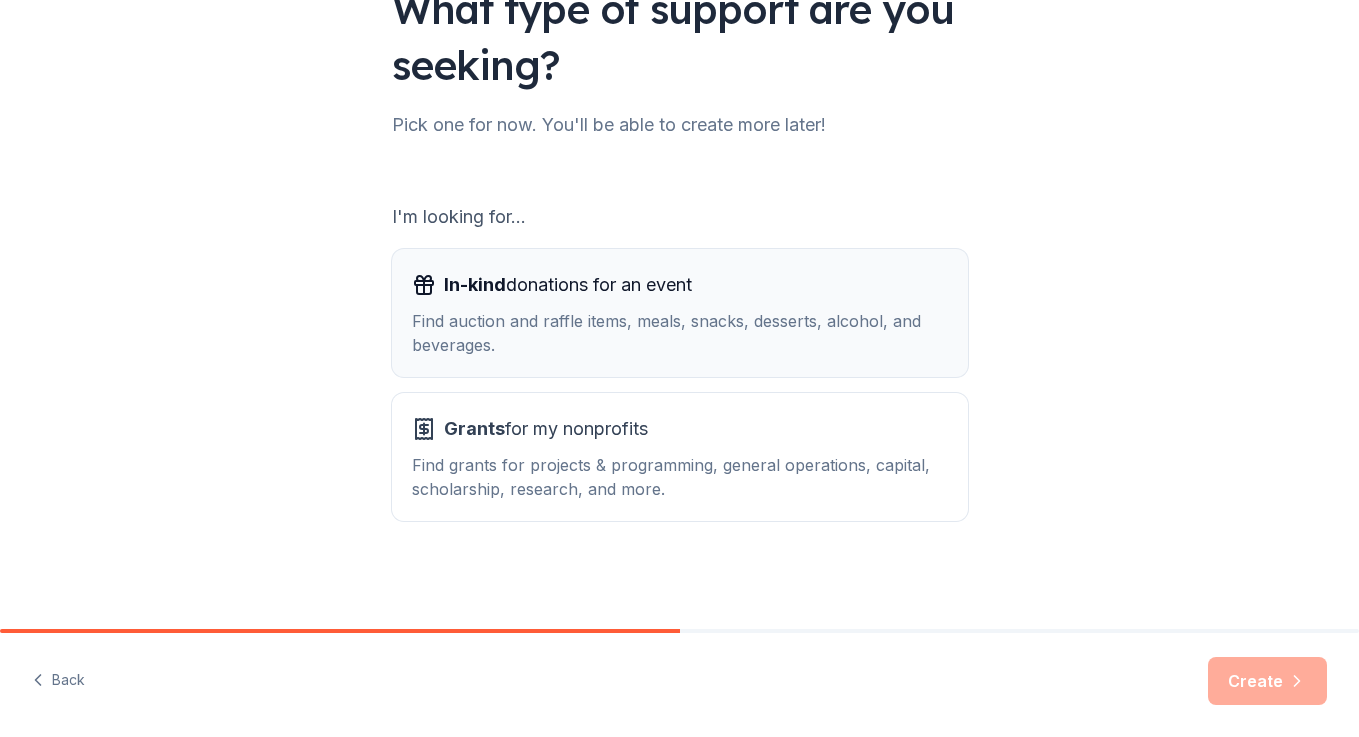 click on "Find auction and raffle items, meals, snacks, desserts, alcohol, and beverages." at bounding box center (680, 333) 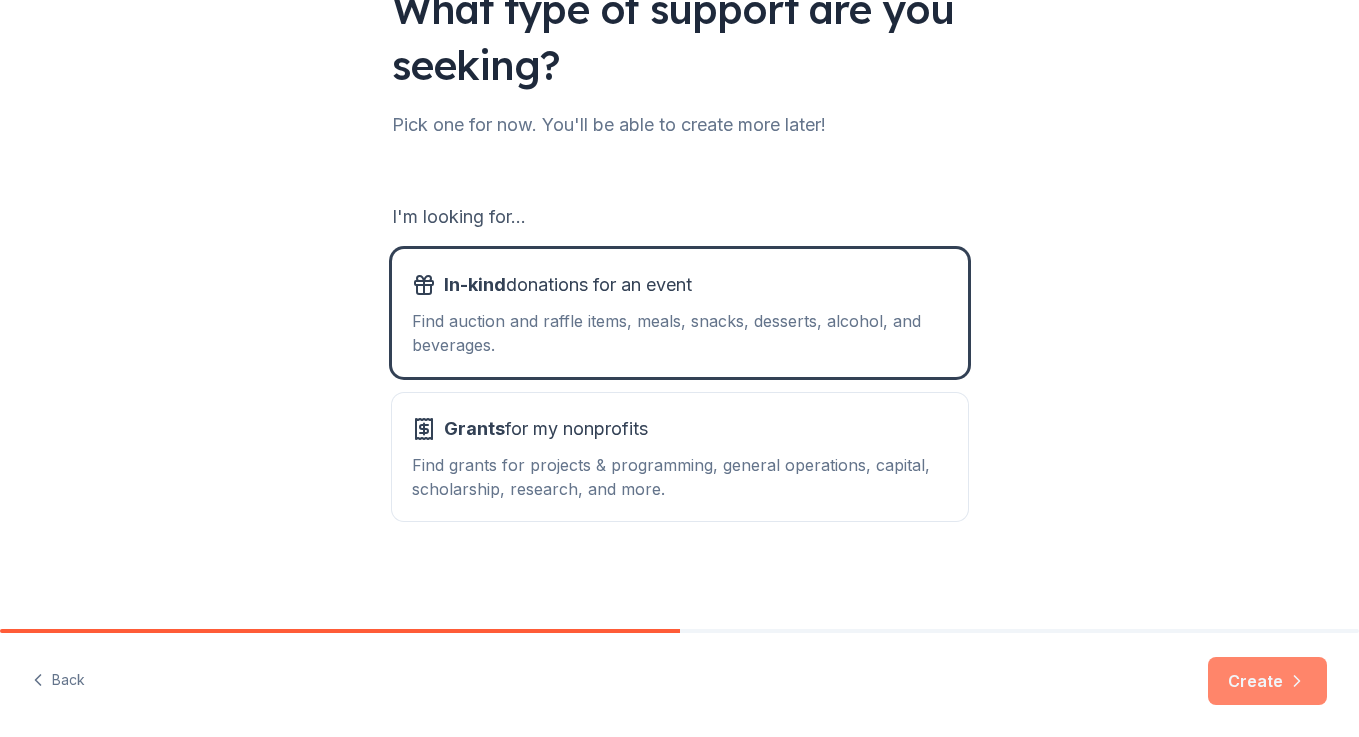 click on "Create" at bounding box center [1267, 681] 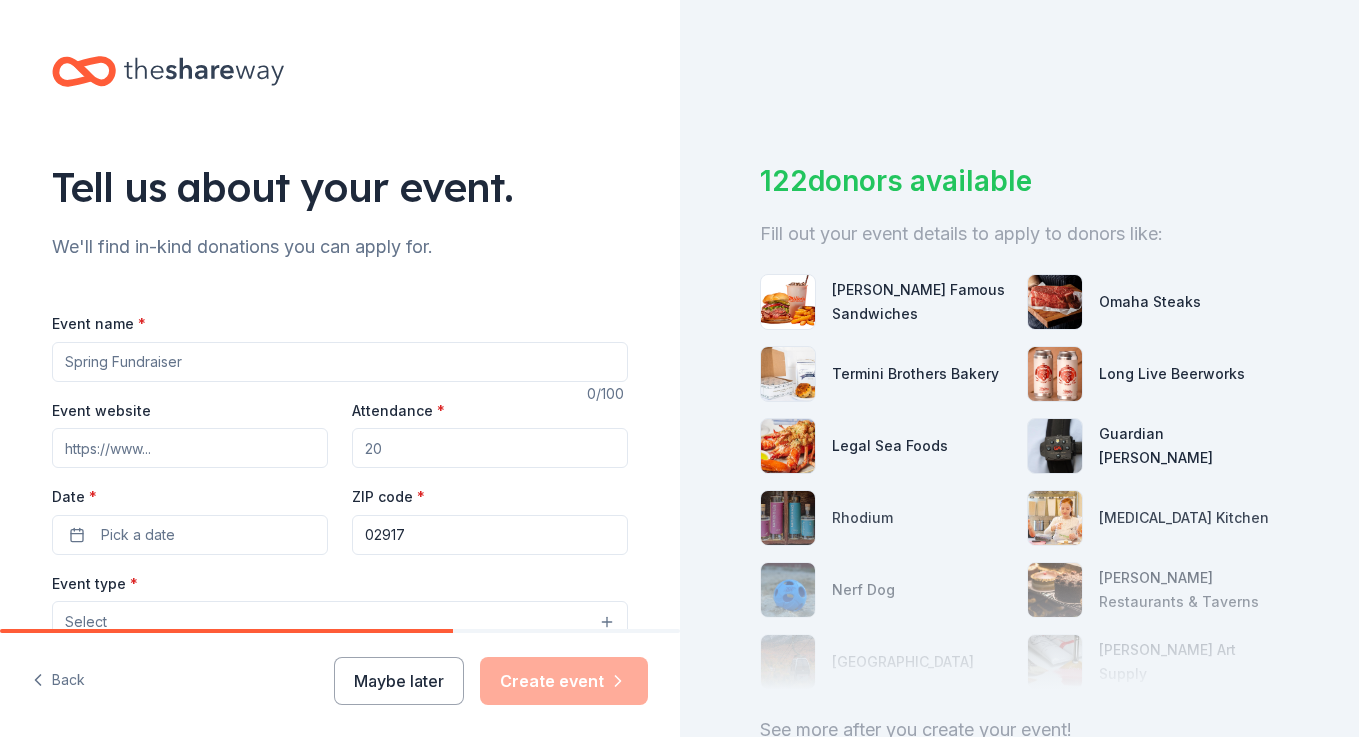 click on "Event name *" at bounding box center (340, 362) 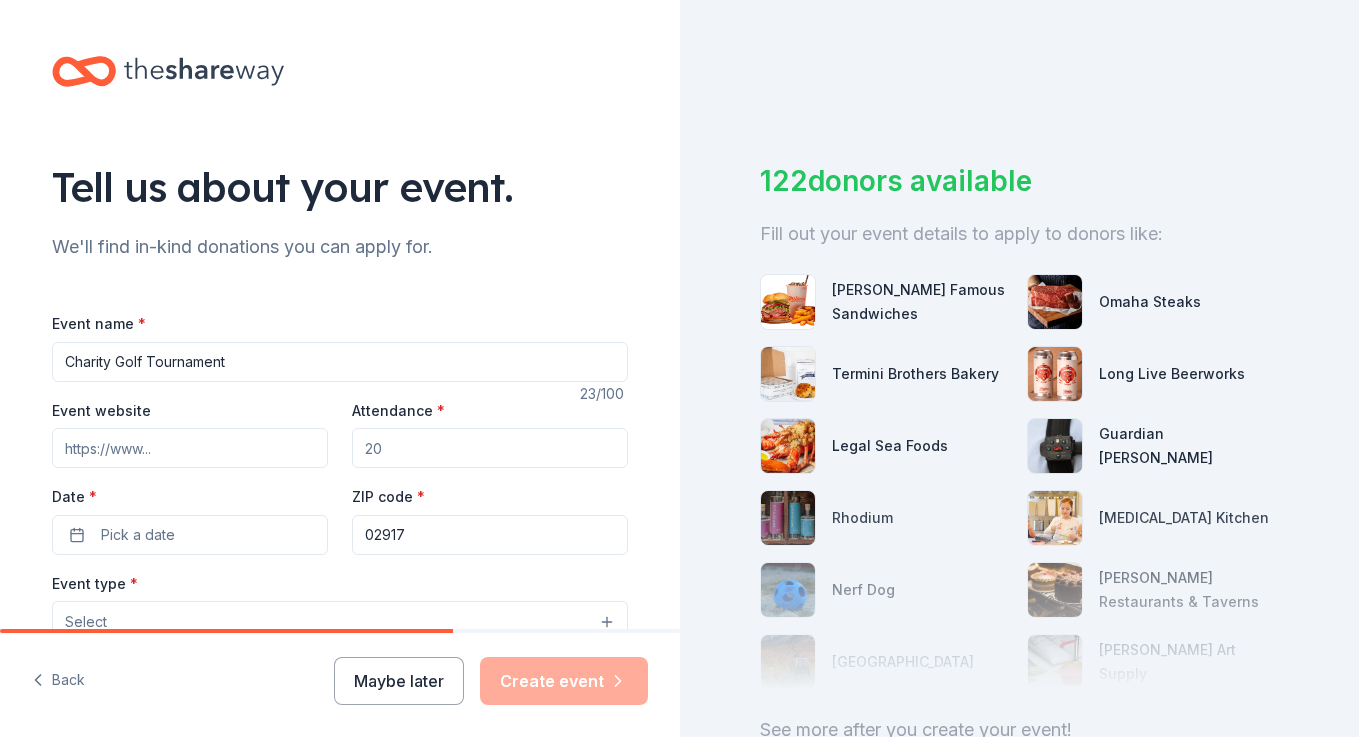 type on "Charity Golf Tournament" 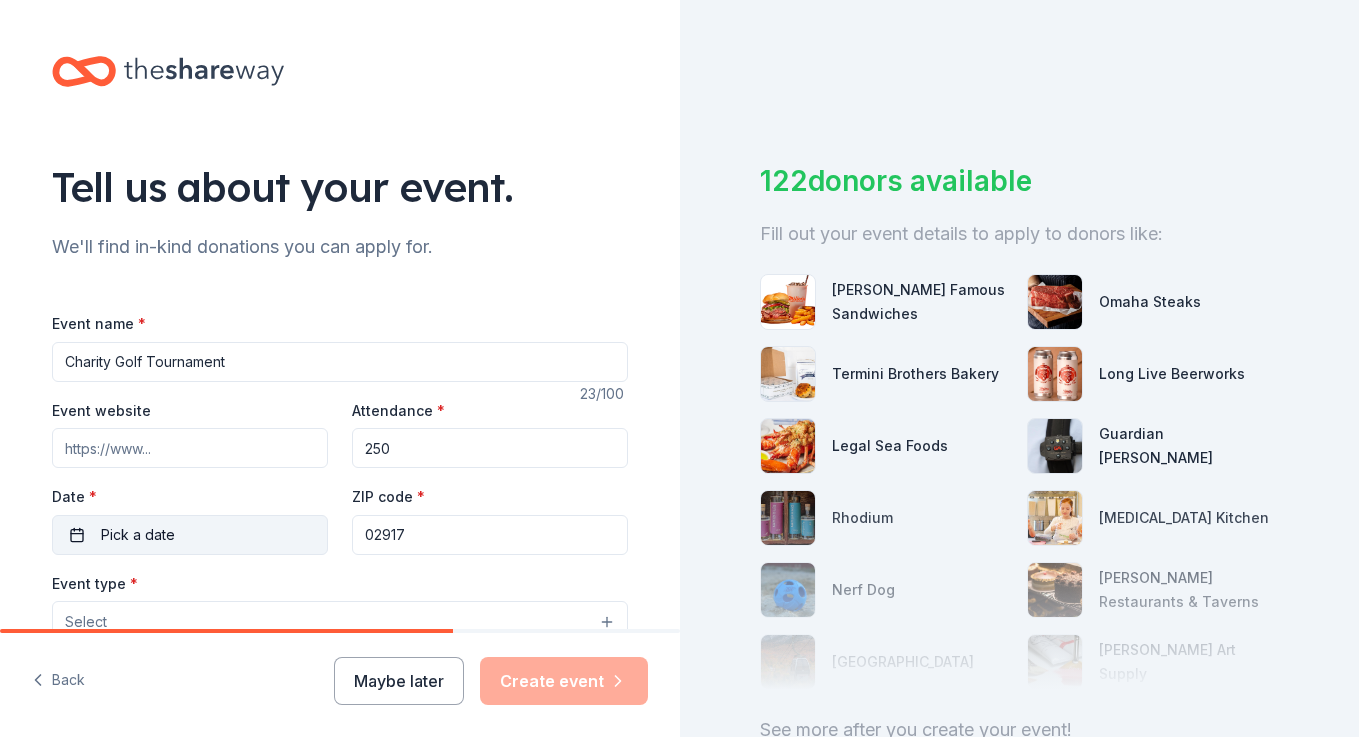 type on "250" 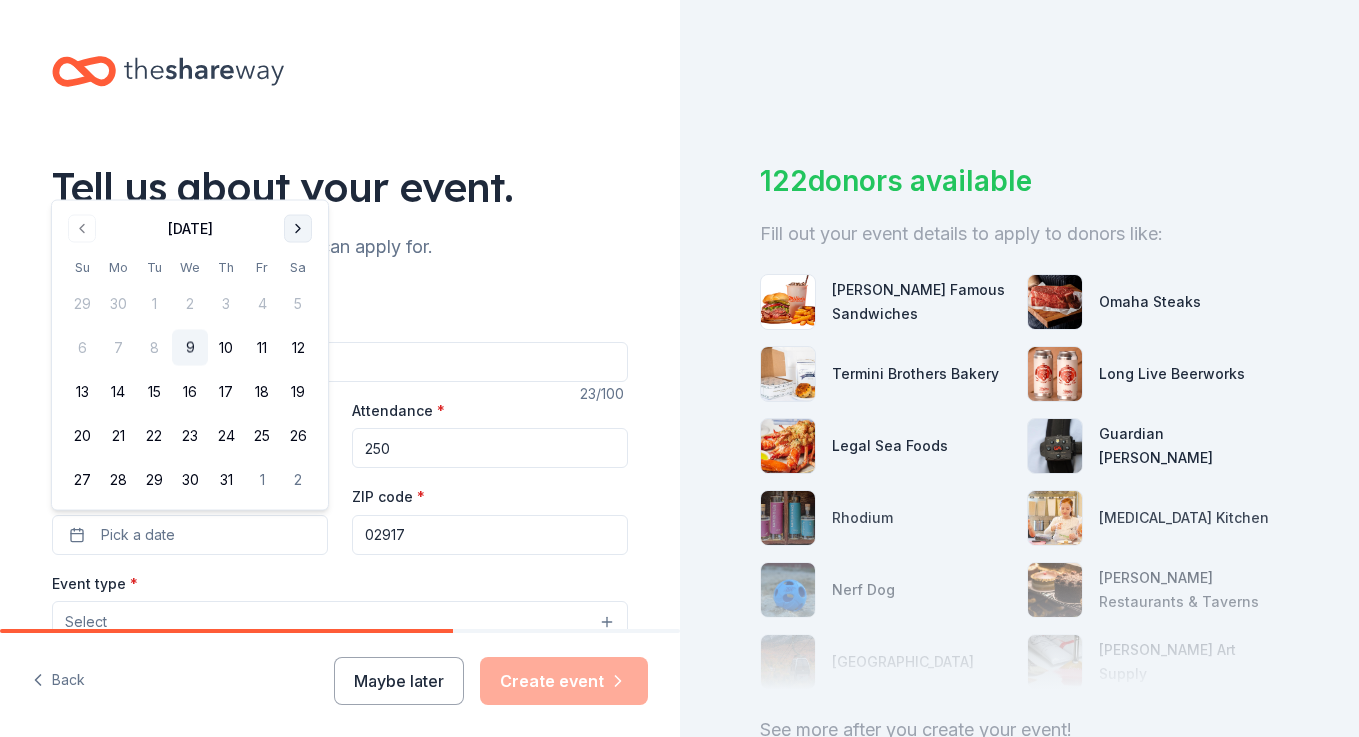 click at bounding box center [298, 229] 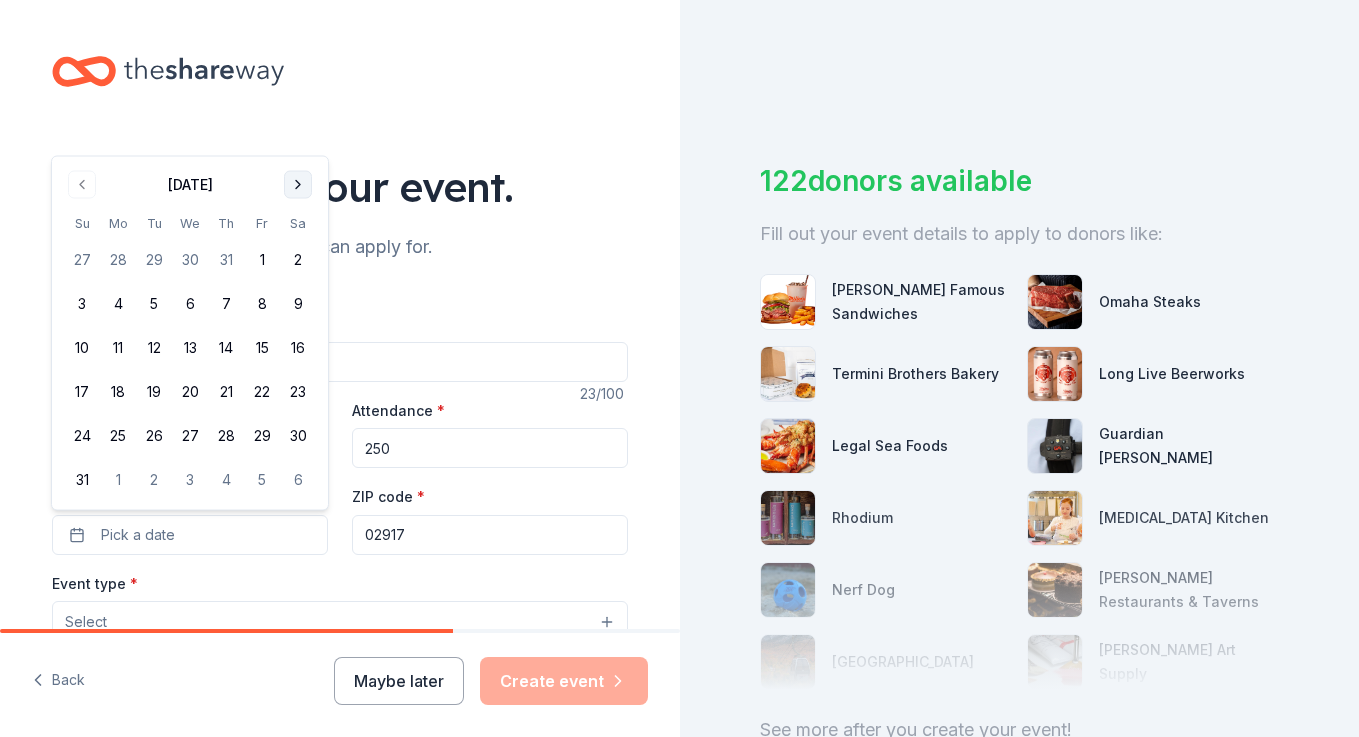 click on "Sa" at bounding box center [298, 223] 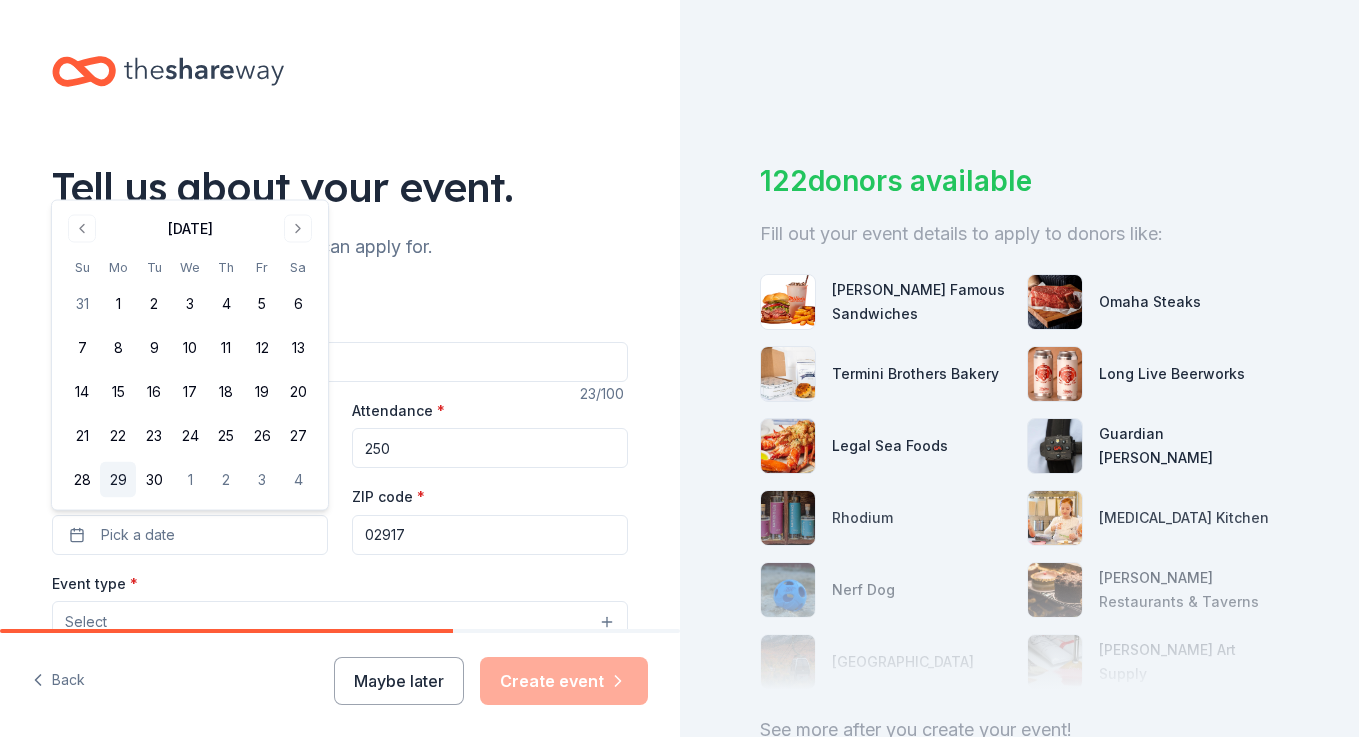 click on "29" at bounding box center [118, 480] 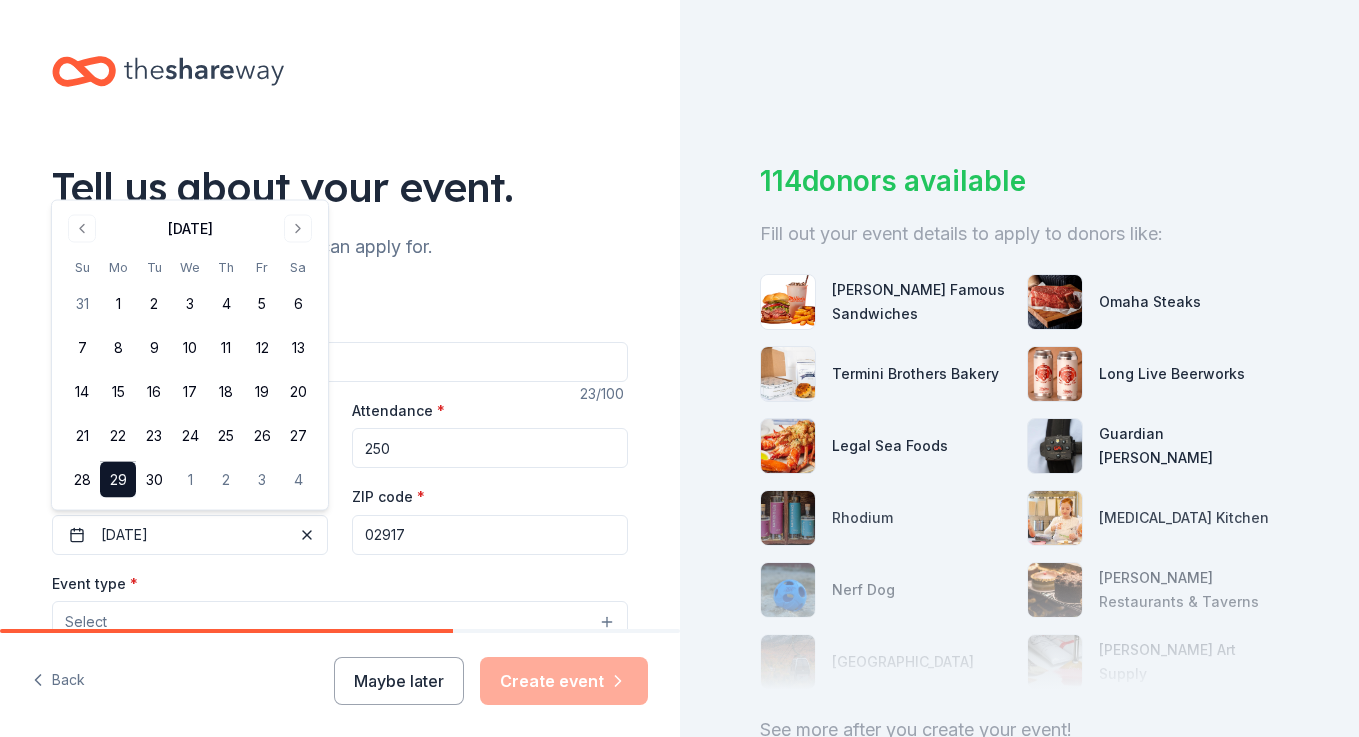 click on "02917" at bounding box center [490, 535] 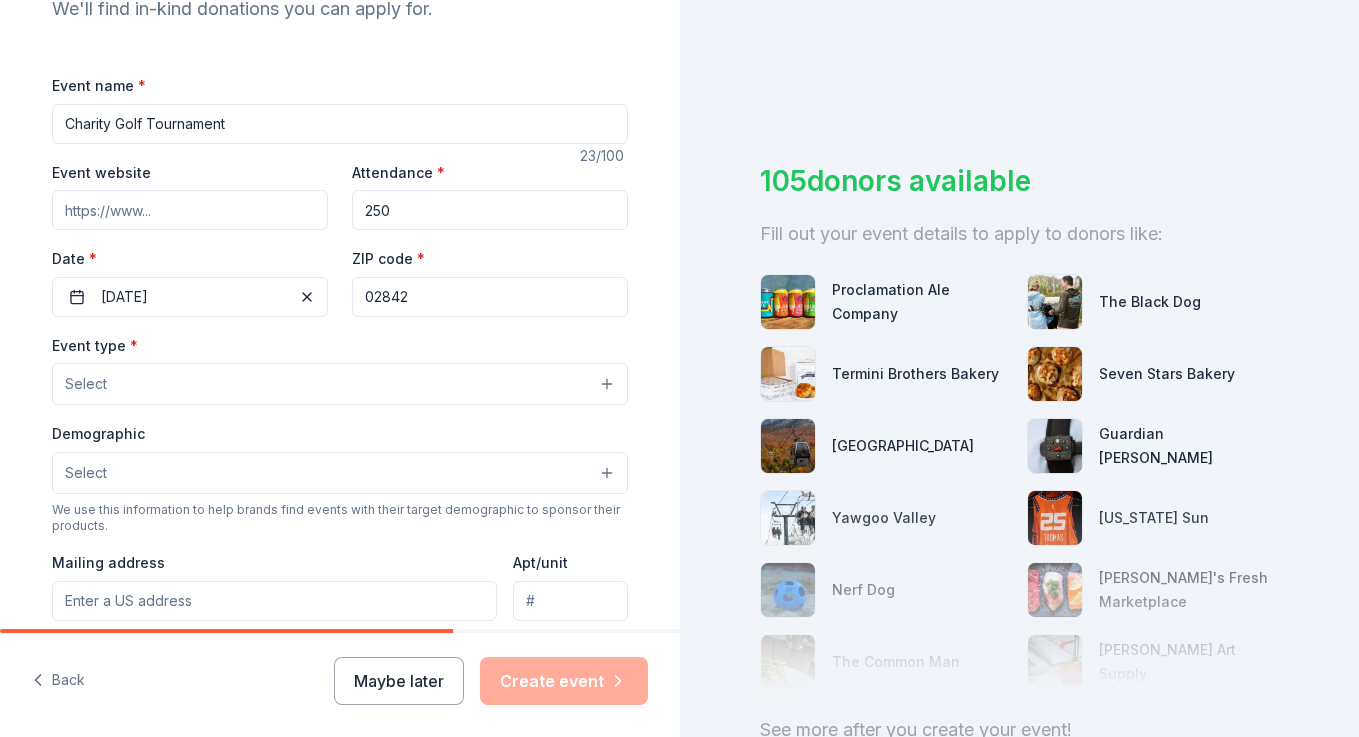 scroll, scrollTop: 241, scrollLeft: 0, axis: vertical 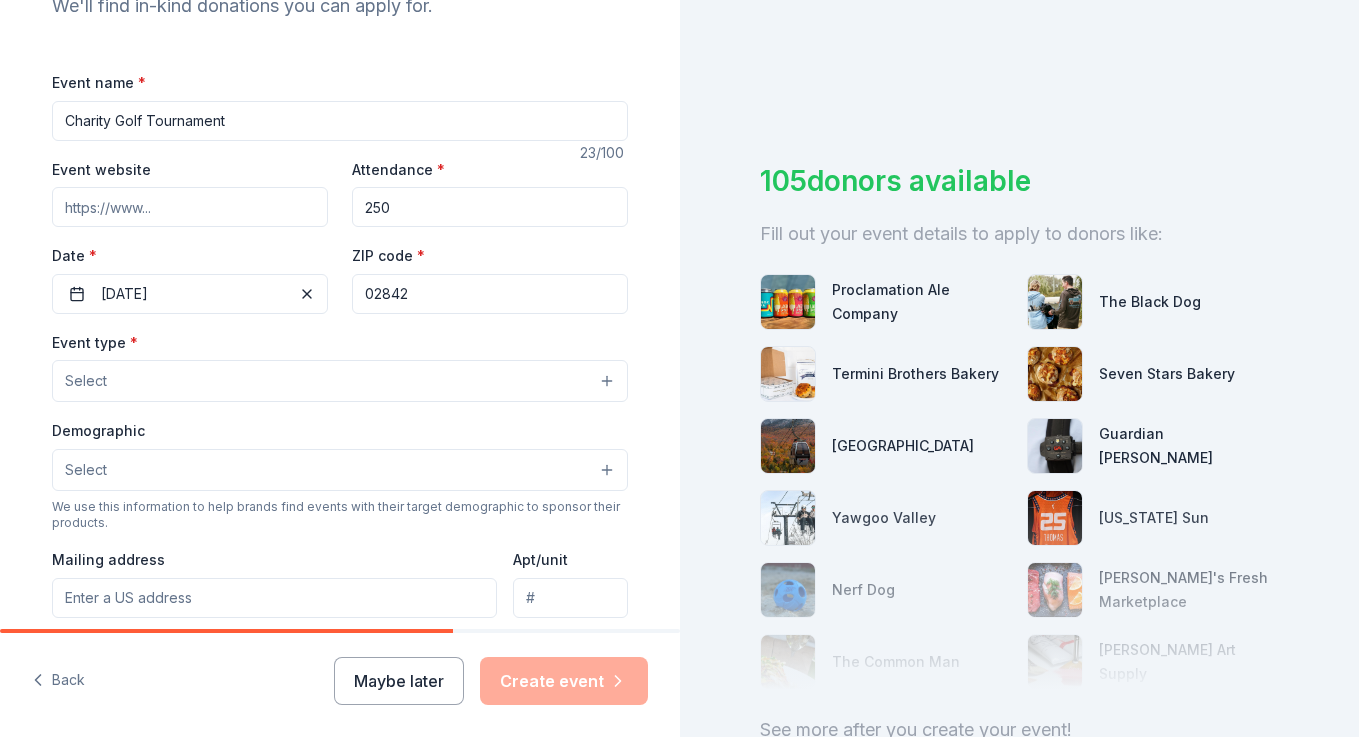 type on "02842" 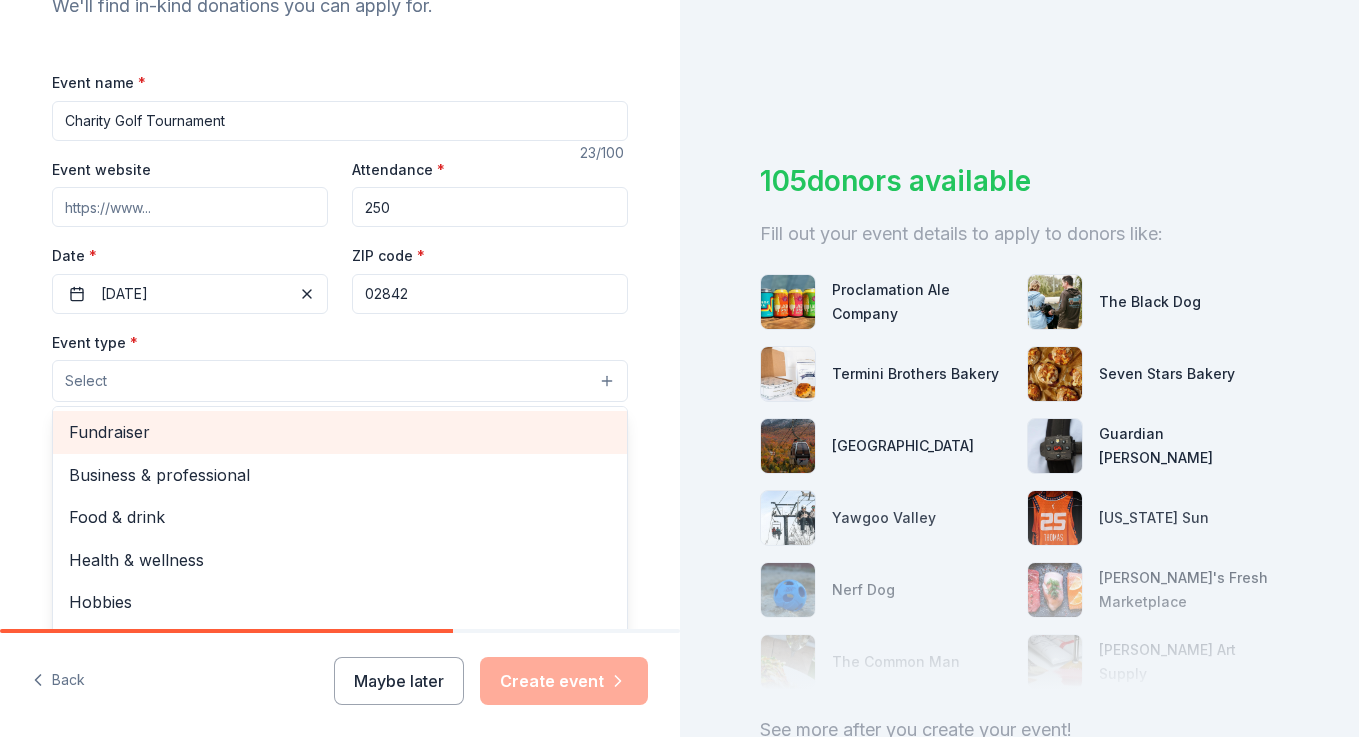 click on "Fundraiser" at bounding box center (340, 432) 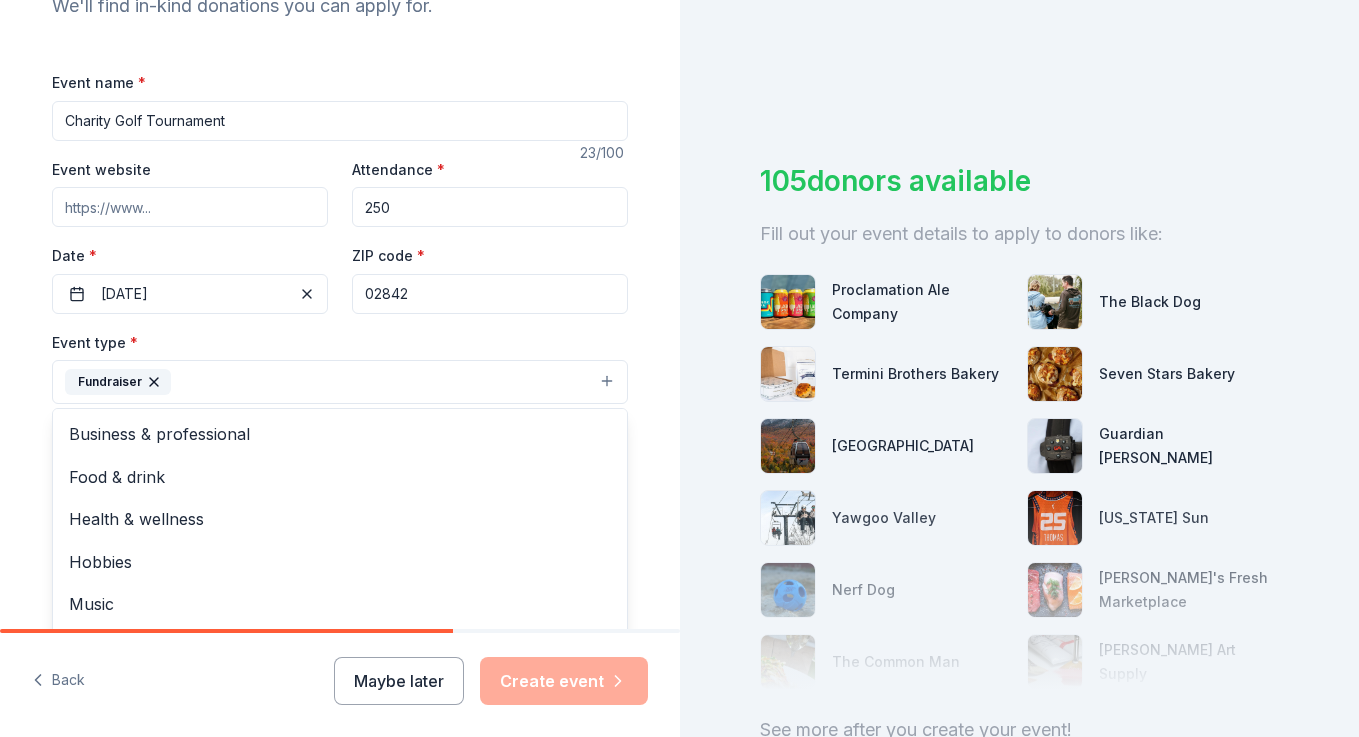 click on "Tell us about your event. We'll find in-kind donations you can apply for. Event name * Charity Golf Tournament 23 /100 Event website Attendance * 250 Date * 09/29/2025 ZIP code * 02842 Event type * Fundraiser Business & professional Food & drink Health & wellness Hobbies Music Performing & visual arts Demographic Select We use this information to help brands find events with their target demographic to sponsor their products. Mailing address Apt/unit Description What are you looking for? * Auction & raffle Meals Snacks Desserts Alcohol Beverages Send me reminders Email me reminders of donor application deadlines Recurring event" at bounding box center (340, 425) 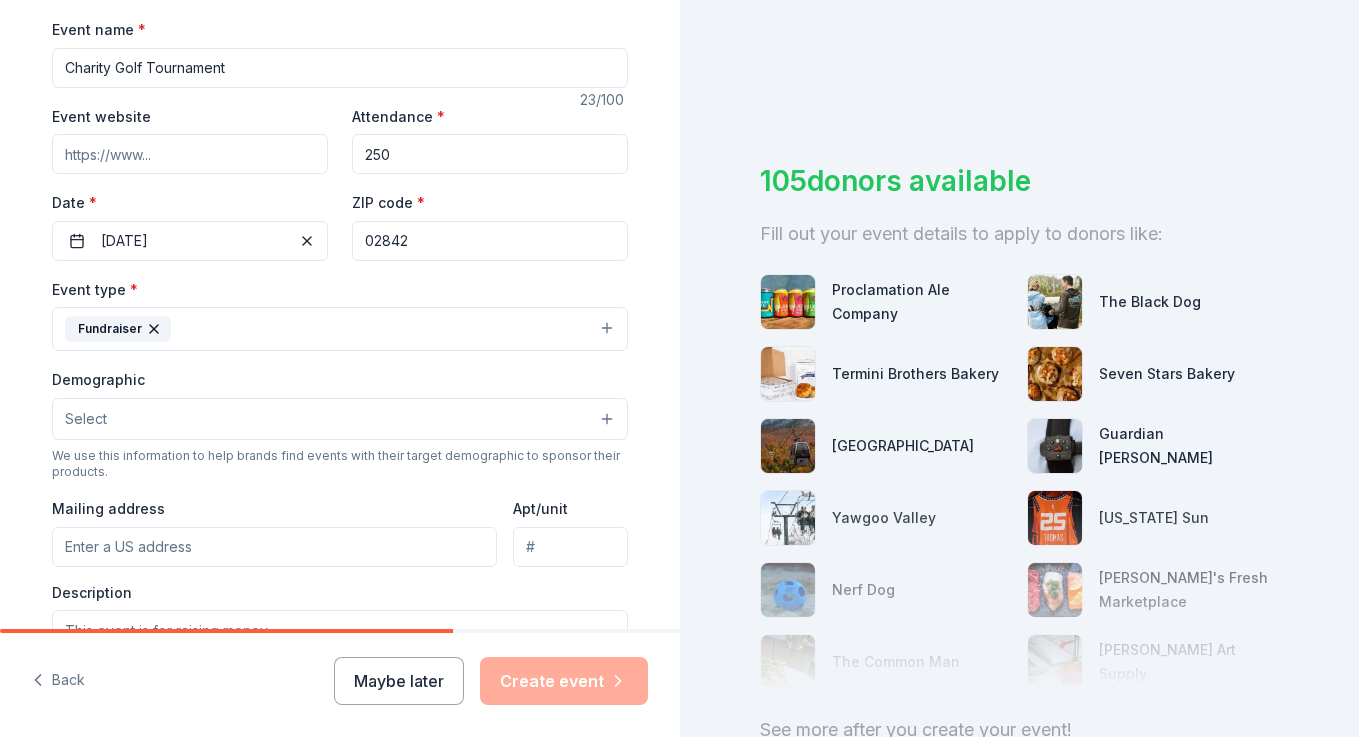 scroll, scrollTop: 301, scrollLeft: 0, axis: vertical 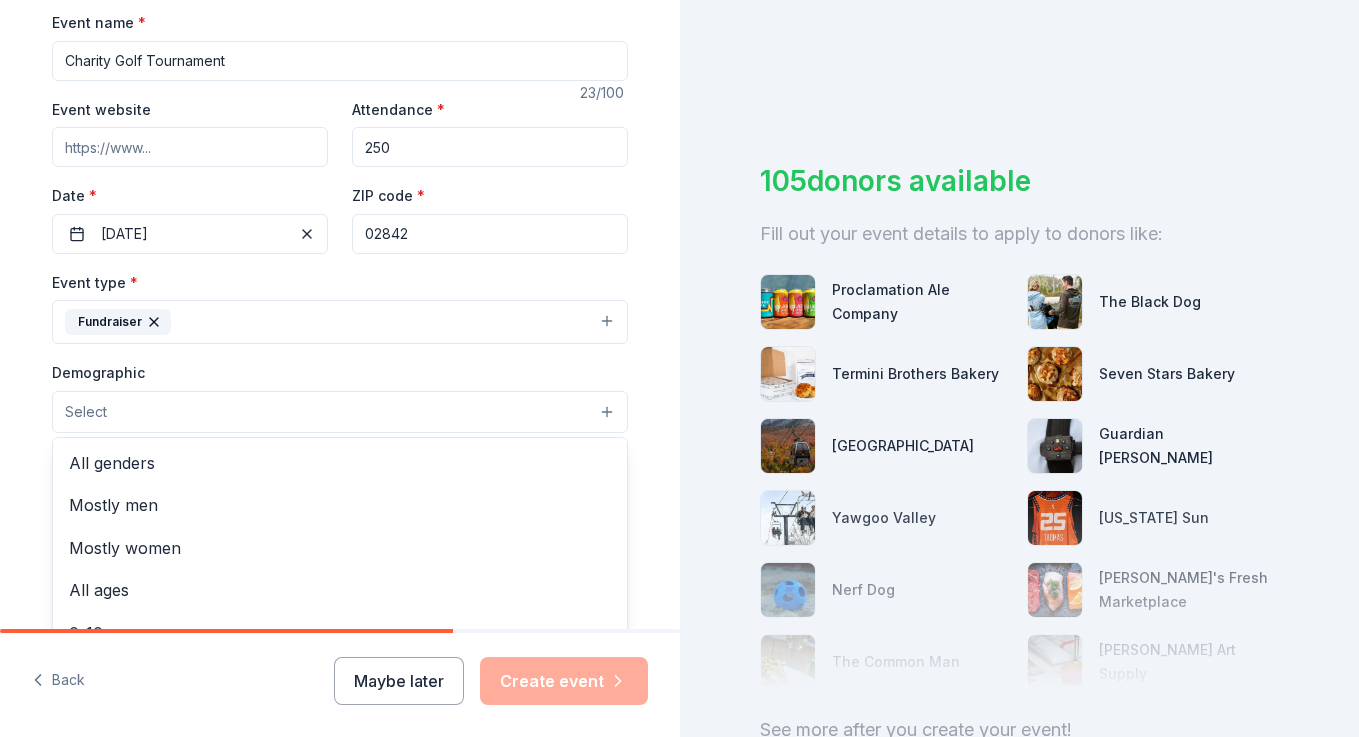 click on "Select" at bounding box center [340, 412] 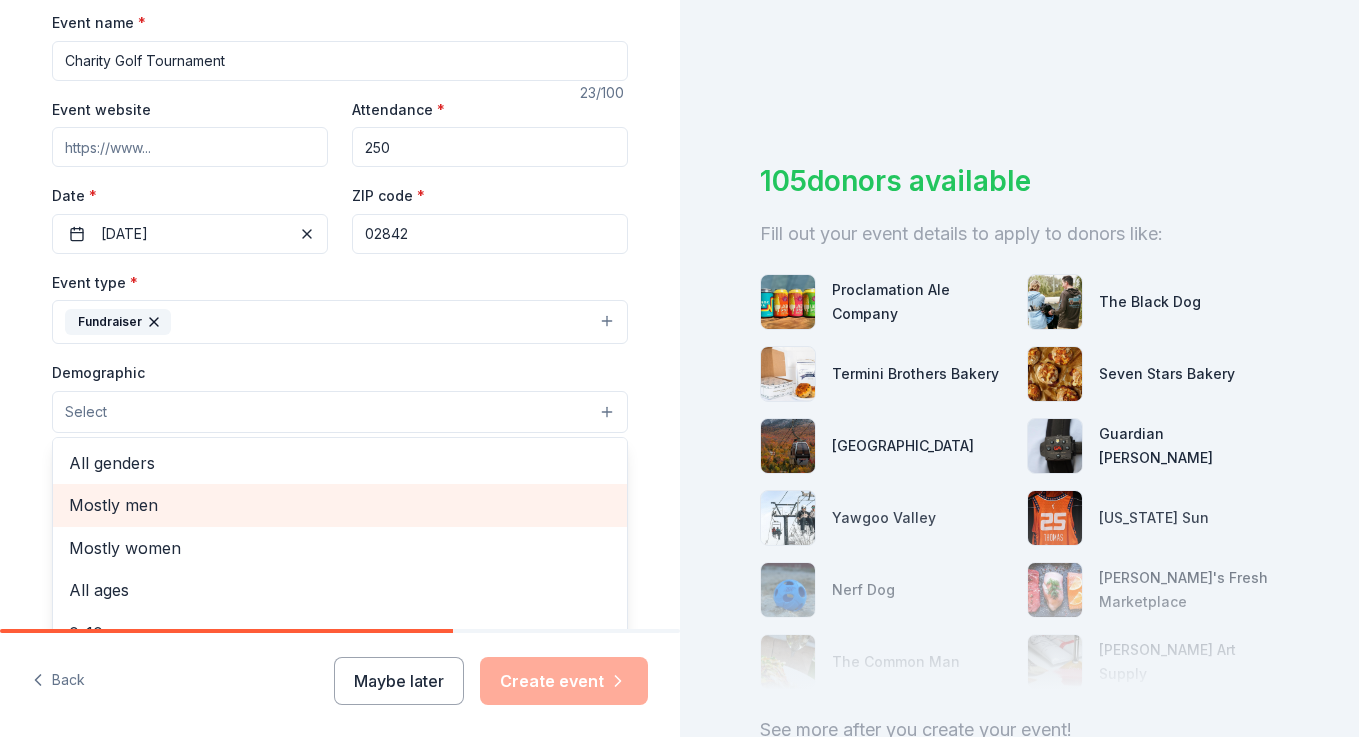 click on "Mostly men" at bounding box center (340, 505) 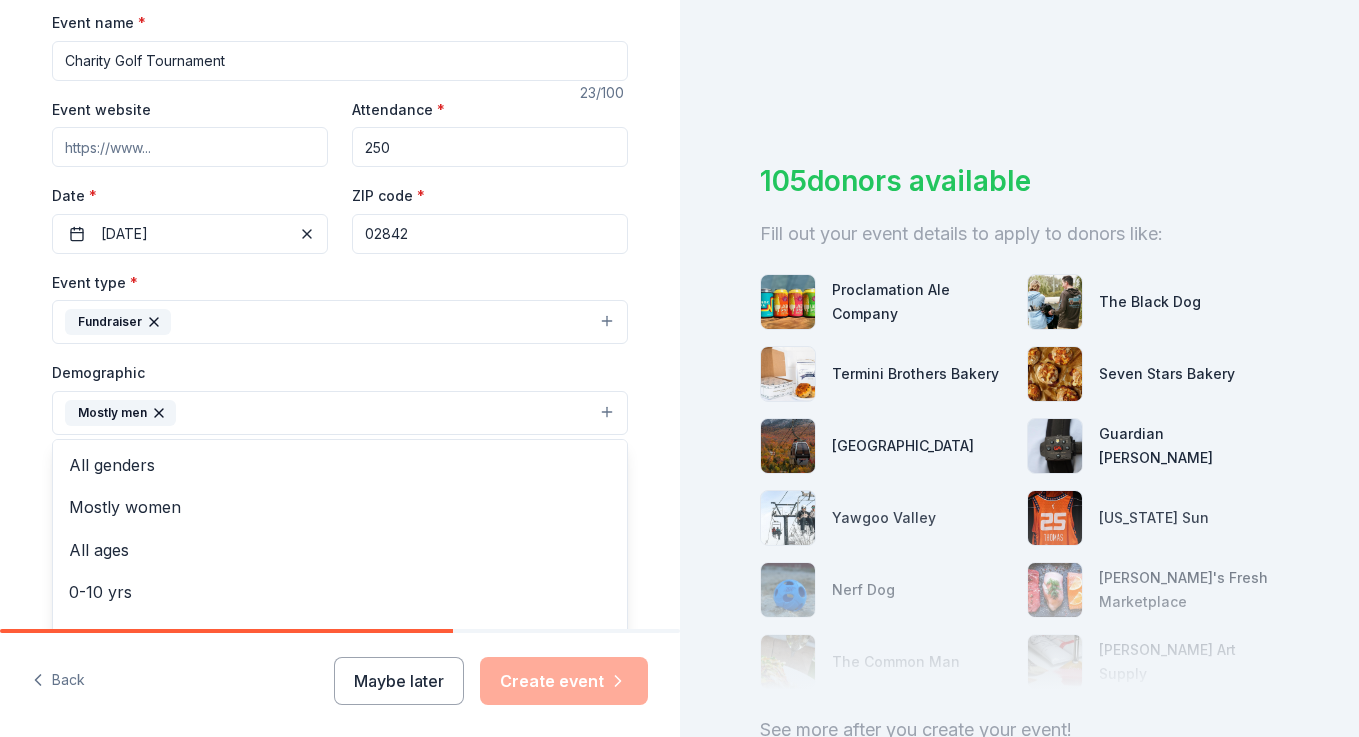 click on "Tell us about your event. We'll find in-kind donations you can apply for. Event name * Charity Golf Tournament 23 /100 Event website Attendance * 250 Date * 09/29/2025 ZIP code * 02842 Event type * Fundraiser Demographic Mostly men All genders Mostly women All ages 0-10 yrs 10-20 yrs 20-30 yrs 30-40 yrs 40-50 yrs 50-60 yrs 60-70 yrs 70-80 yrs 80+ yrs We use this information to help brands find events with their target demographic to sponsor their products. Mailing address Apt/unit Description What are you looking for? * Auction & raffle Meals Snacks Desserts Alcohol Beverages Send me reminders Email me reminders of donor application deadlines Recurring event" at bounding box center [340, 366] 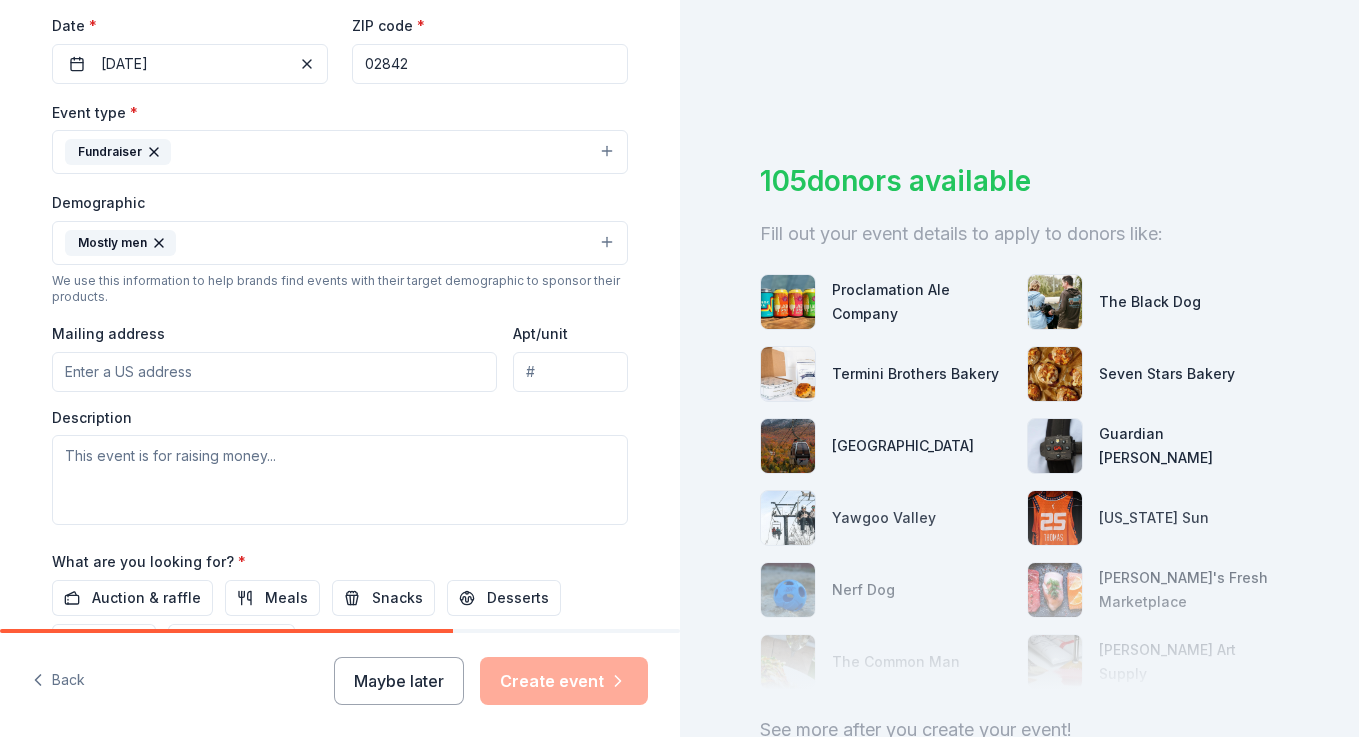 scroll, scrollTop: 484, scrollLeft: 0, axis: vertical 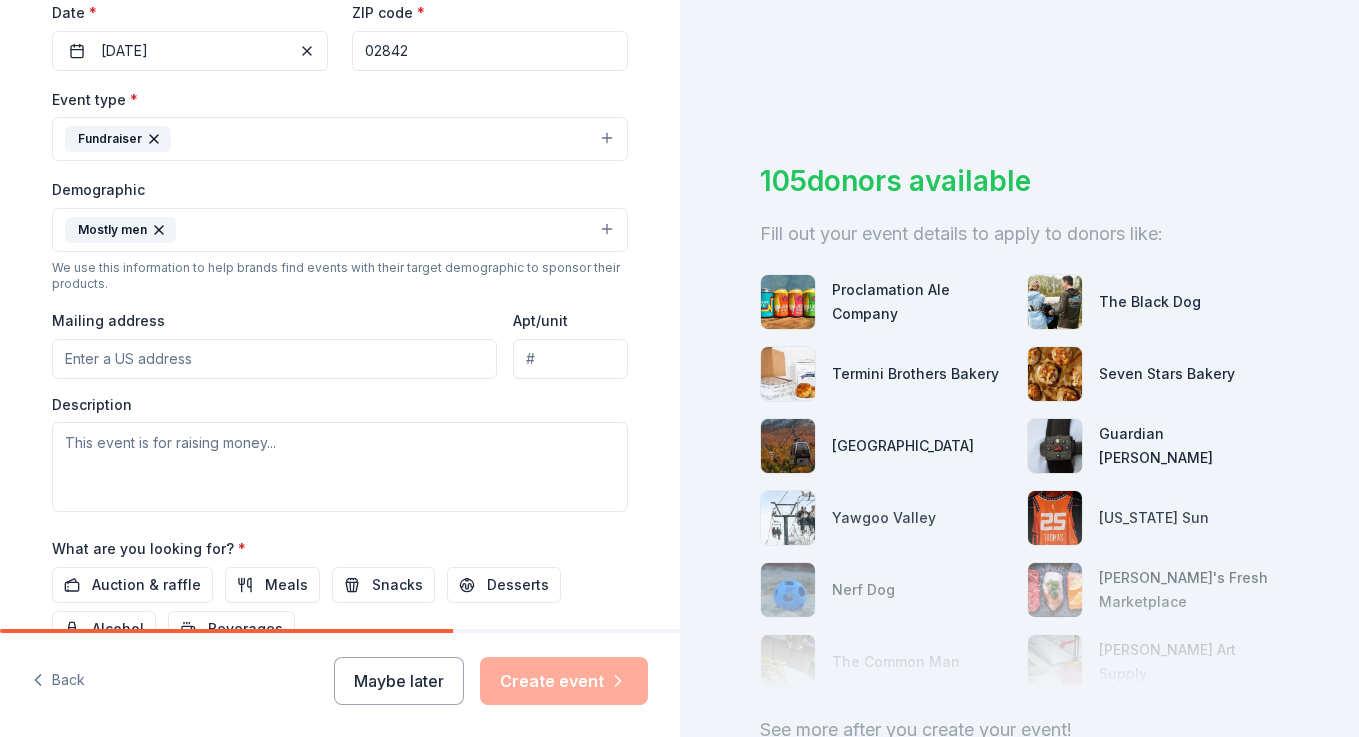 click on "Mailing address" at bounding box center (274, 359) 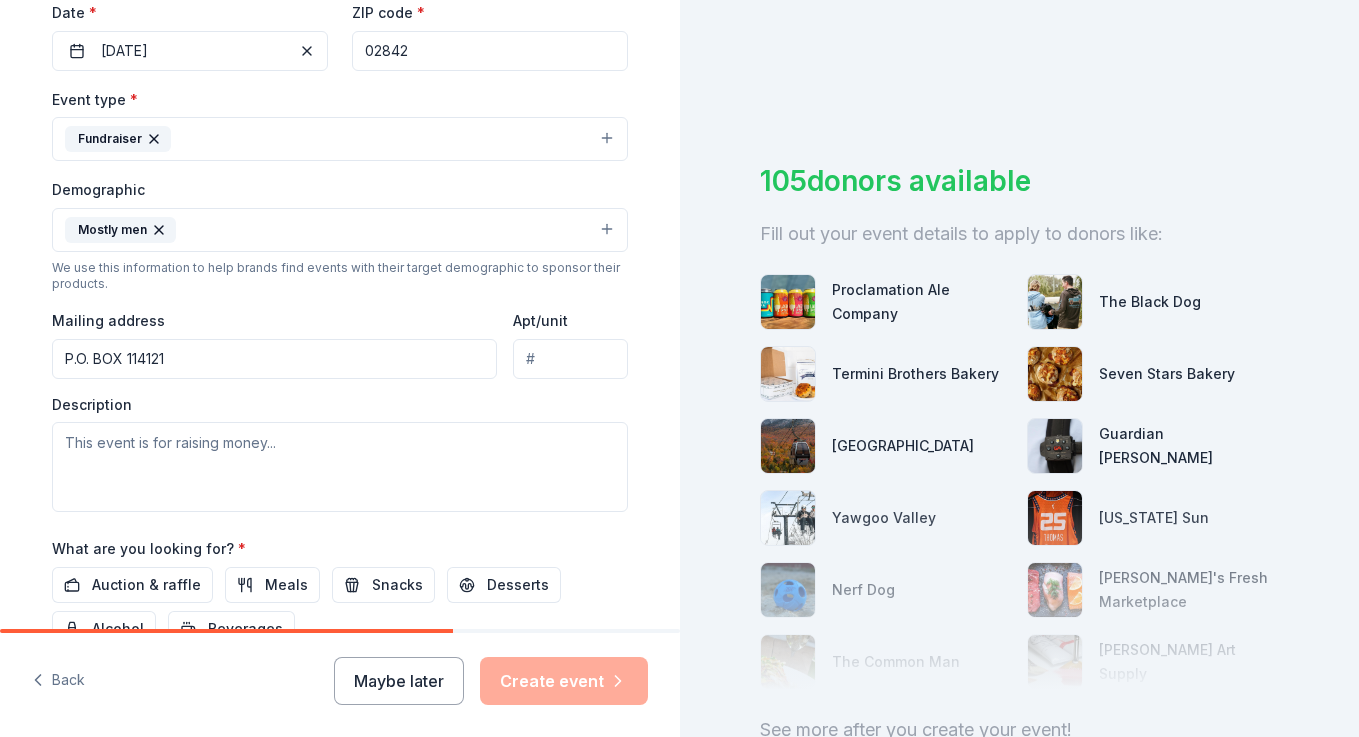 click on "Apt/unit" at bounding box center (570, 359) 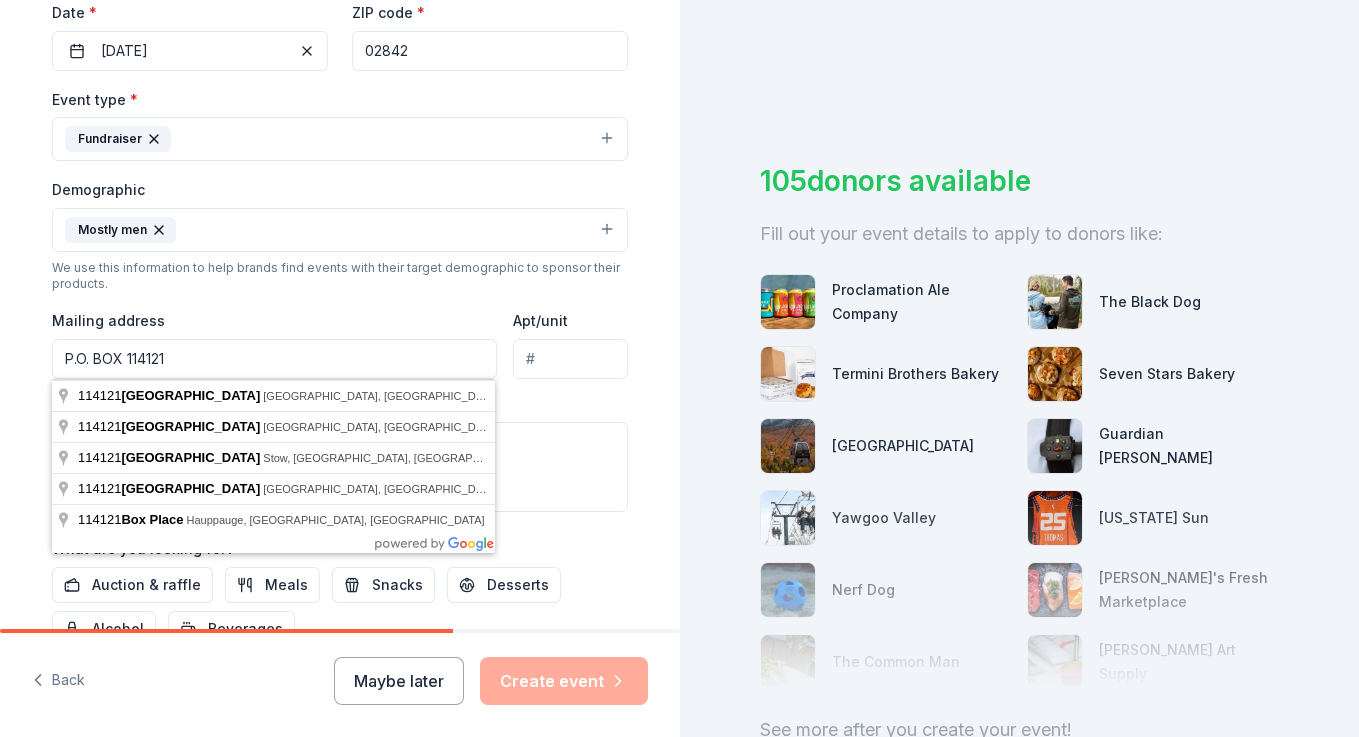 click on "P.O. BOX 114121" at bounding box center [274, 359] 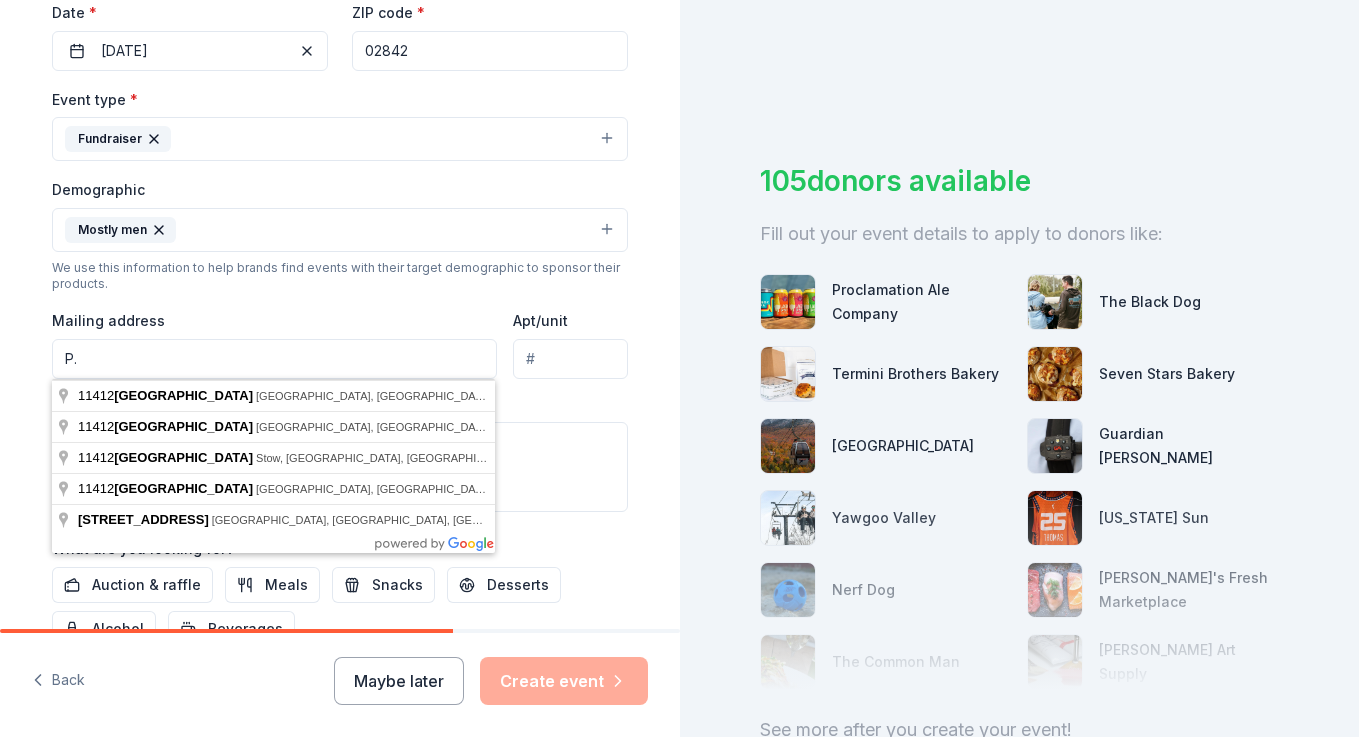 type on "P" 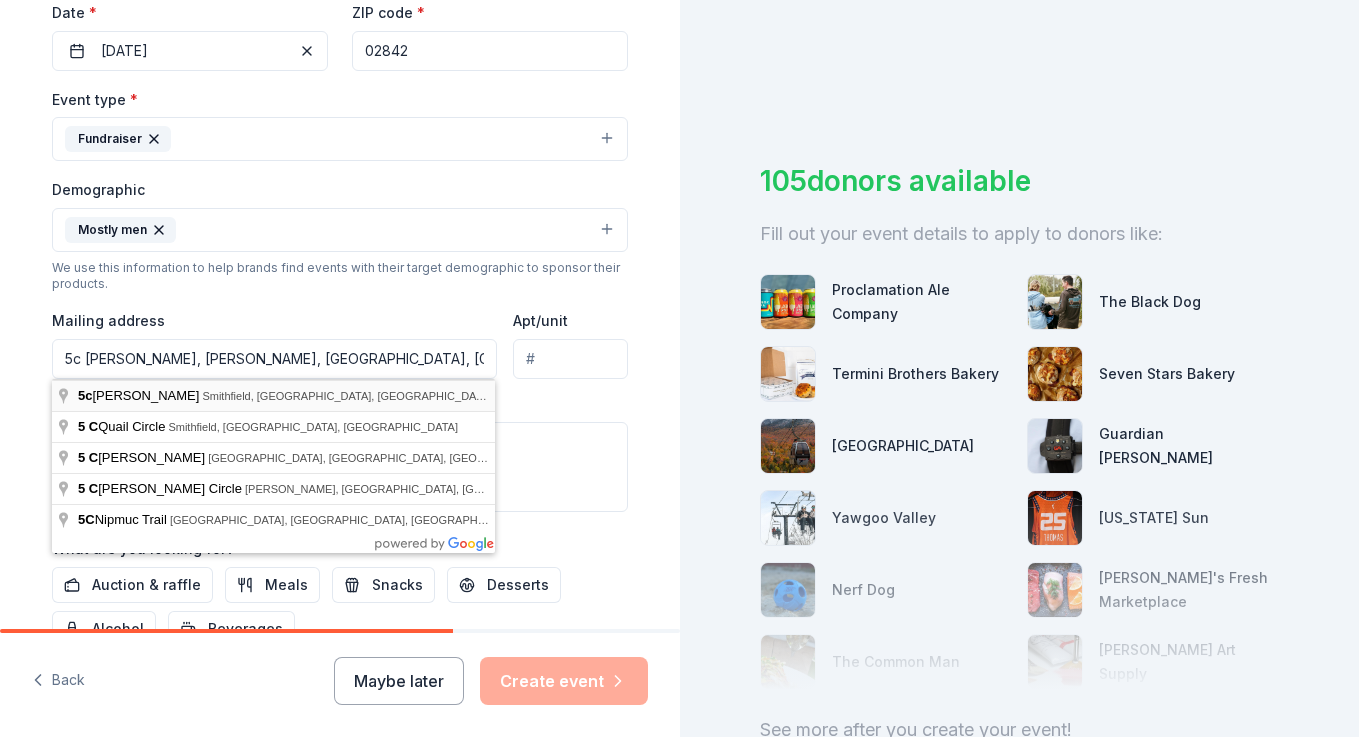 type on "5c Nicole Circle, Smithfield, RI, 02917" 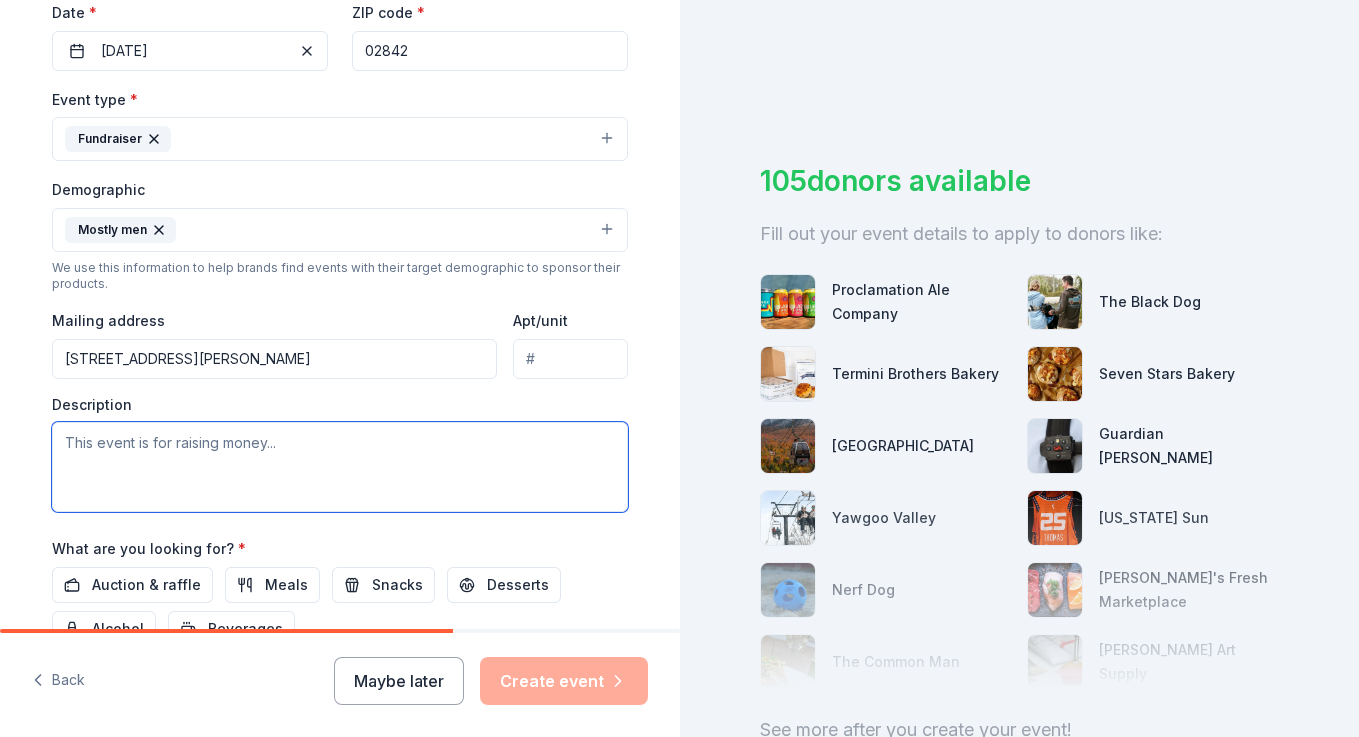 click at bounding box center [340, 467] 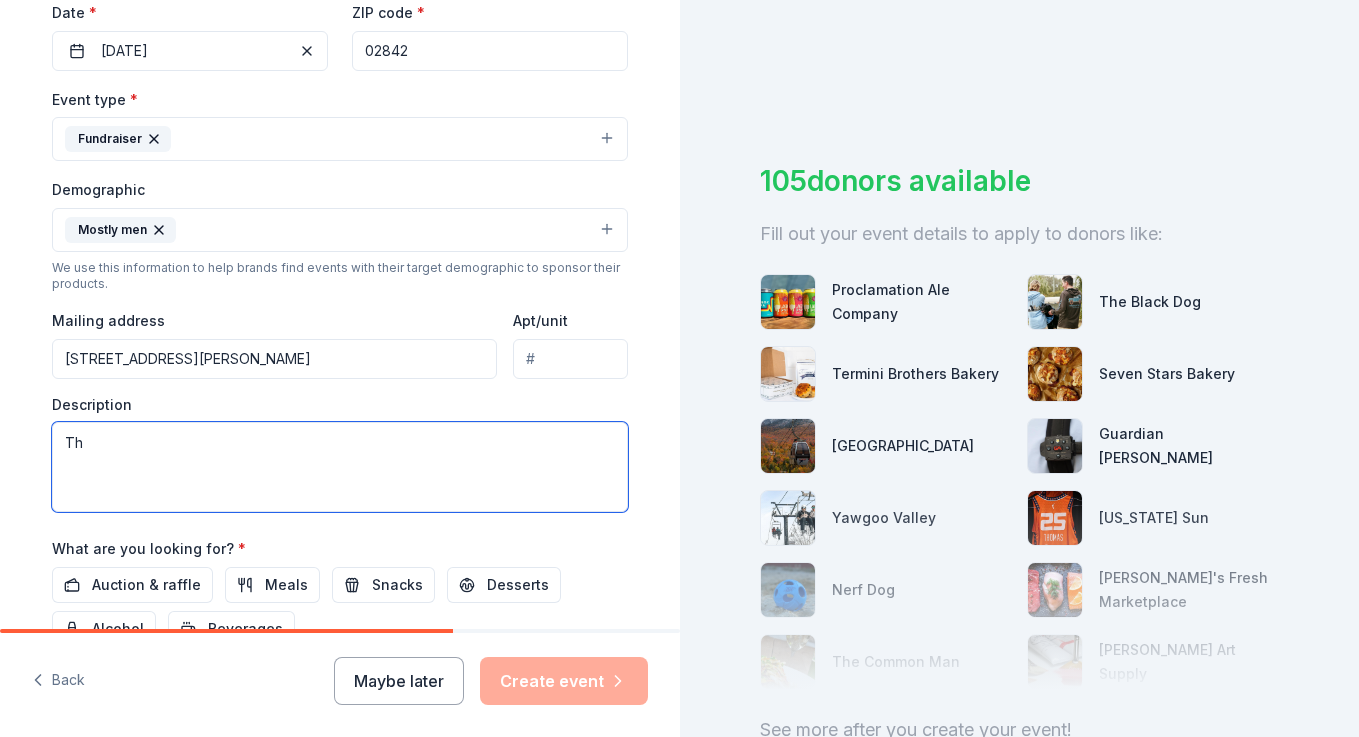 type on "T" 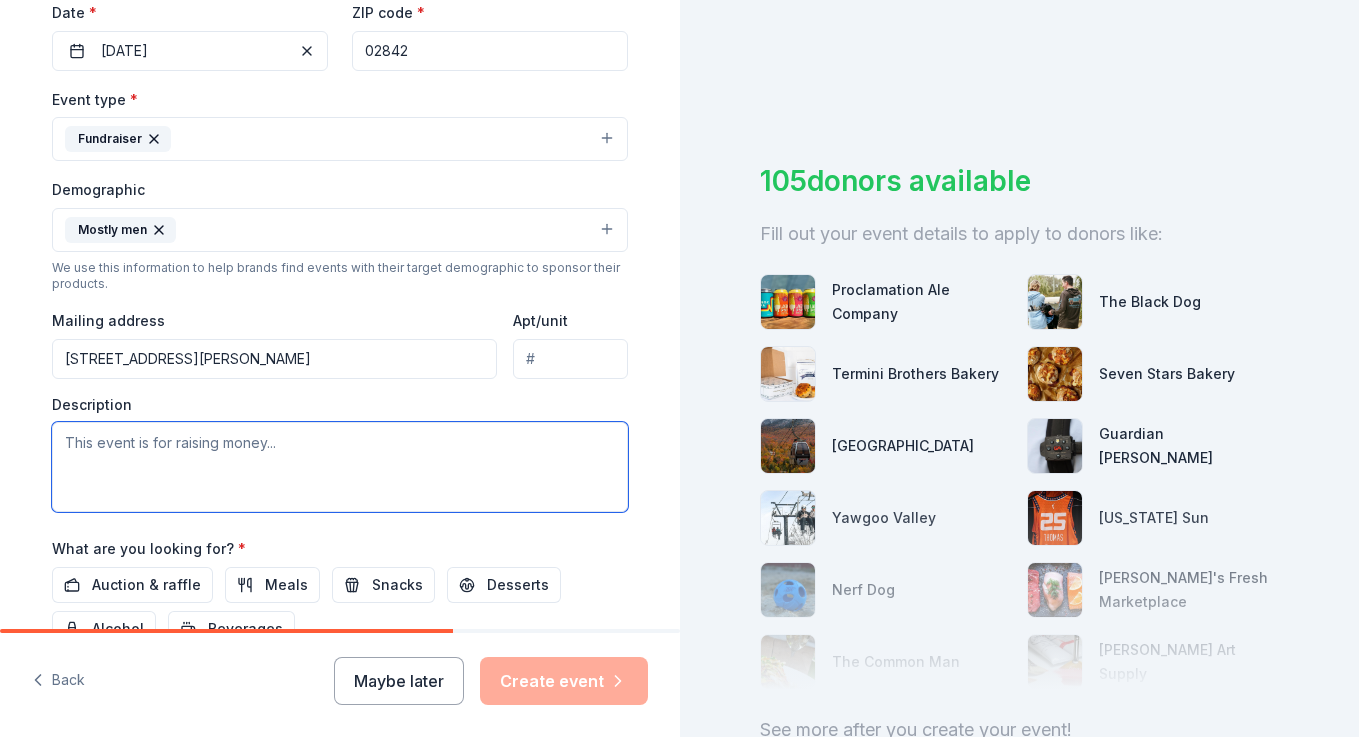 click at bounding box center (340, 467) 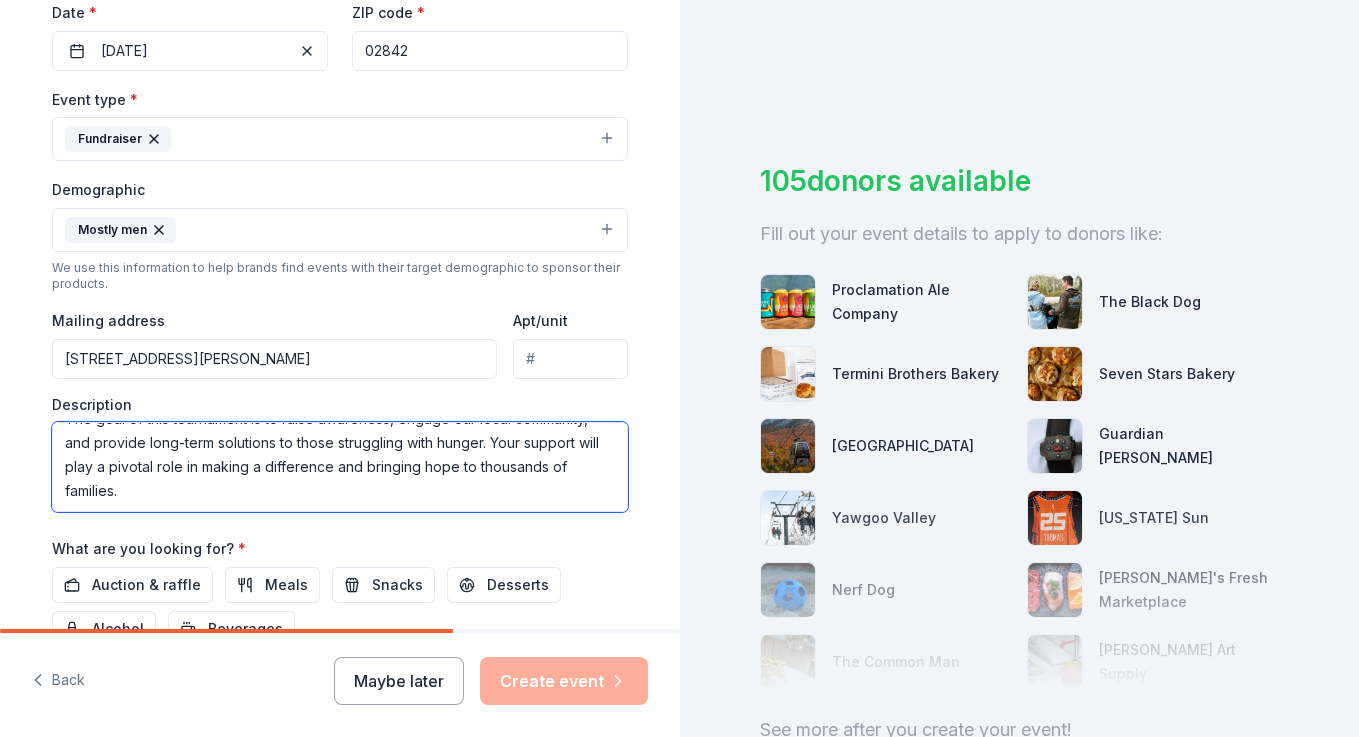 scroll, scrollTop: 48, scrollLeft: 0, axis: vertical 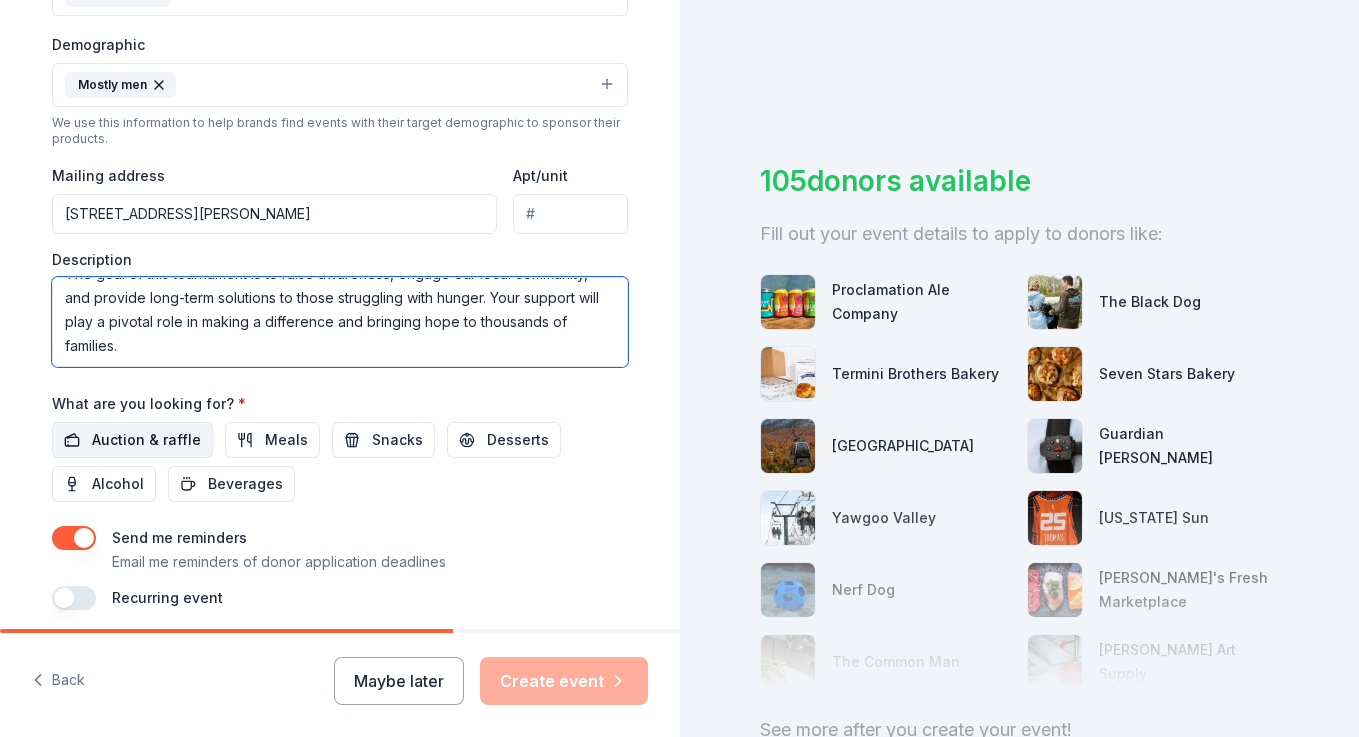 type on "The goal of this tournament is to raise awareness, engage our local community, and provide long-term solutions to those struggling with hunger. Your support will play a pivotal role in making a difference and bringing hope to thousands of families." 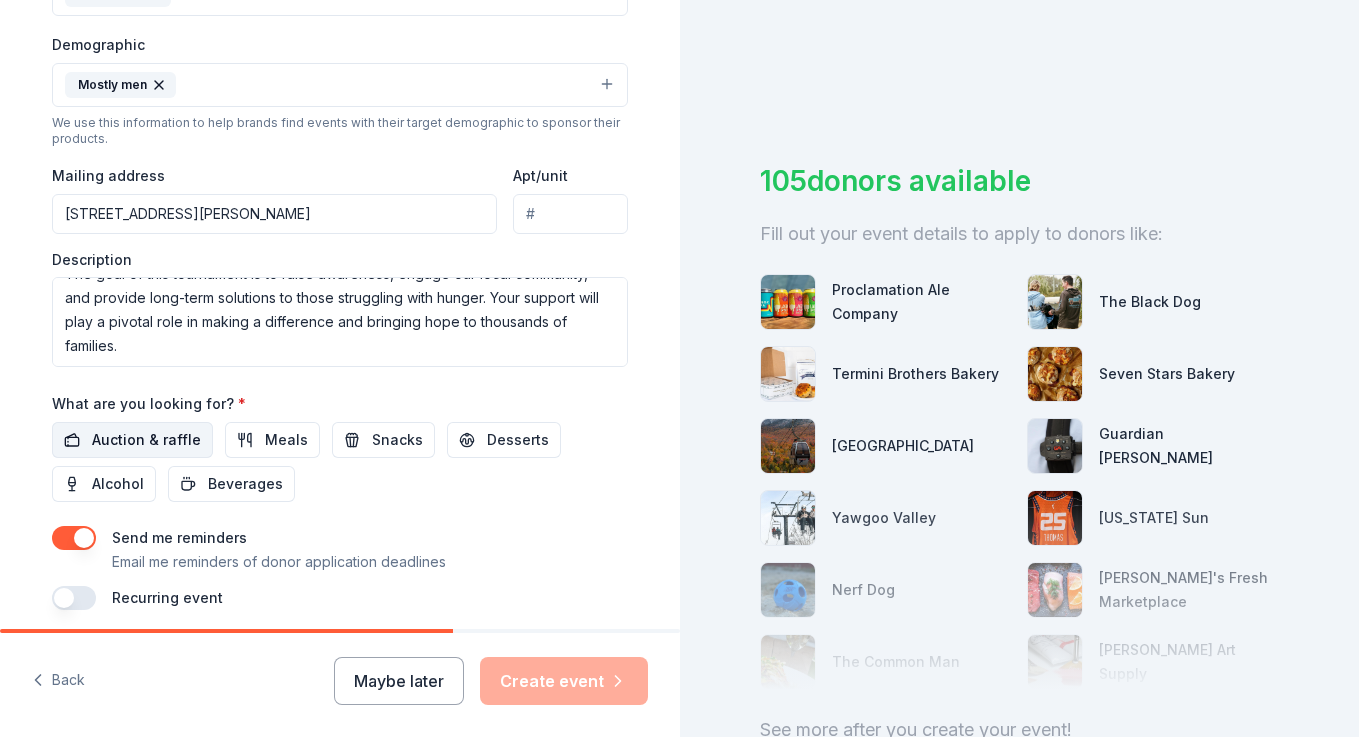 click on "Auction & raffle" at bounding box center [146, 440] 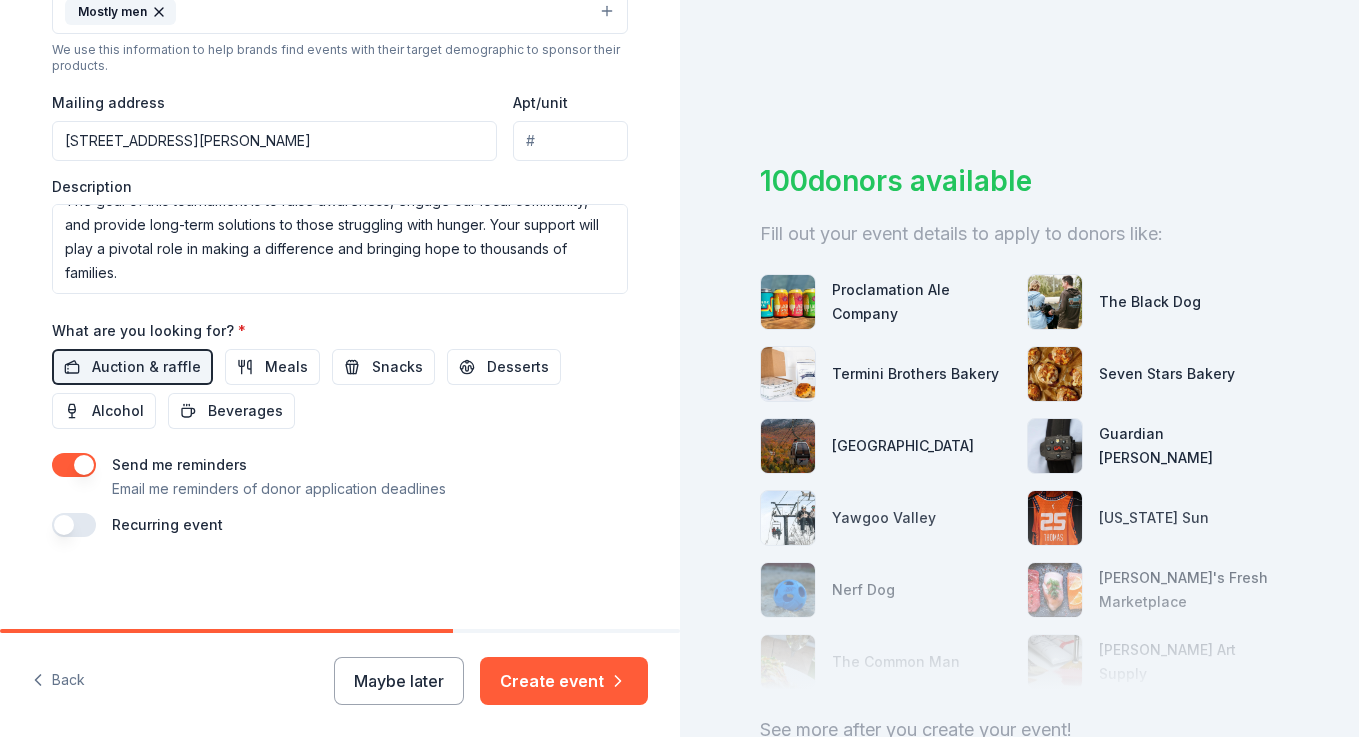 scroll, scrollTop: 706, scrollLeft: 0, axis: vertical 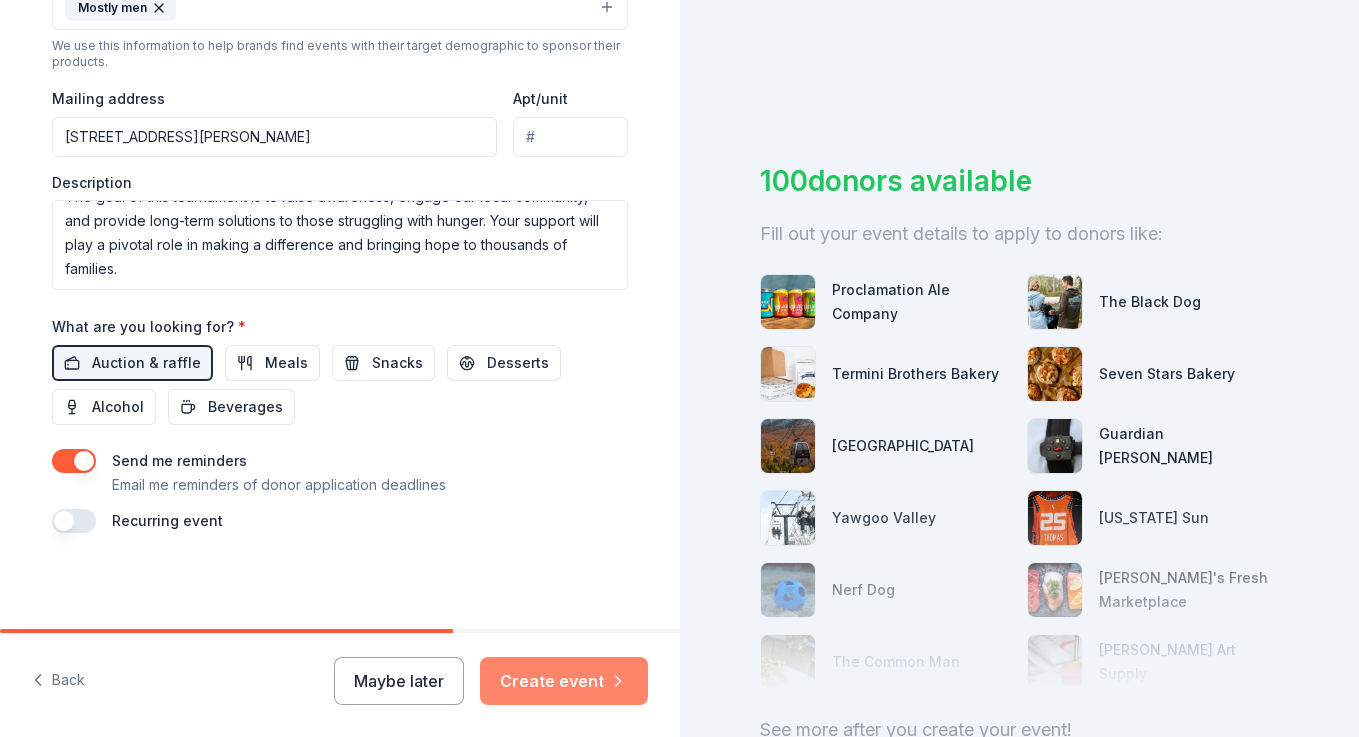 click on "Create event" at bounding box center (564, 681) 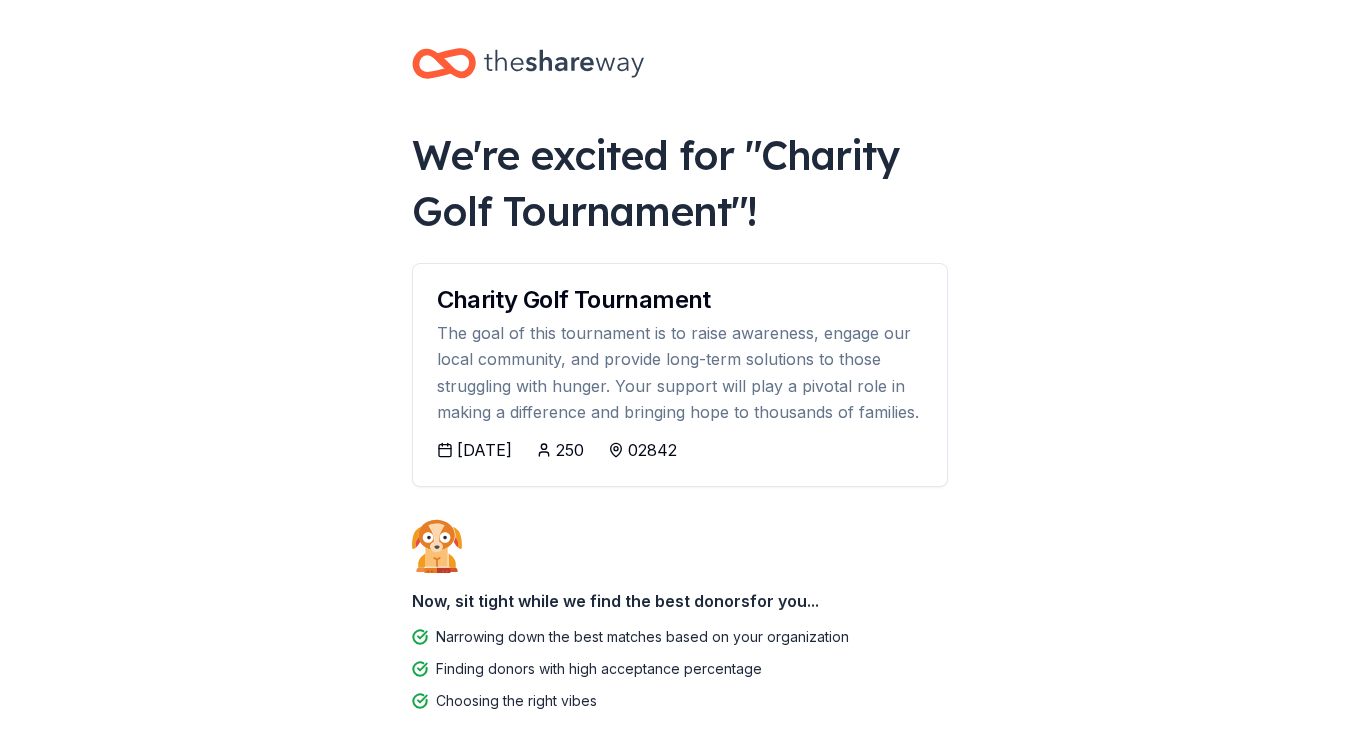 scroll, scrollTop: 108, scrollLeft: 0, axis: vertical 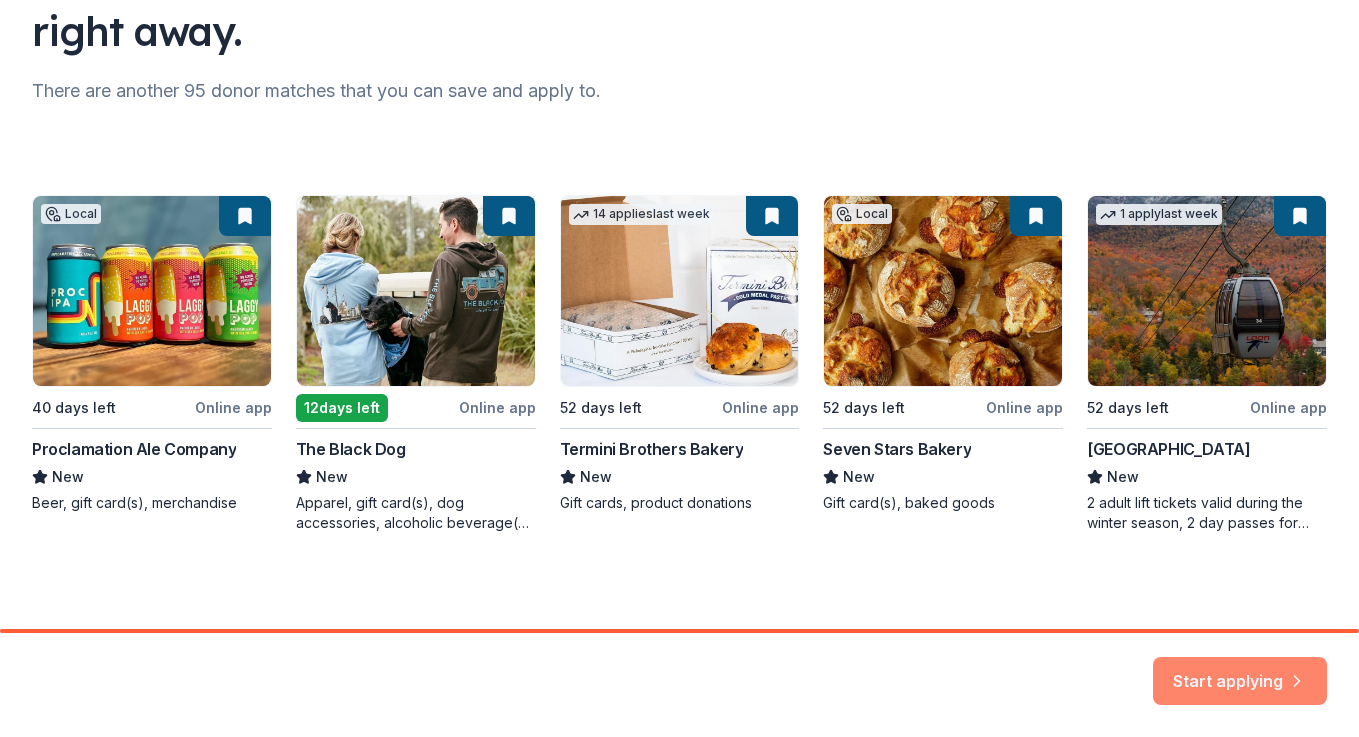 click on "Start applying" at bounding box center (1240, 669) 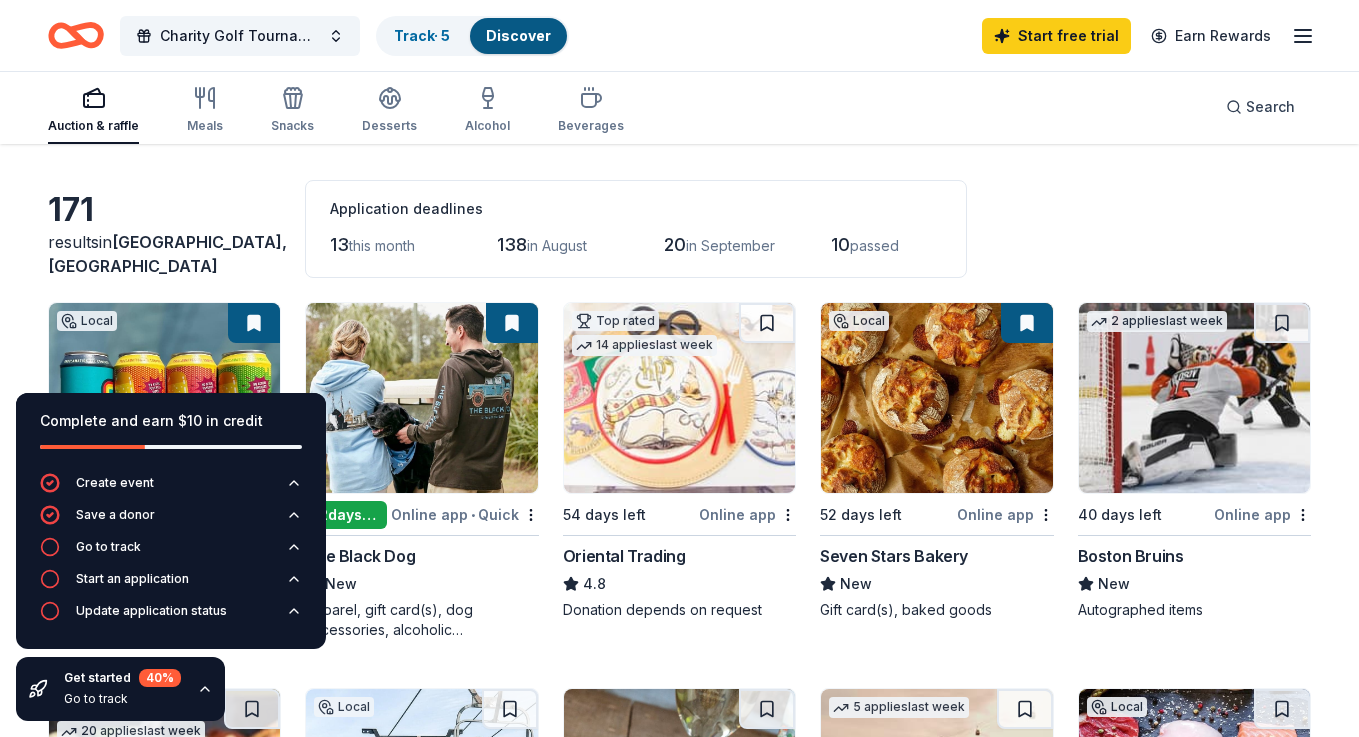 scroll, scrollTop: 97, scrollLeft: 0, axis: vertical 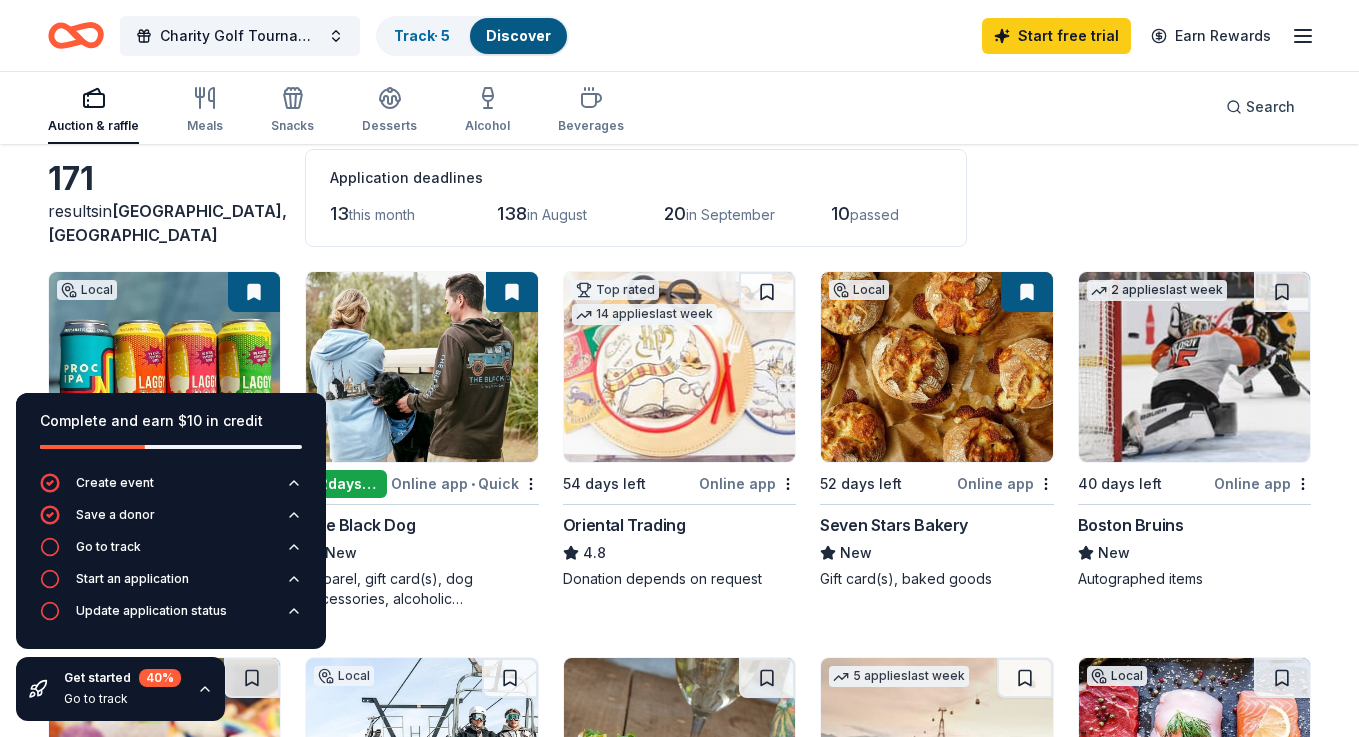 click on "Auction & raffle Meals Snacks Desserts Alcohol Beverages Search" at bounding box center [679, 107] 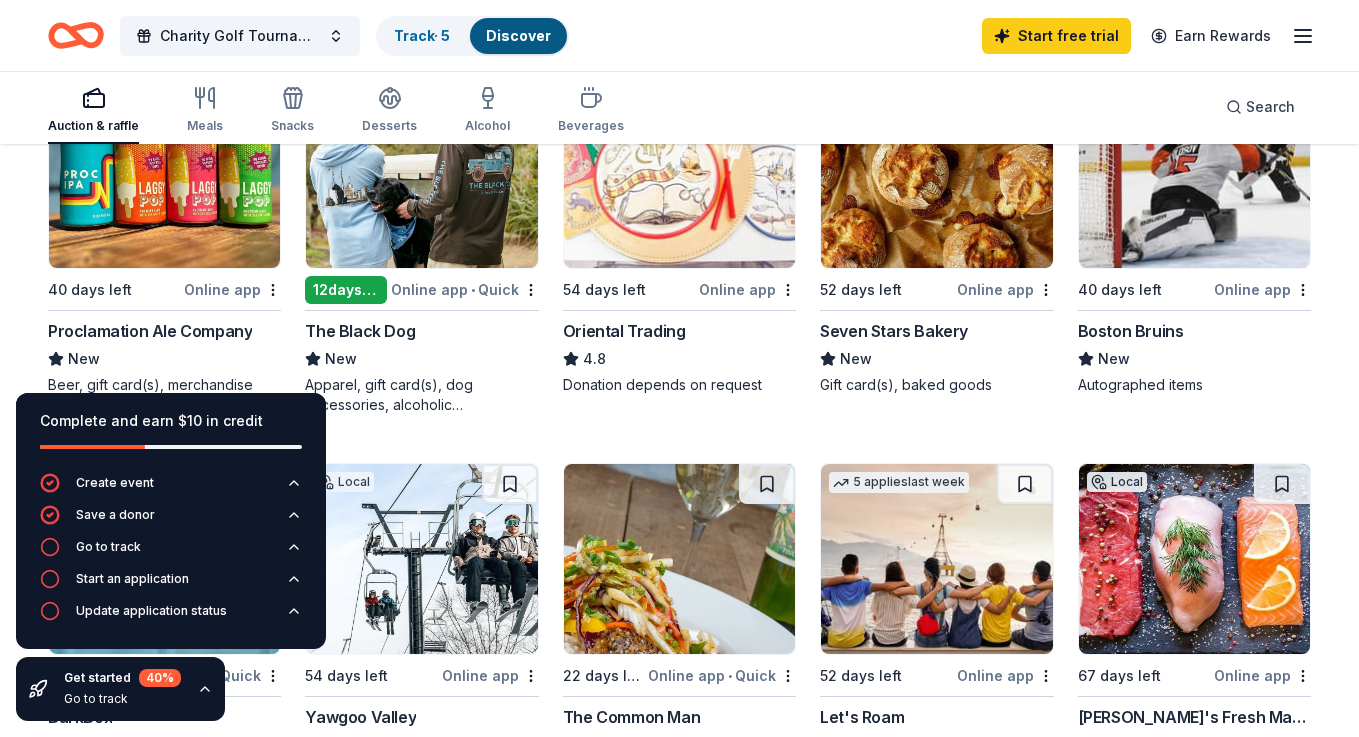 scroll, scrollTop: 292, scrollLeft: 0, axis: vertical 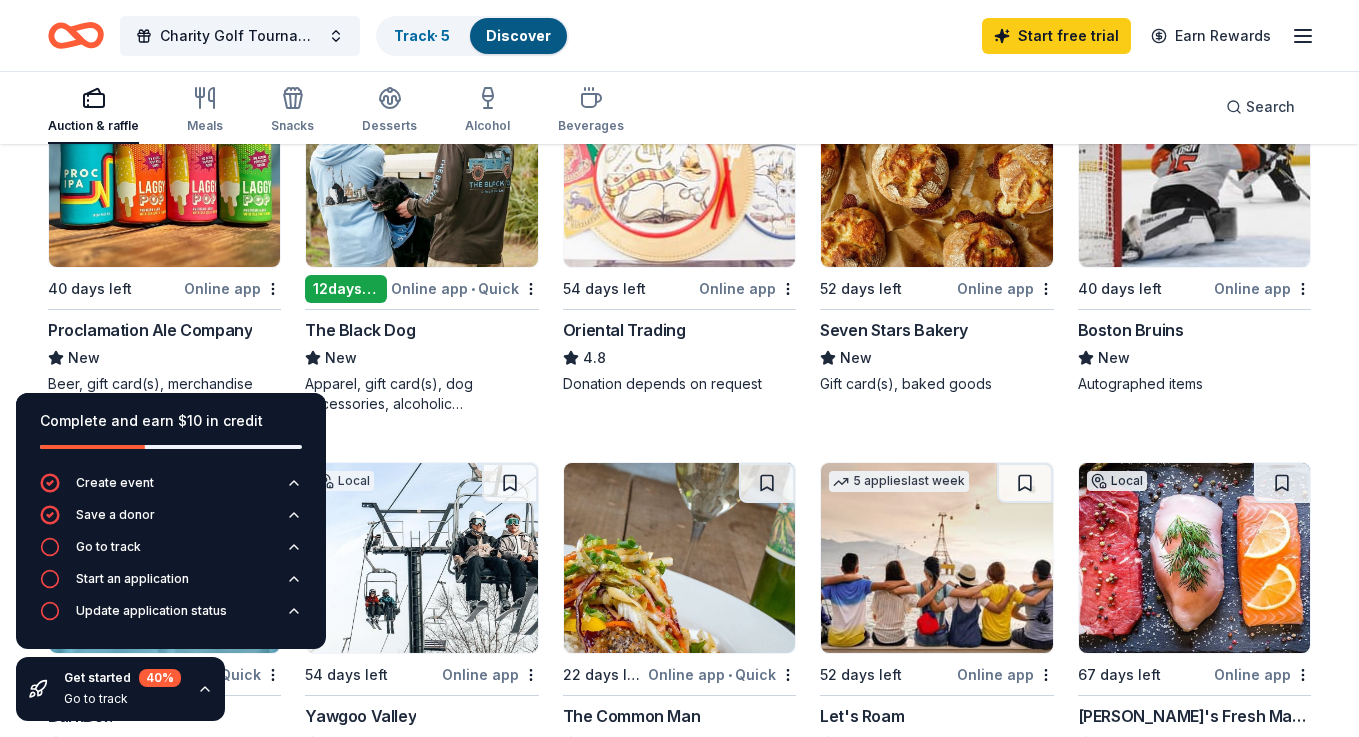click on "The Black Dog" at bounding box center [360, 330] 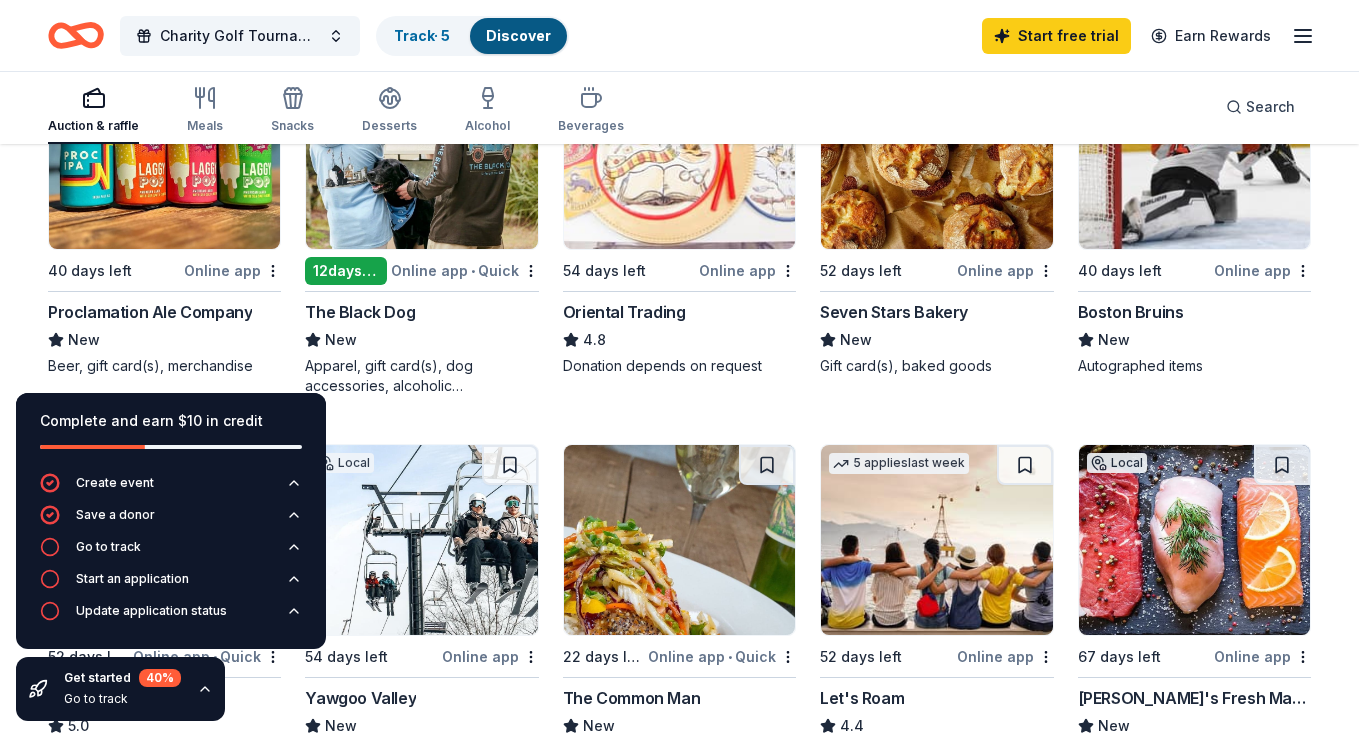 click on "Proclamation Ale Company" at bounding box center [150, 312] 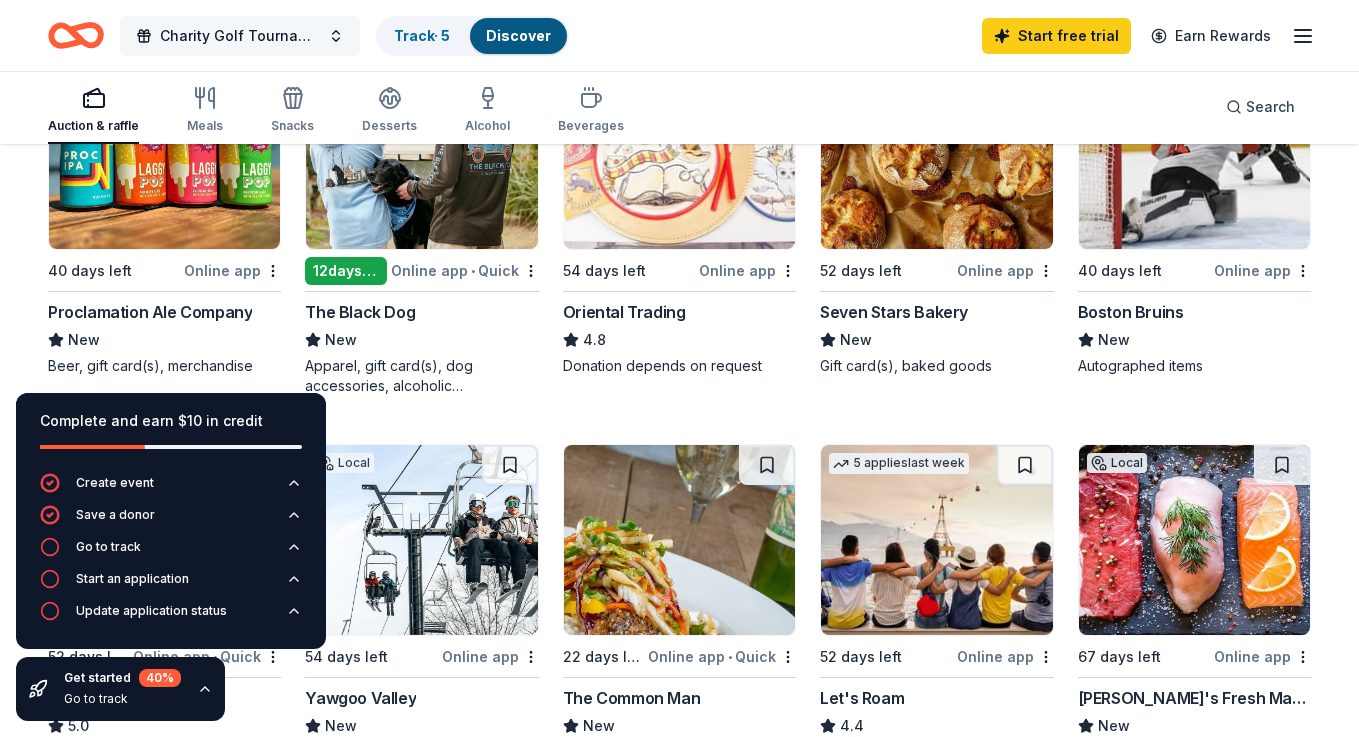 click on "Charity Golf Tournament" at bounding box center [240, 36] 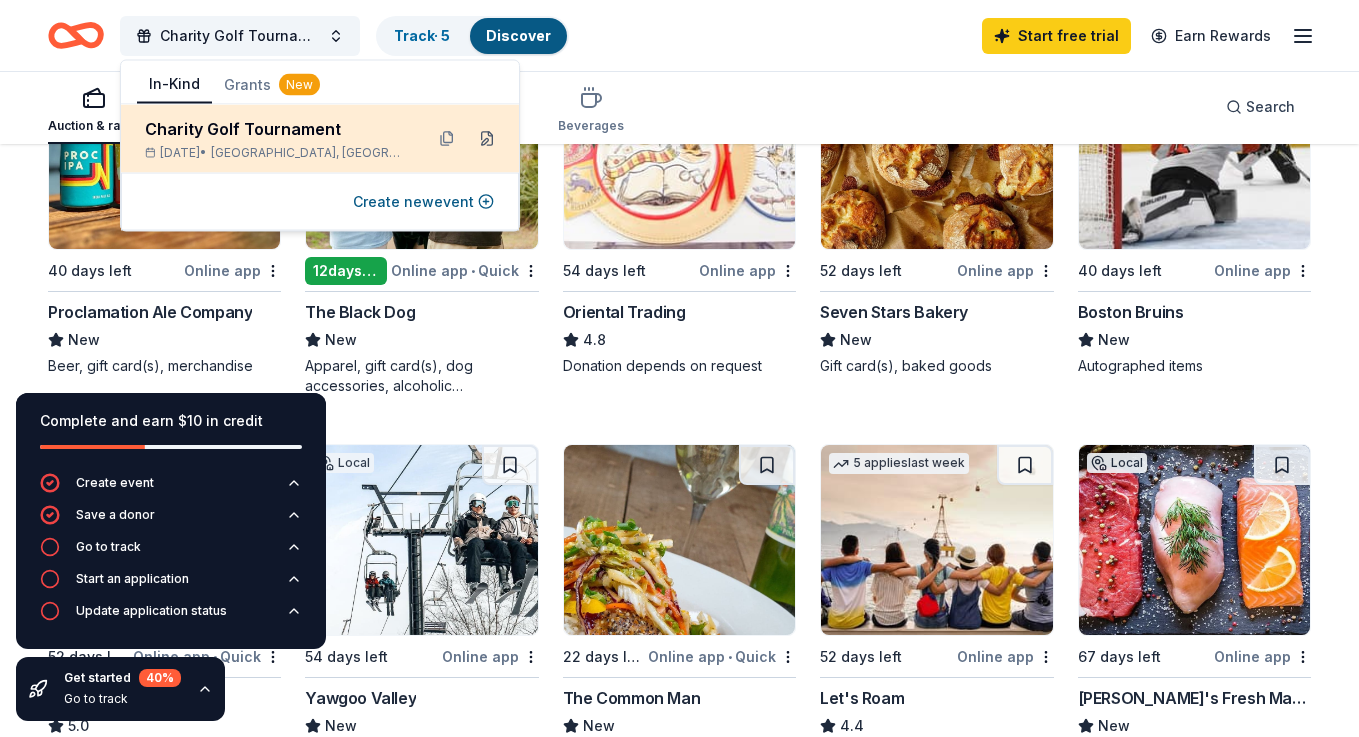 click at bounding box center (487, 139) 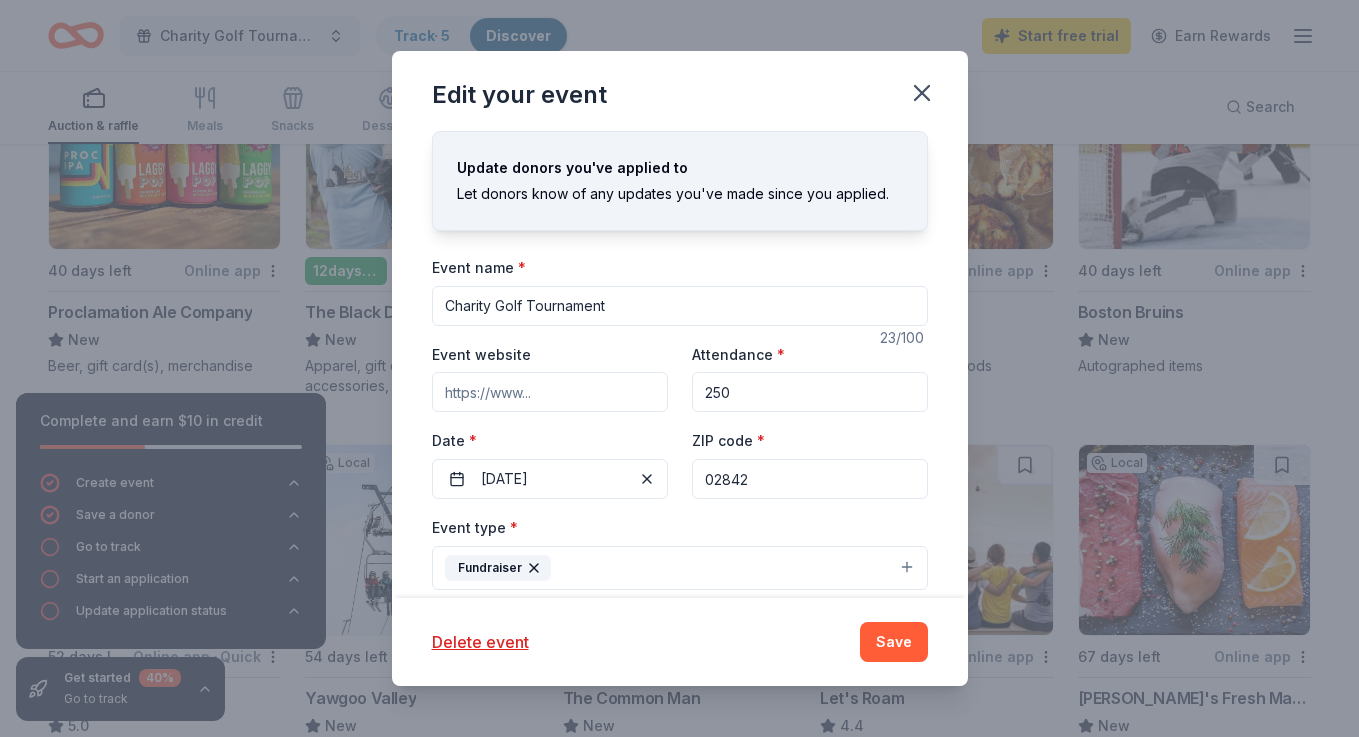 click on "Charity Golf Tournament" at bounding box center [680, 306] 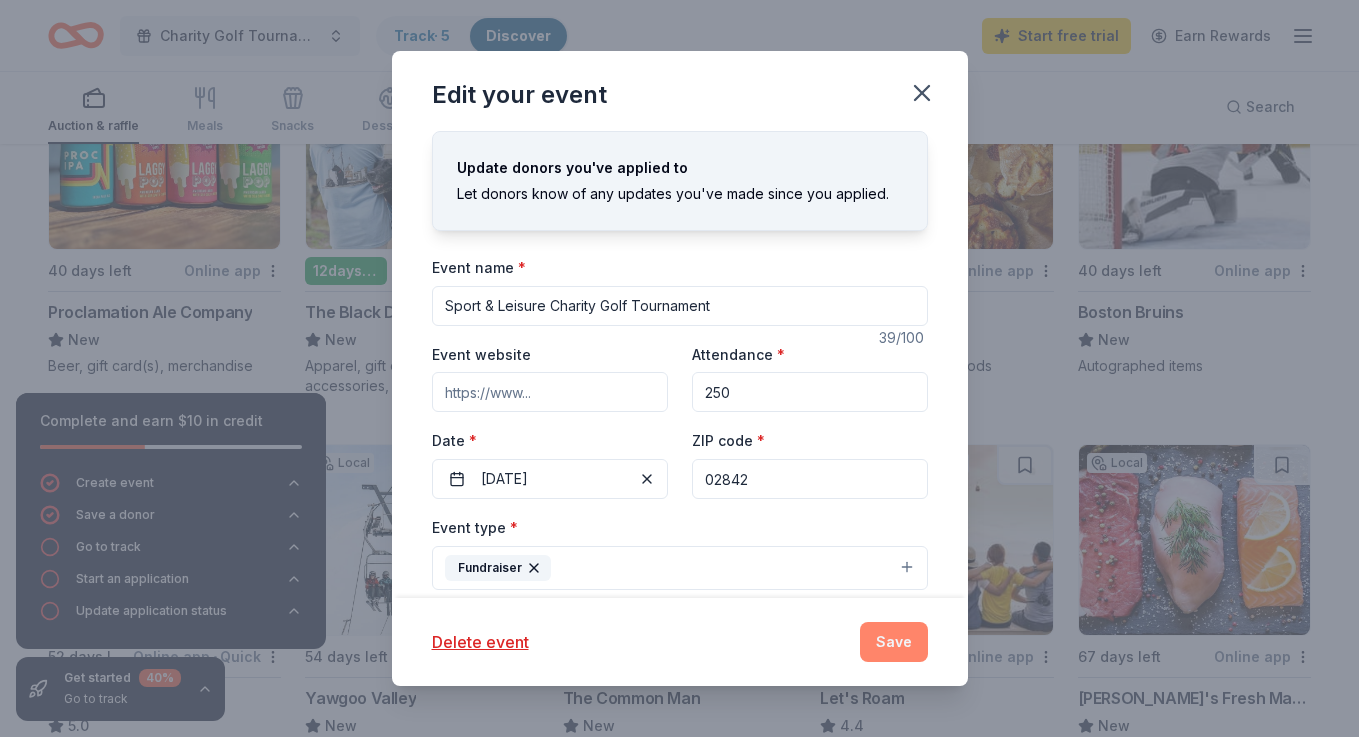 type on "Sport & Leisure Charity Golf Tournament" 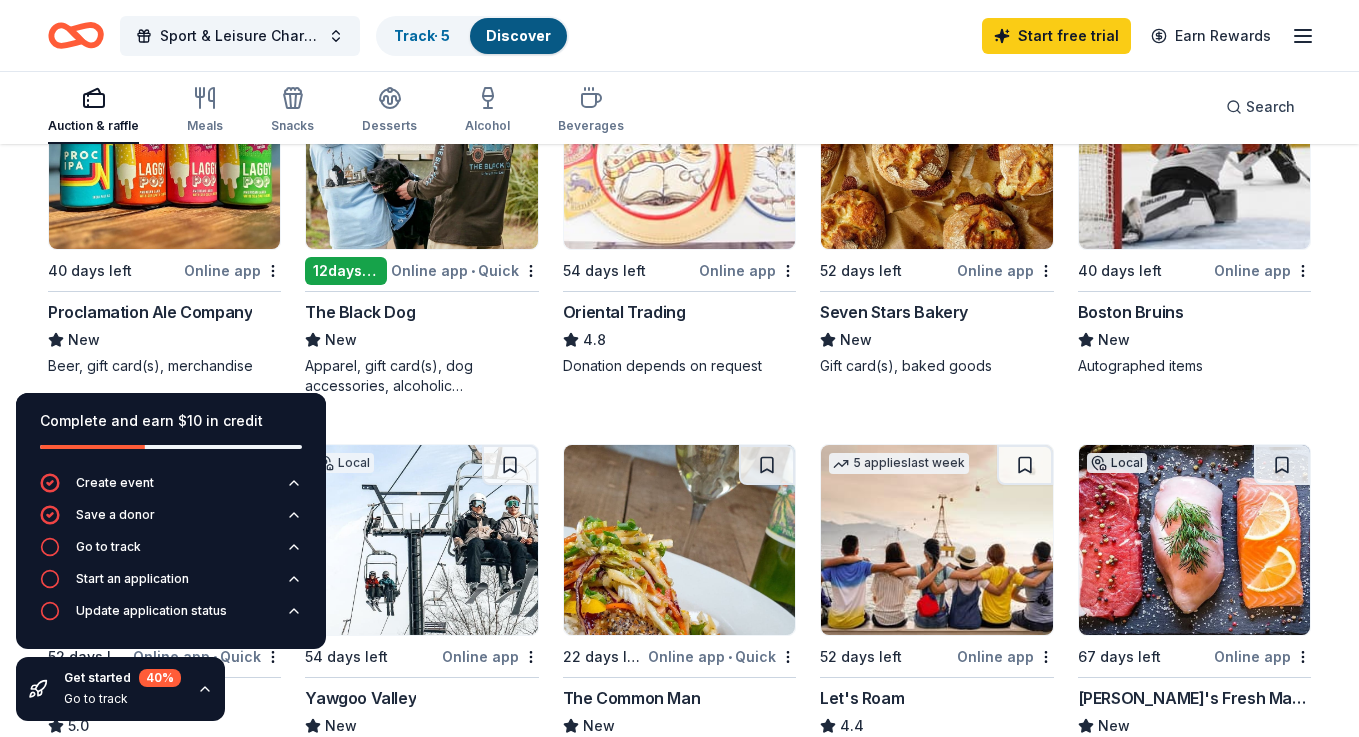scroll, scrollTop: 0, scrollLeft: 0, axis: both 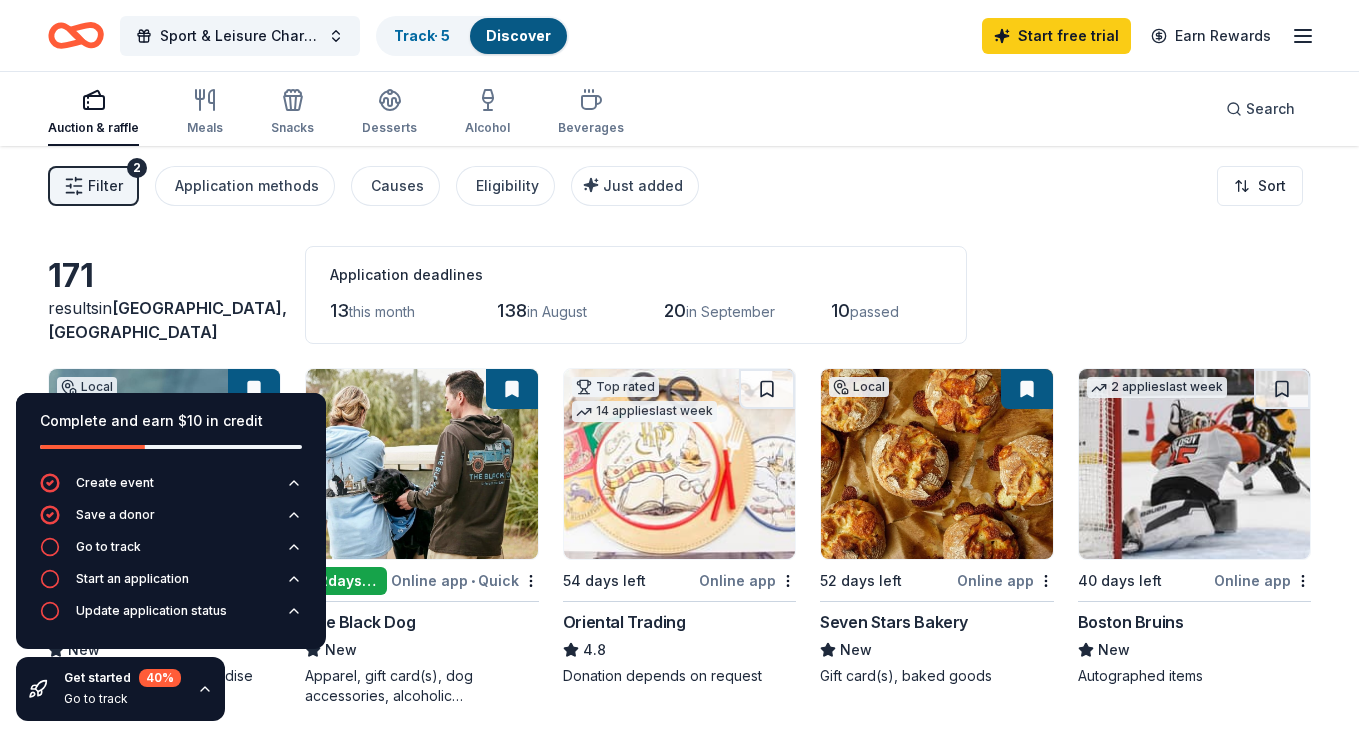 click on "Filter 2 Application methods Causes Eligibility Just added Sort" at bounding box center (679, 186) 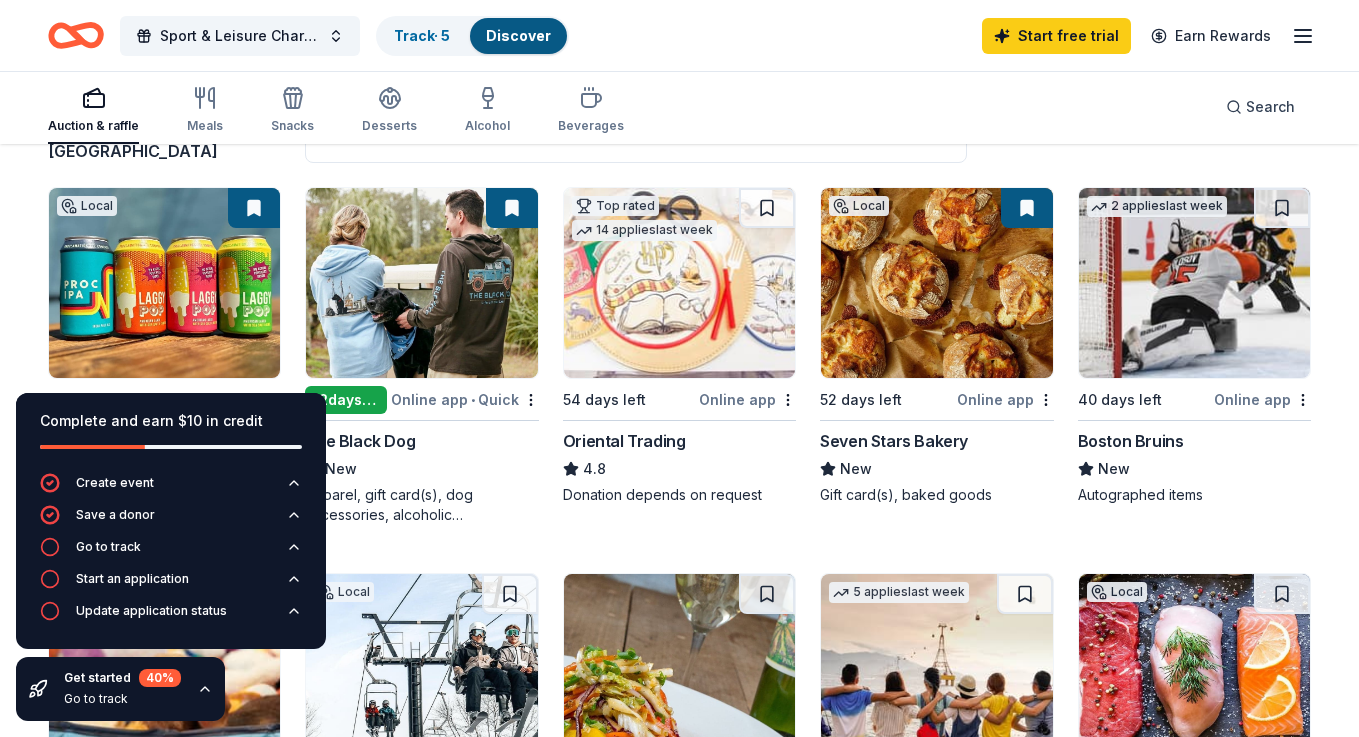 scroll, scrollTop: 186, scrollLeft: 0, axis: vertical 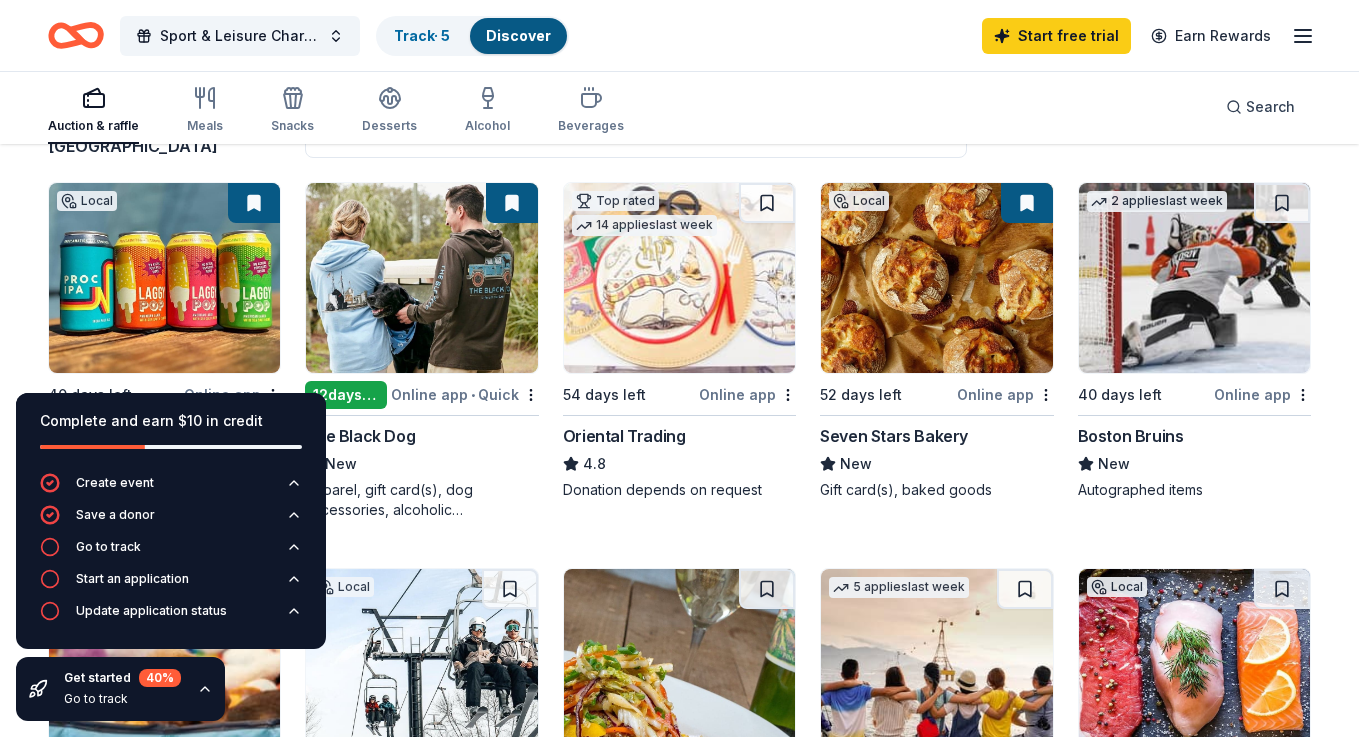 click on "Seven Stars Bakery" at bounding box center [894, 436] 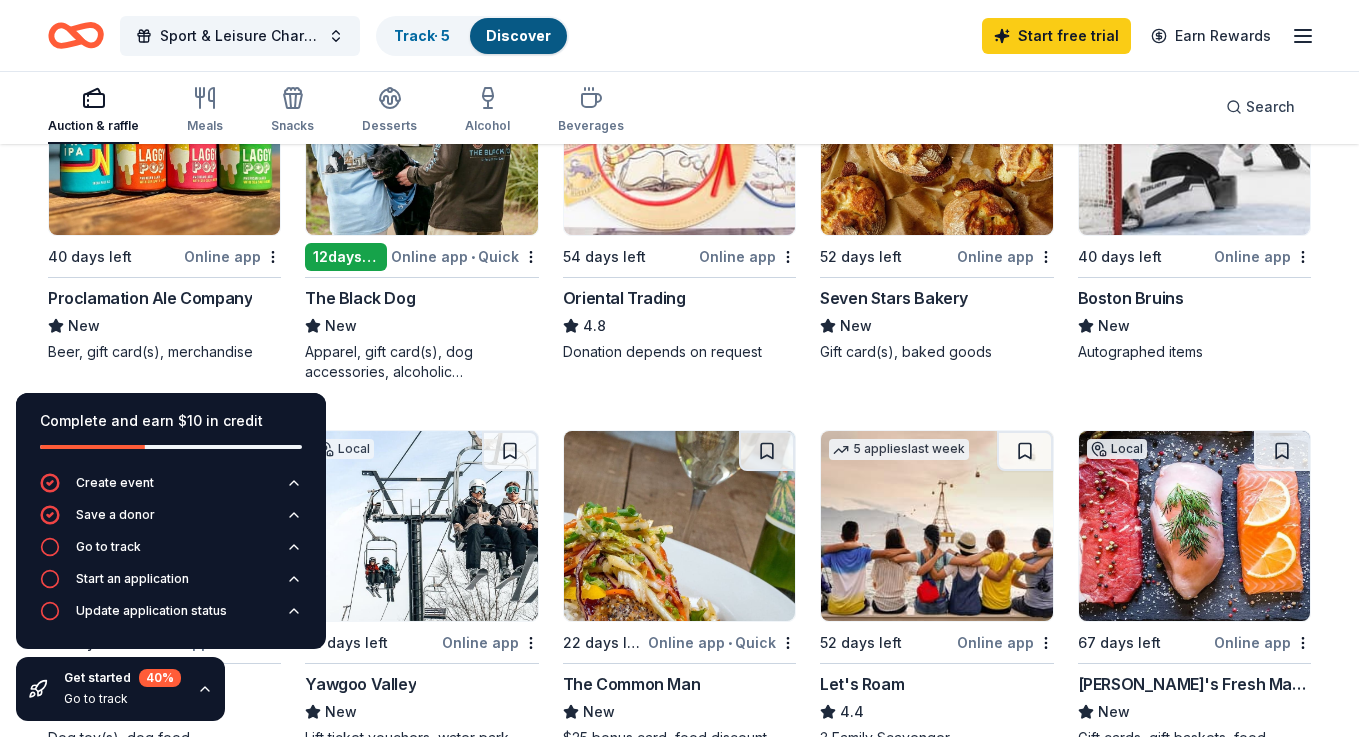 scroll, scrollTop: 334, scrollLeft: 0, axis: vertical 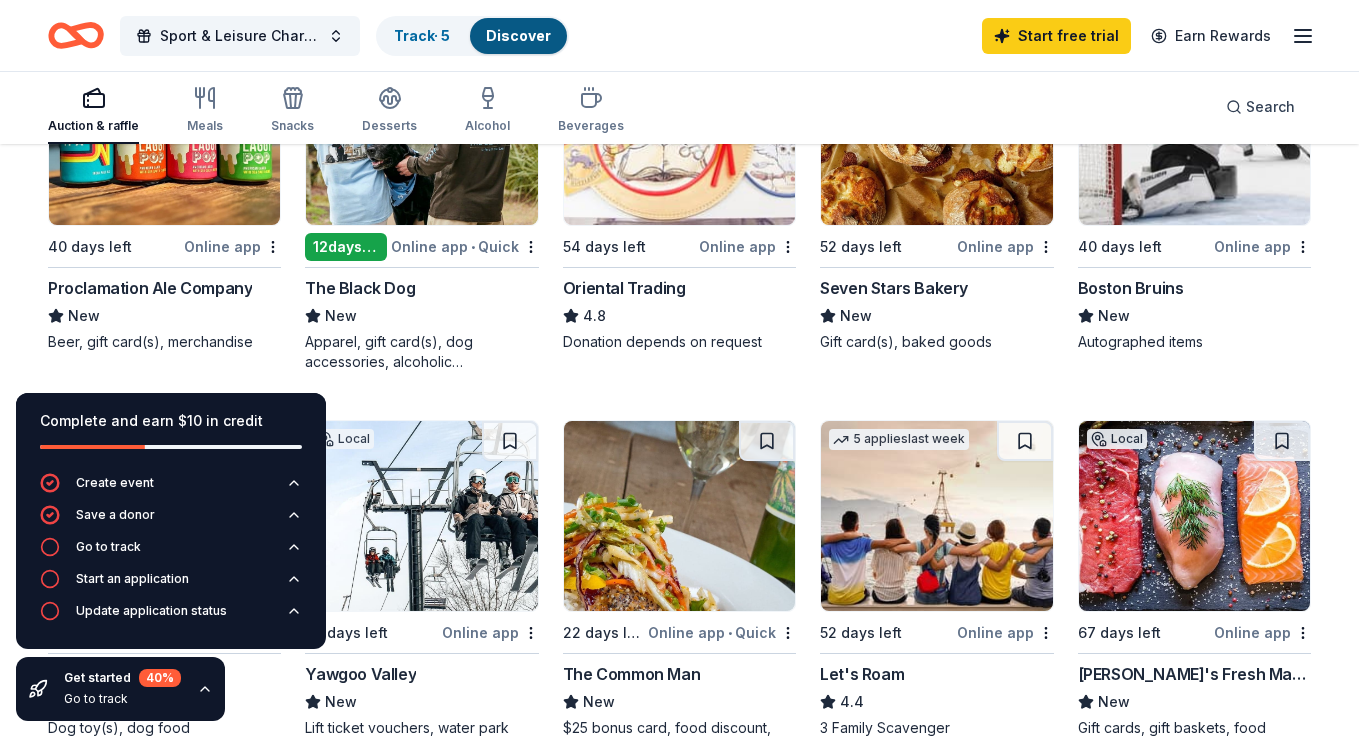 click on "Proclamation Ale Company" at bounding box center (150, 288) 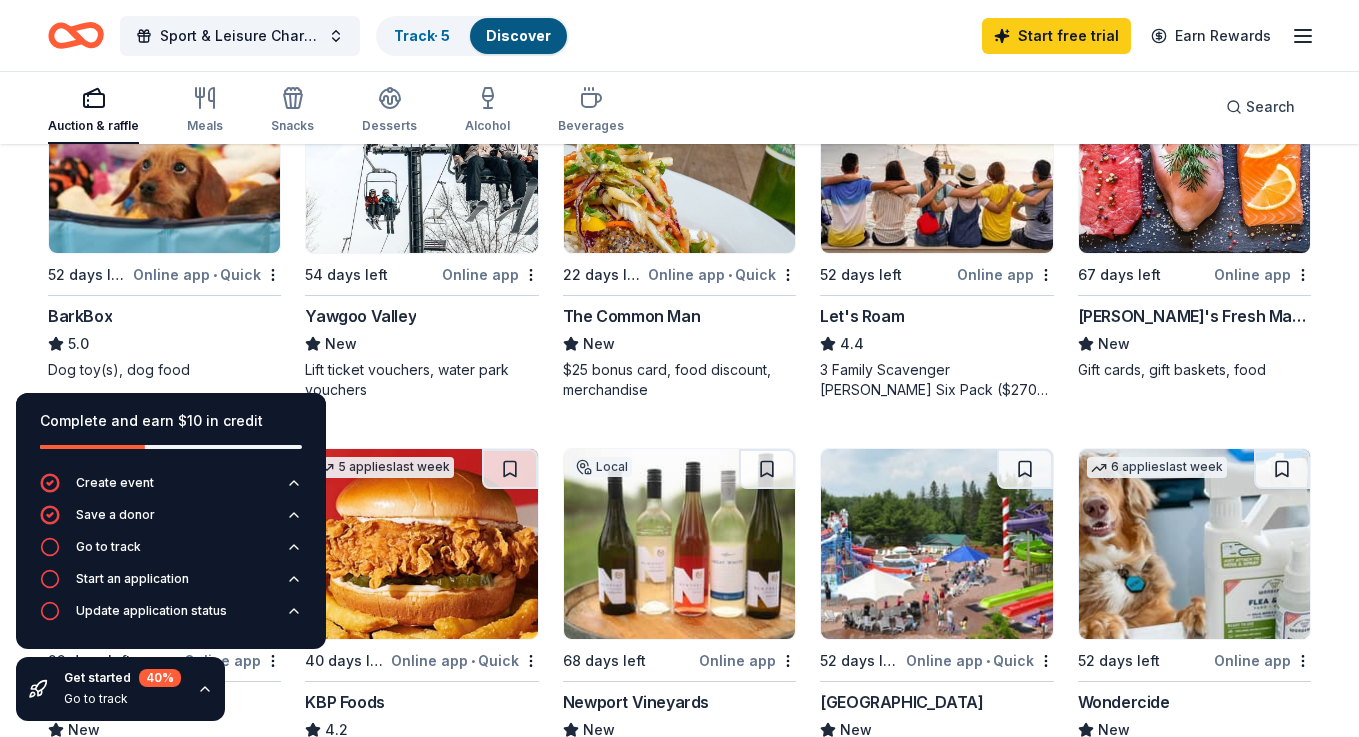 scroll, scrollTop: 695, scrollLeft: 0, axis: vertical 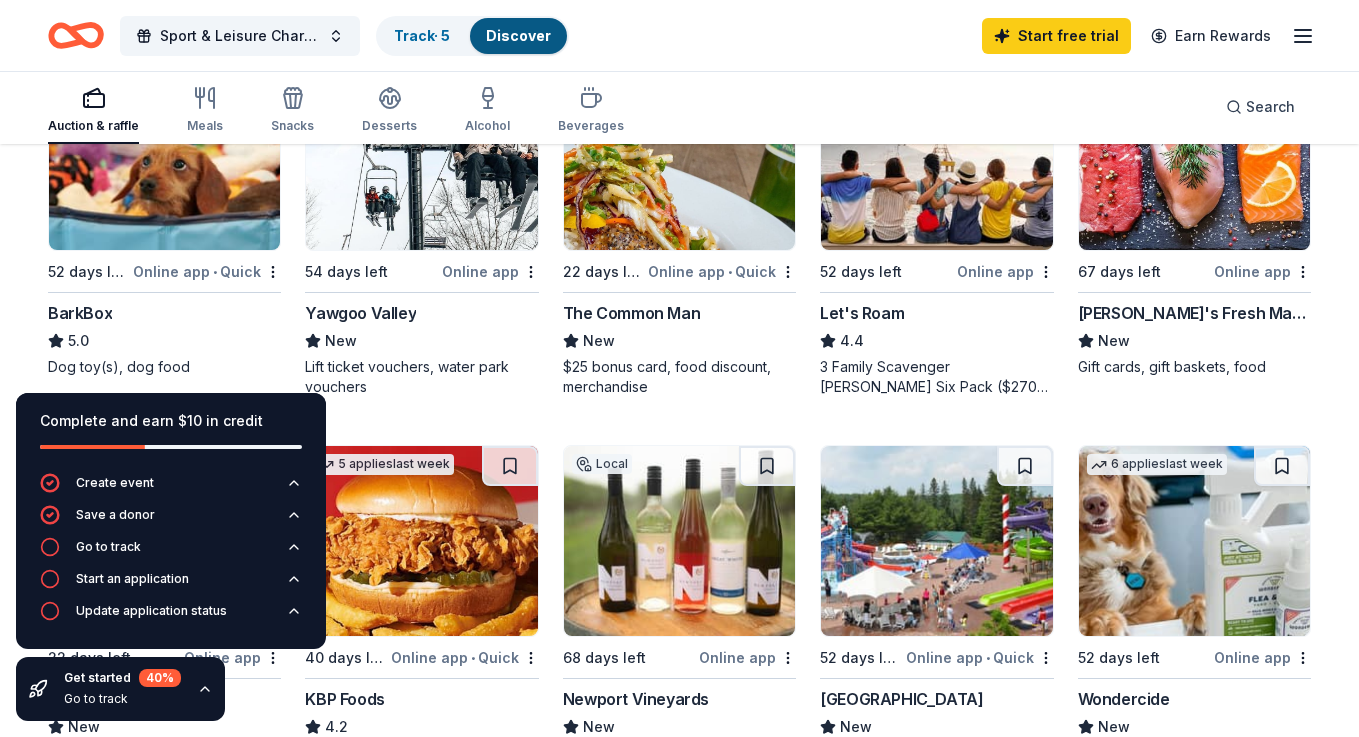click on "Yawgoo Valley" at bounding box center (360, 313) 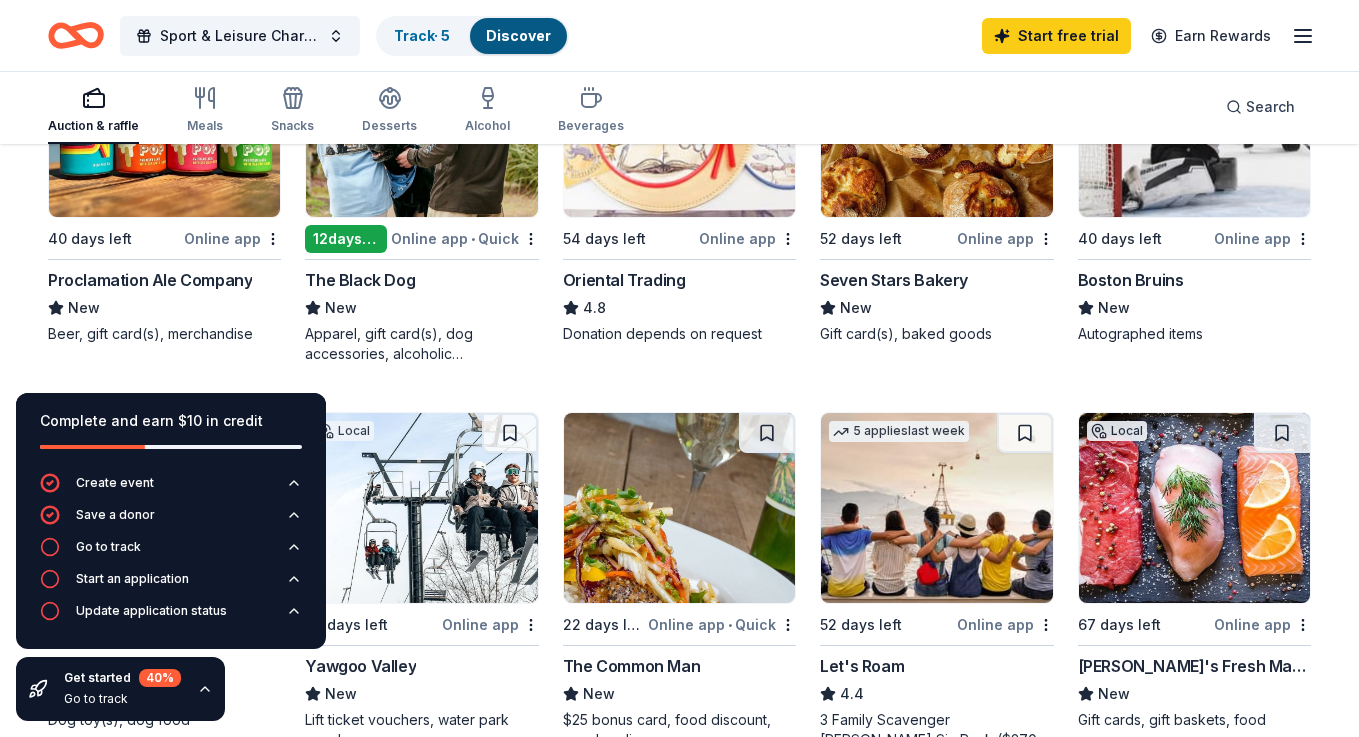 scroll, scrollTop: 332, scrollLeft: 0, axis: vertical 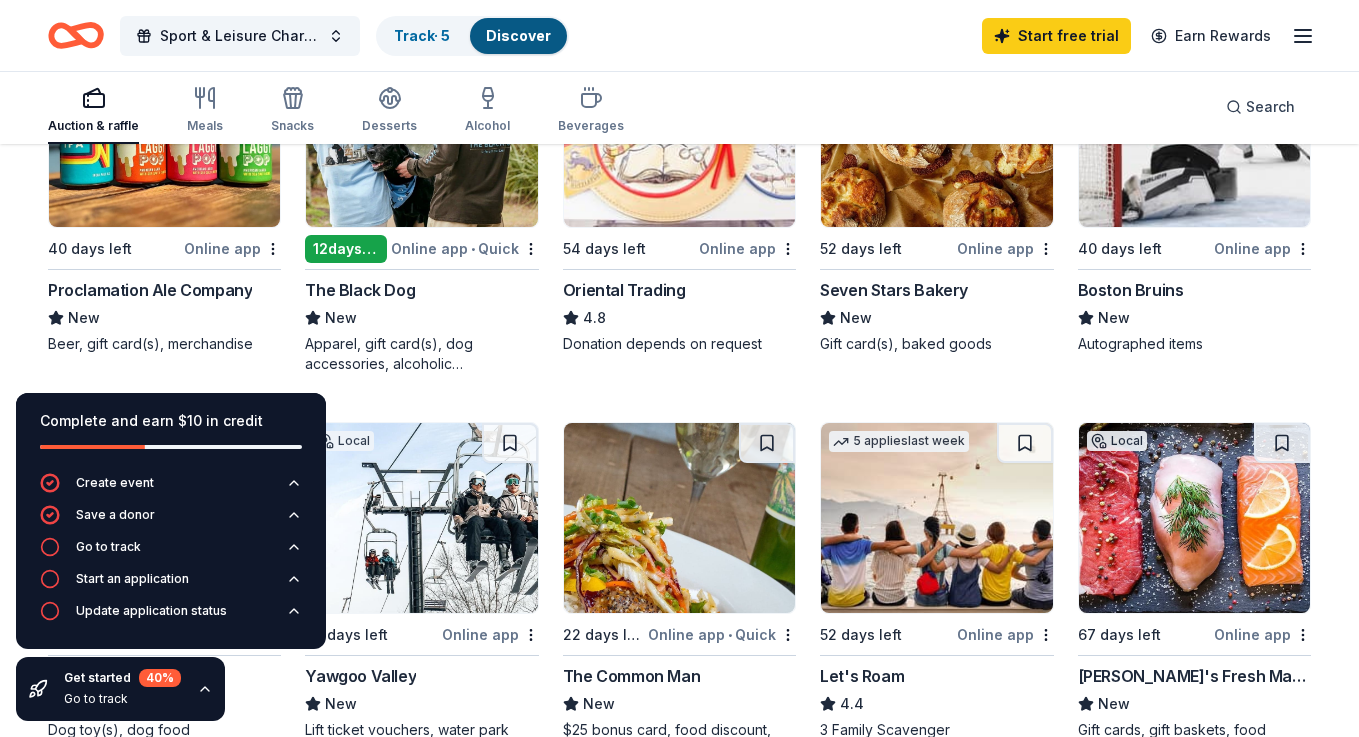click on "Seven Stars Bakery" at bounding box center (894, 290) 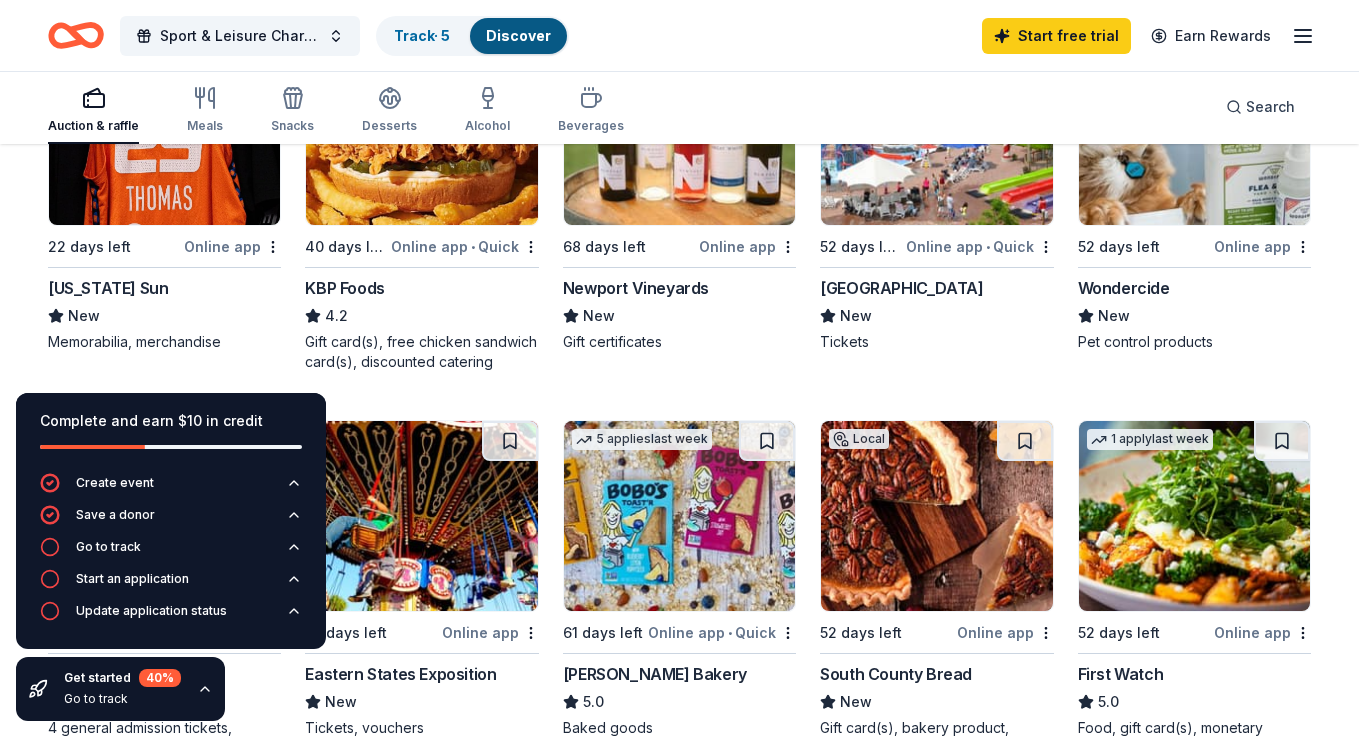 scroll, scrollTop: 1113, scrollLeft: 0, axis: vertical 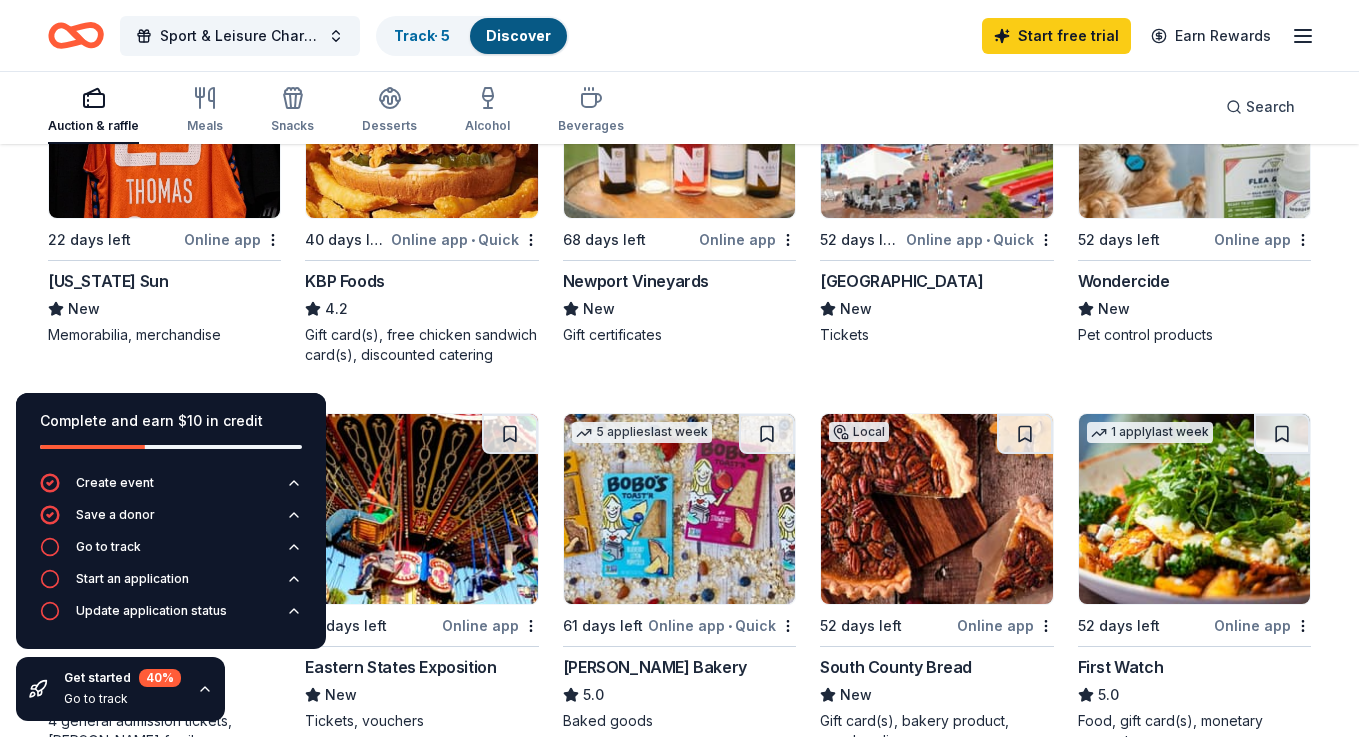 click on "[US_STATE] Sun" at bounding box center [108, 281] 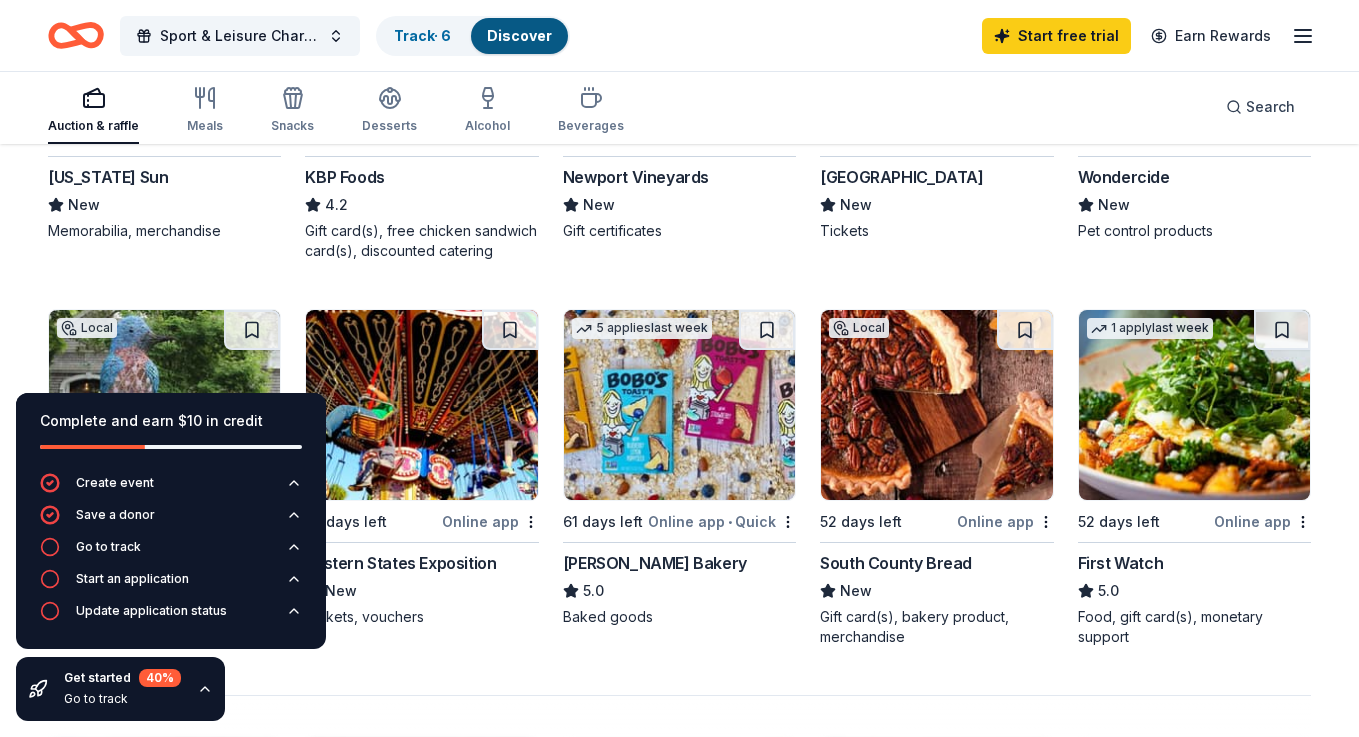 scroll, scrollTop: 972, scrollLeft: 0, axis: vertical 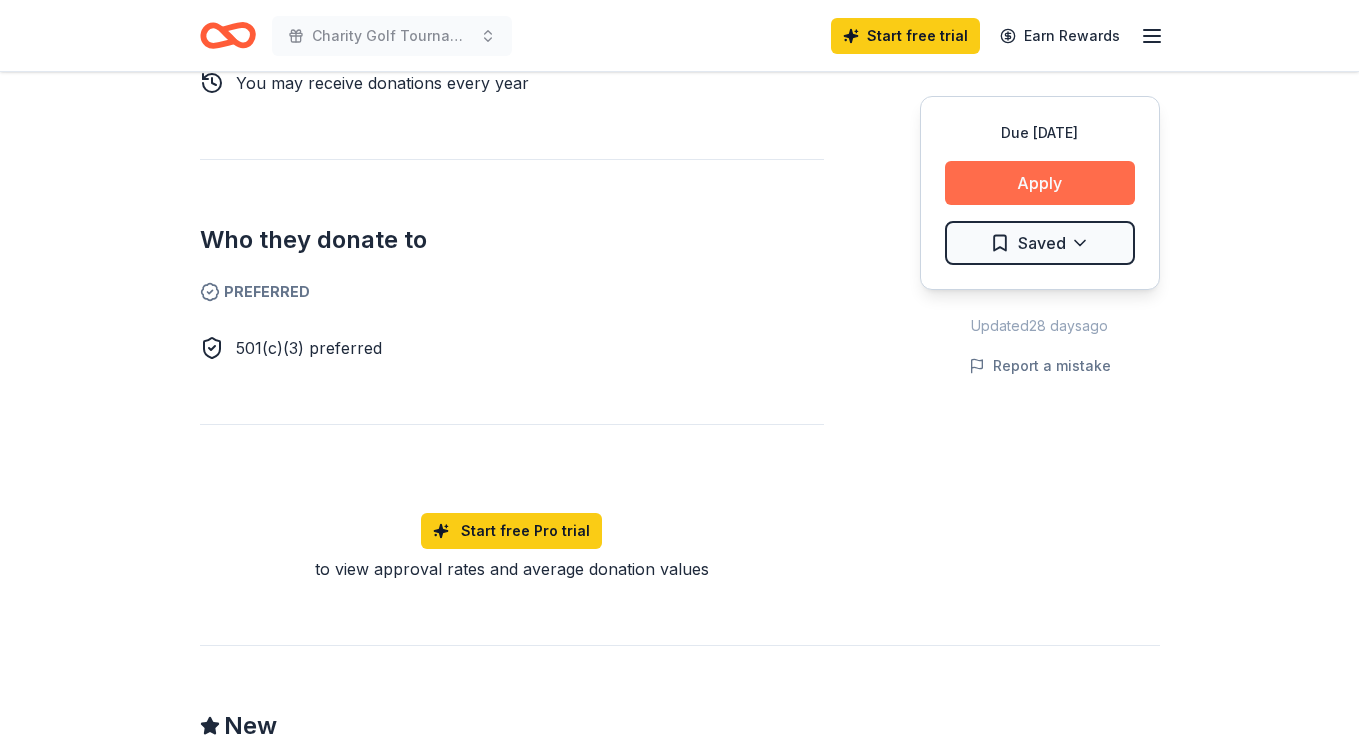 click on "Apply" at bounding box center [1040, 183] 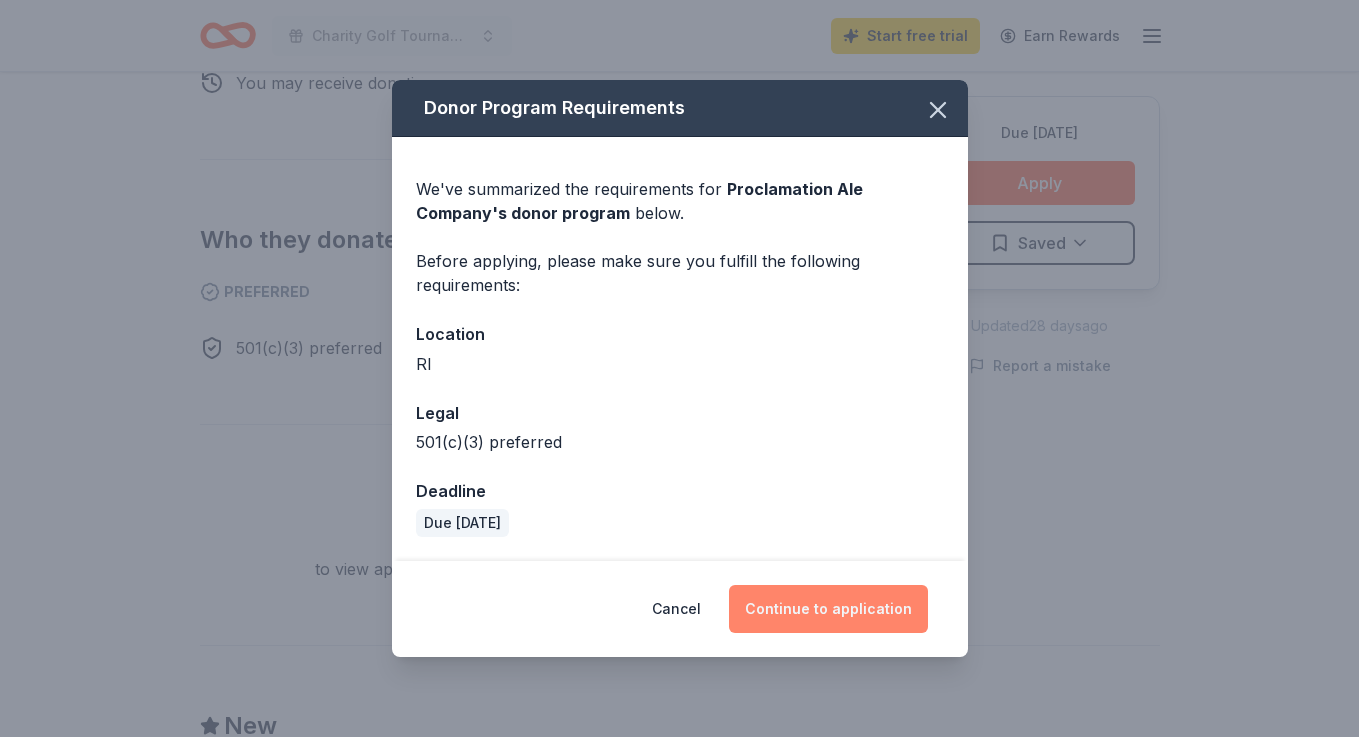 click on "Continue to application" at bounding box center (828, 609) 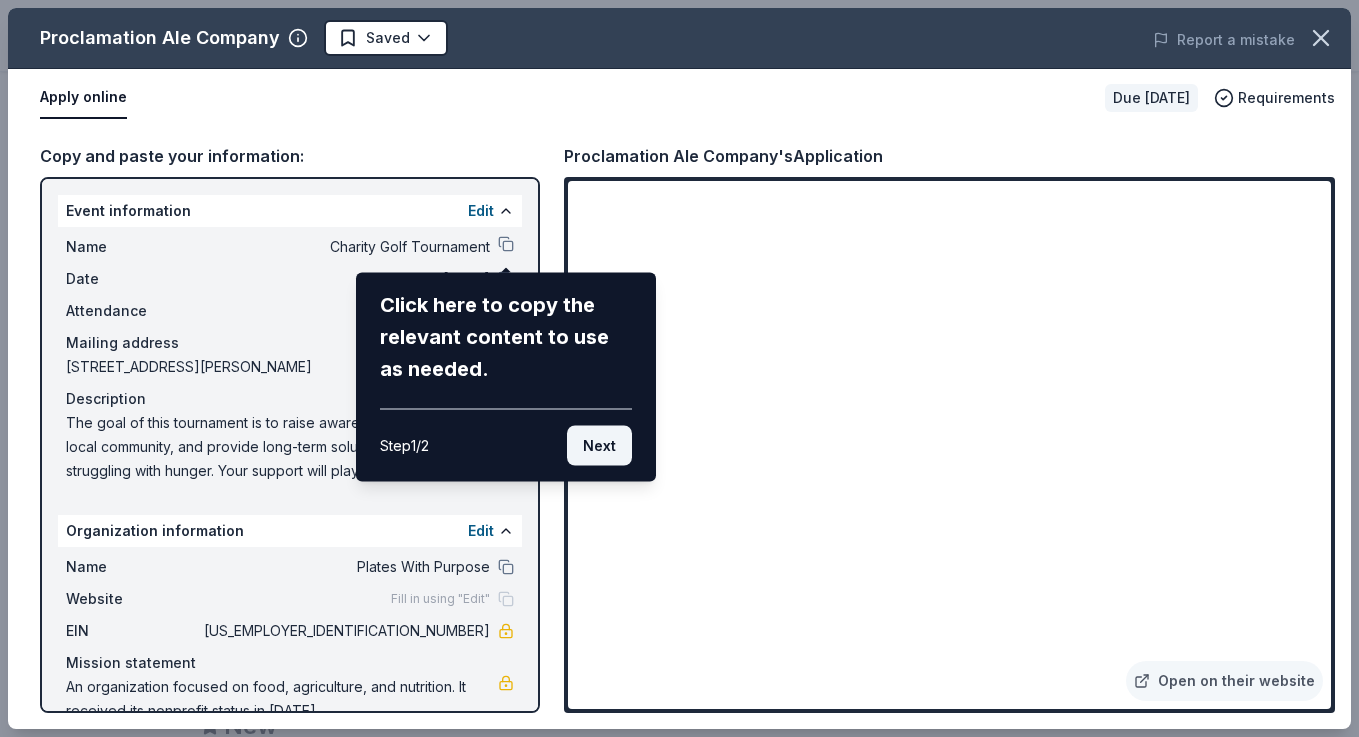 click on "Next" at bounding box center [599, 446] 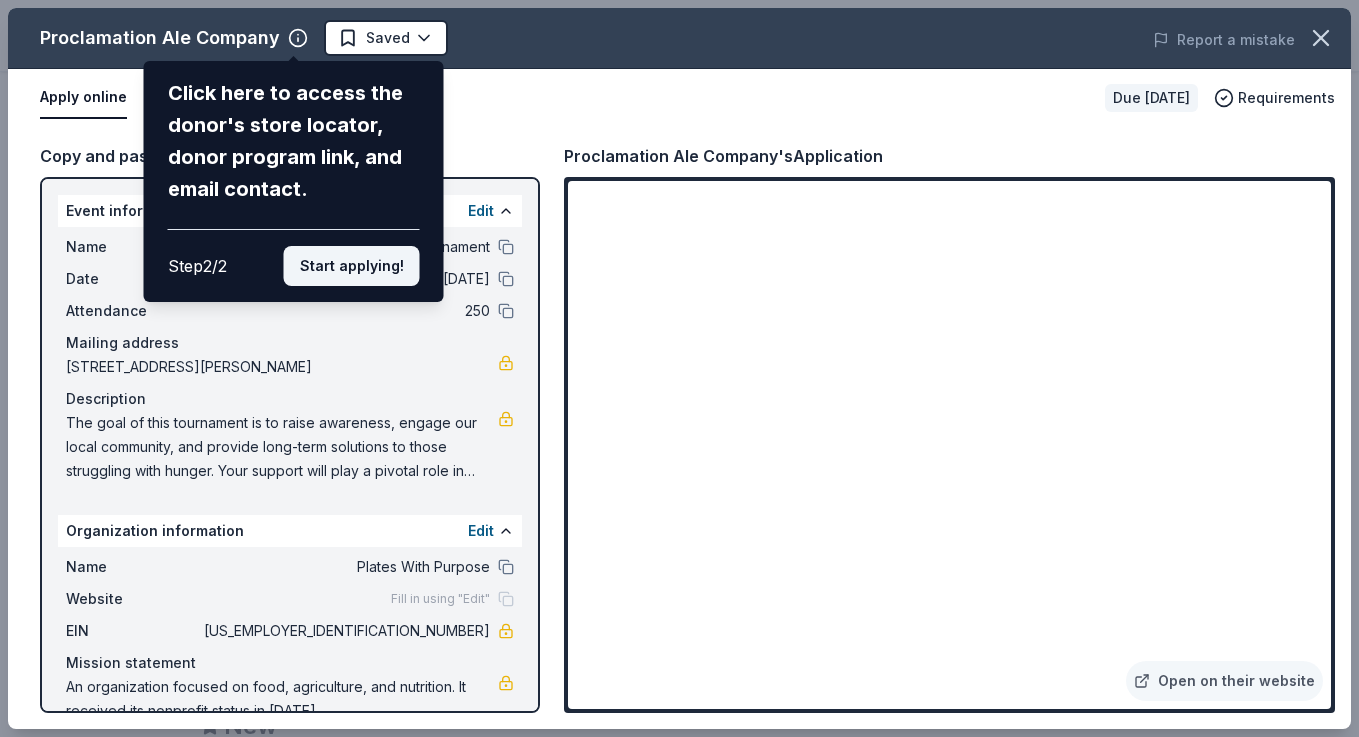click on "Start applying!" at bounding box center (352, 266) 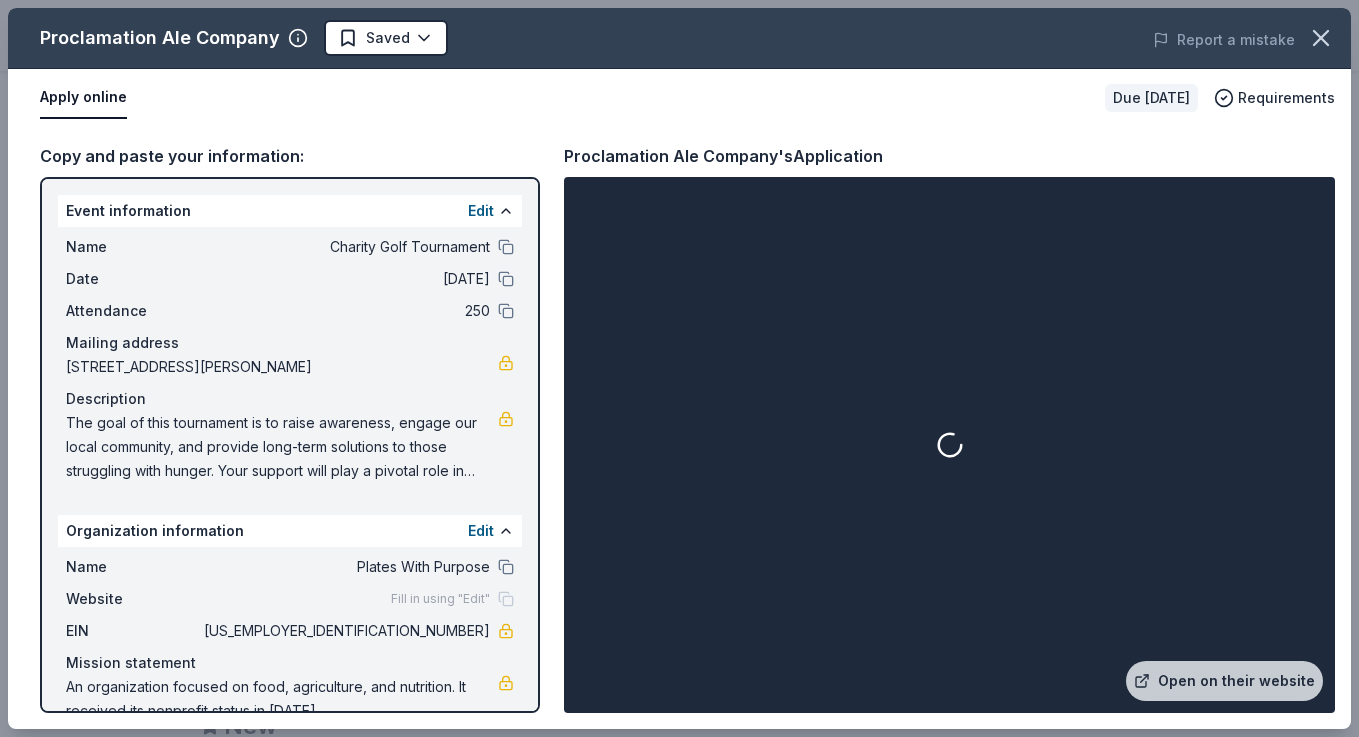 click at bounding box center [949, 445] 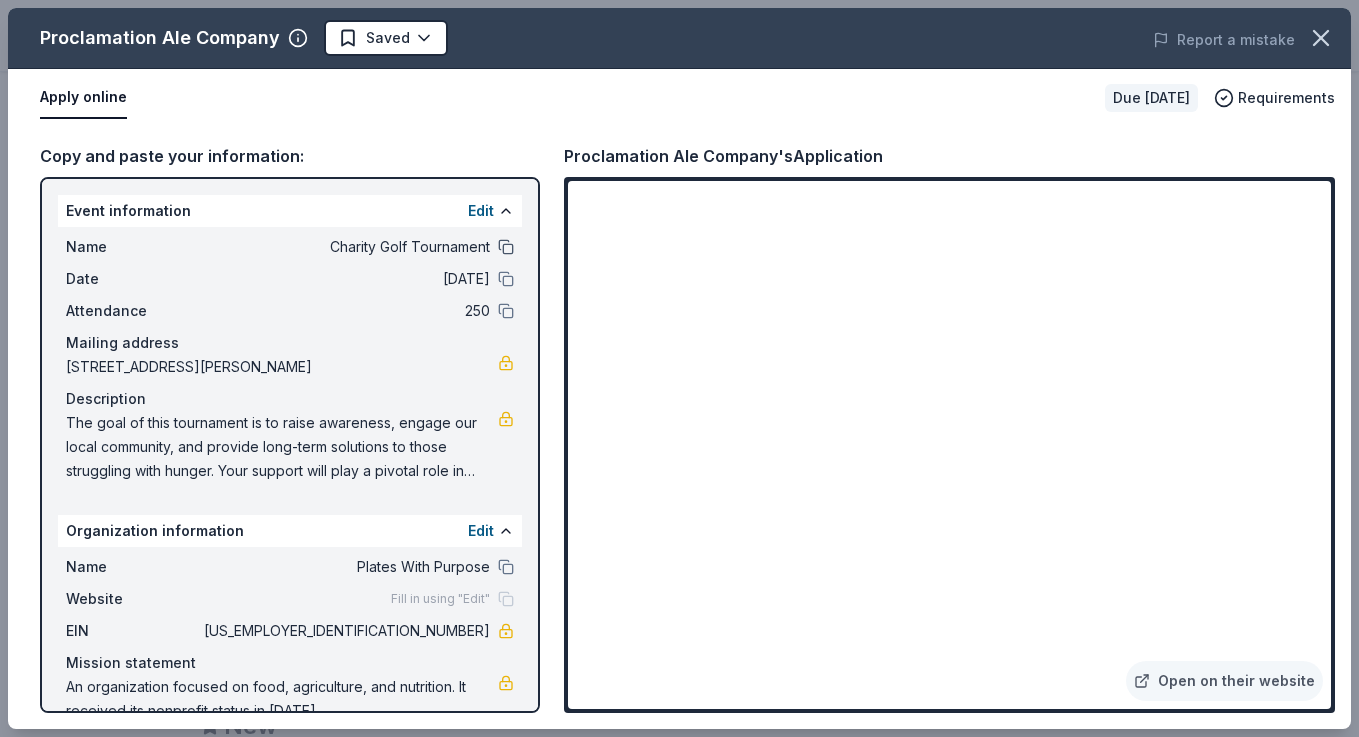 click at bounding box center (506, 247) 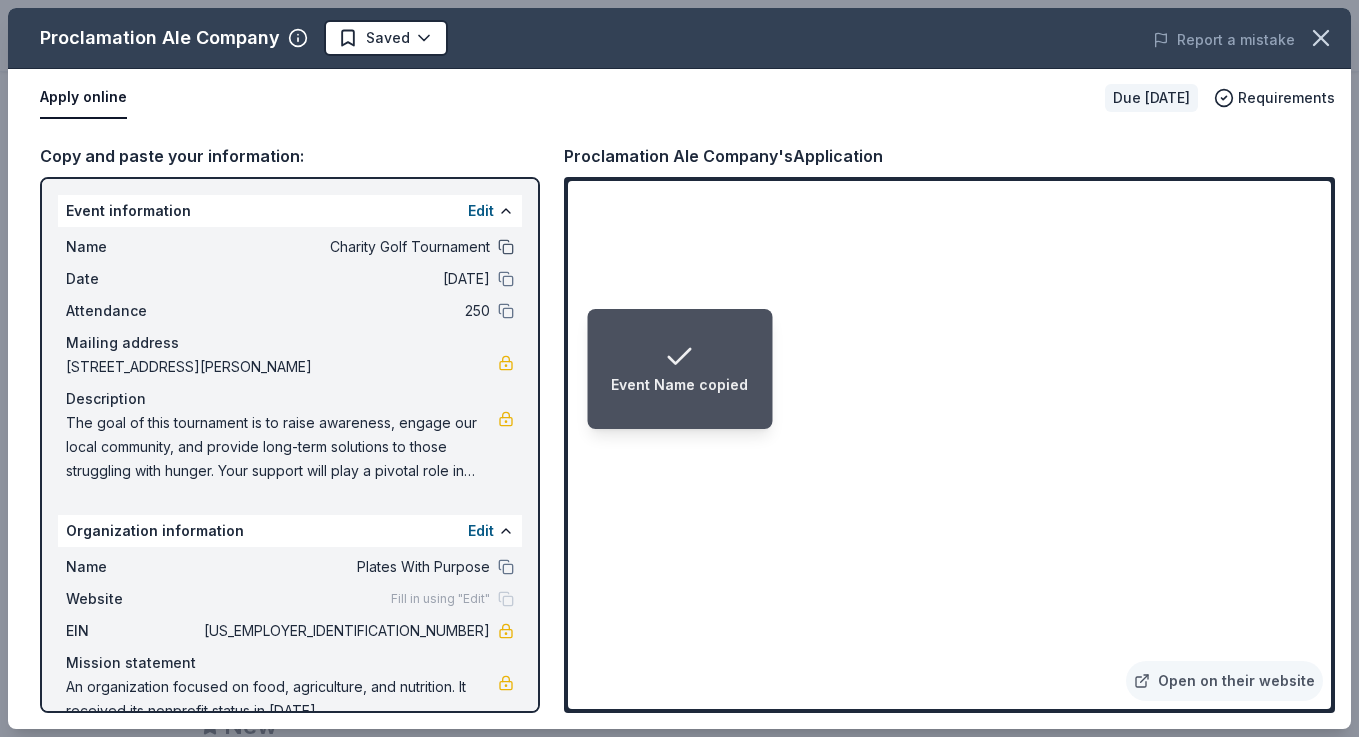 click at bounding box center (506, 247) 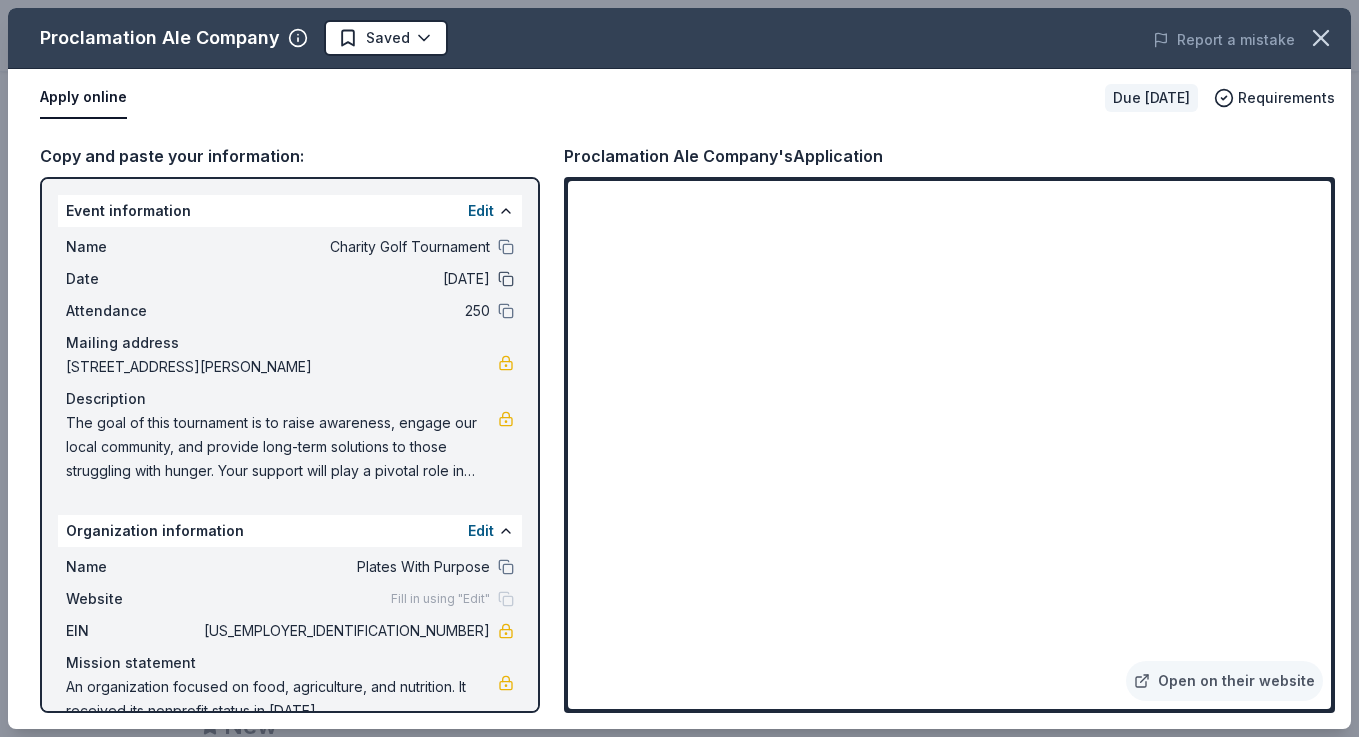 click at bounding box center (506, 279) 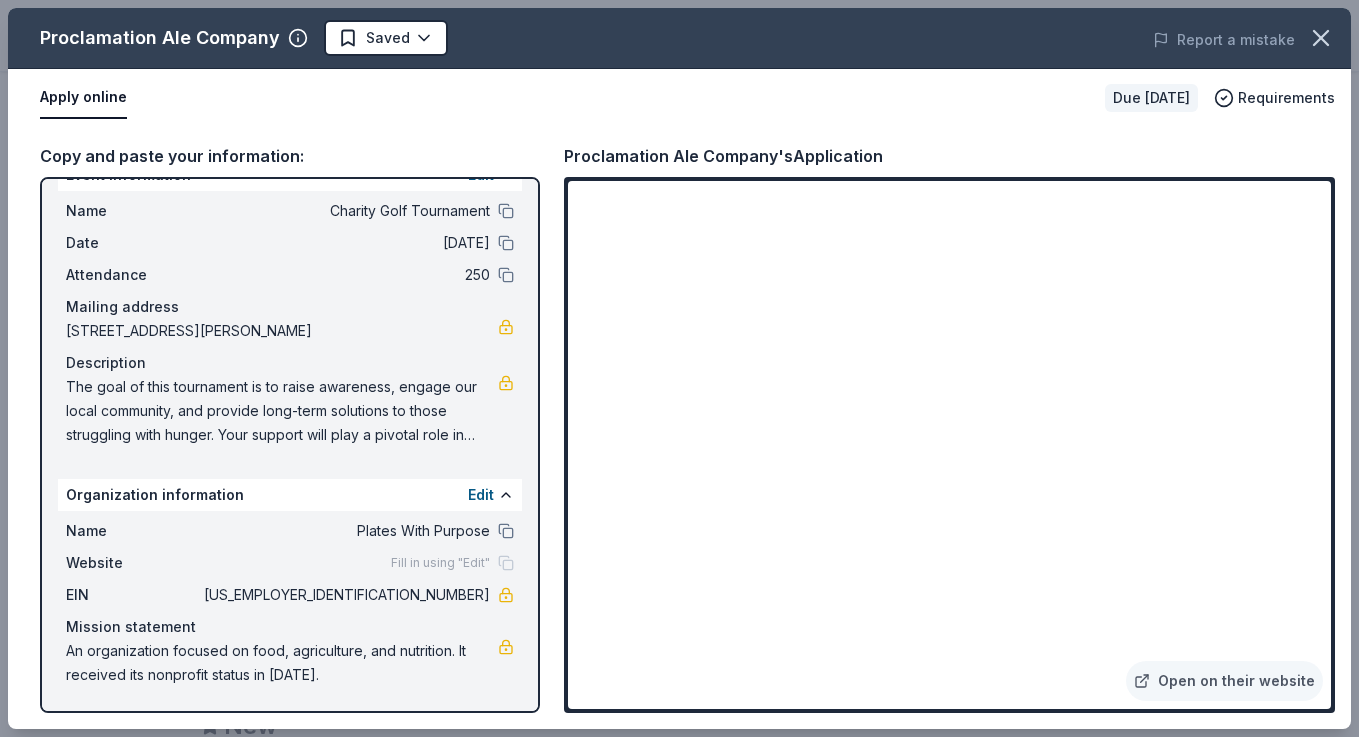 scroll, scrollTop: 0, scrollLeft: 0, axis: both 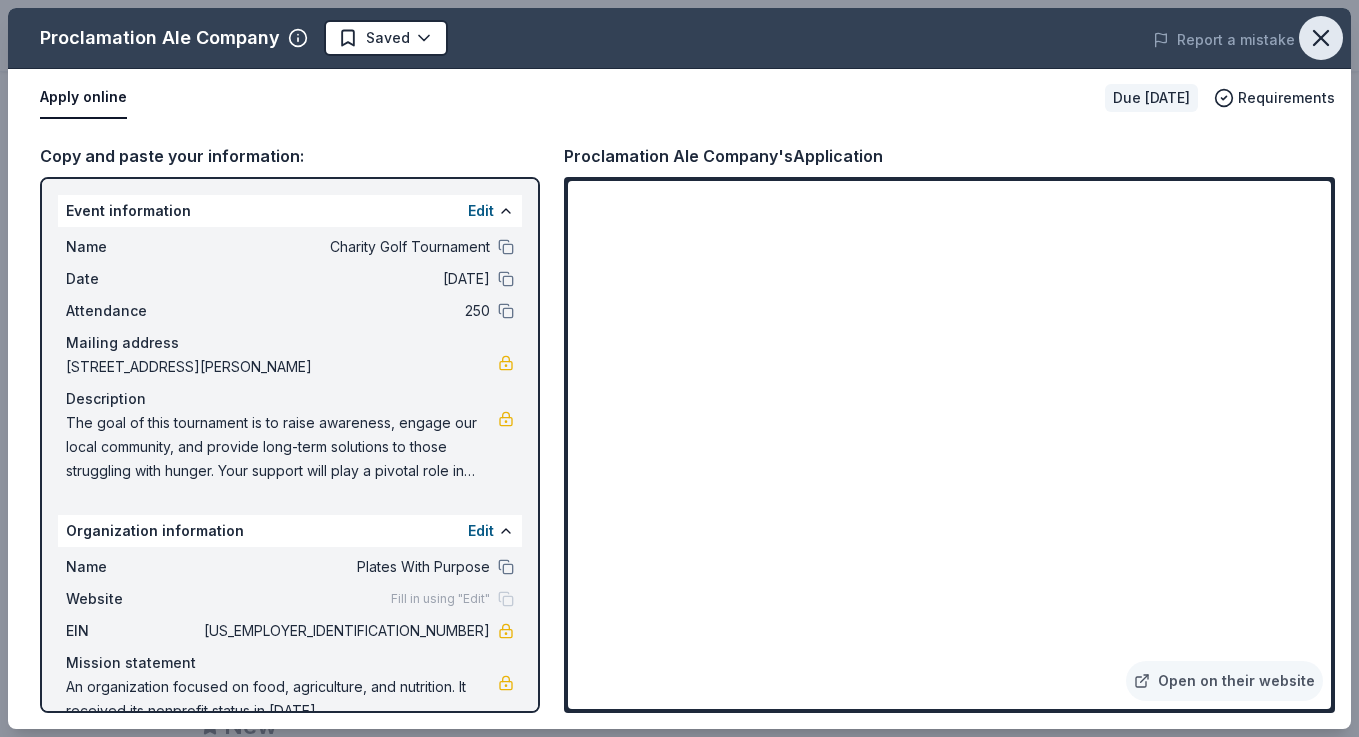 click 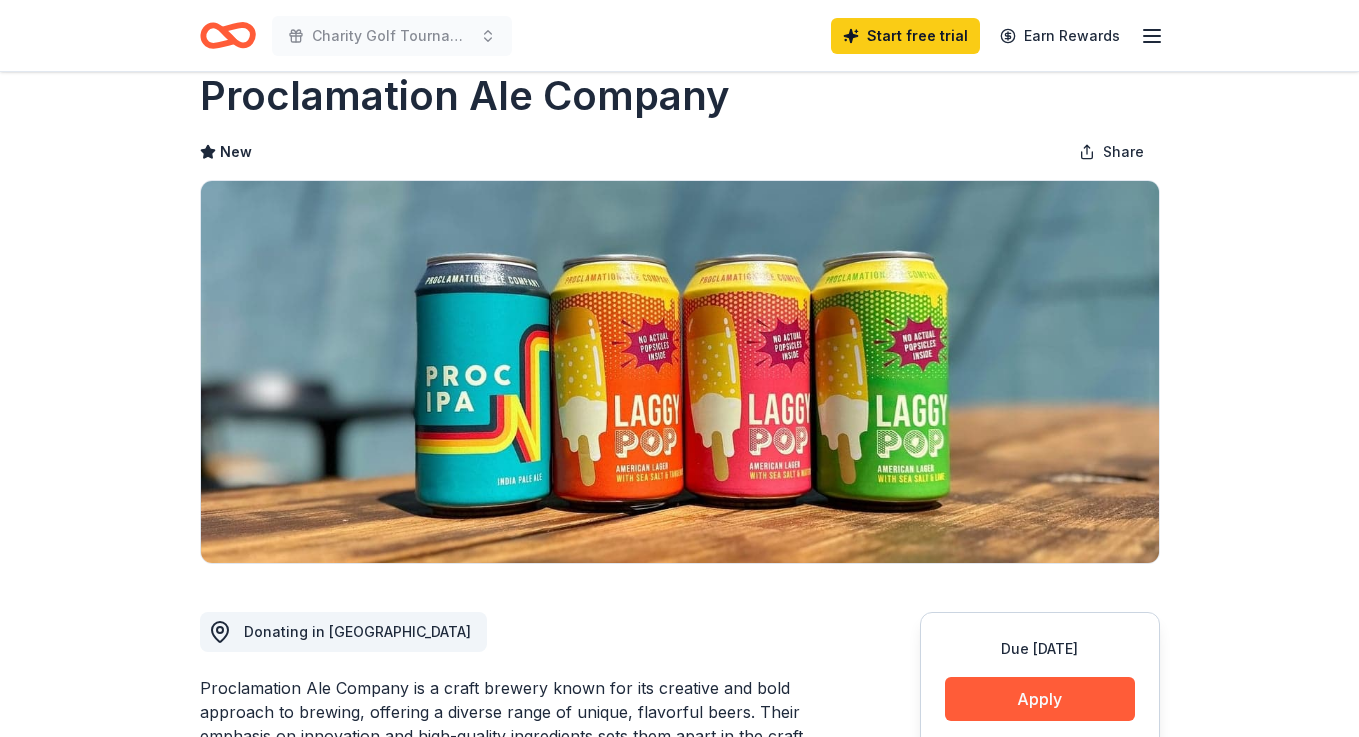 scroll, scrollTop: 0, scrollLeft: 0, axis: both 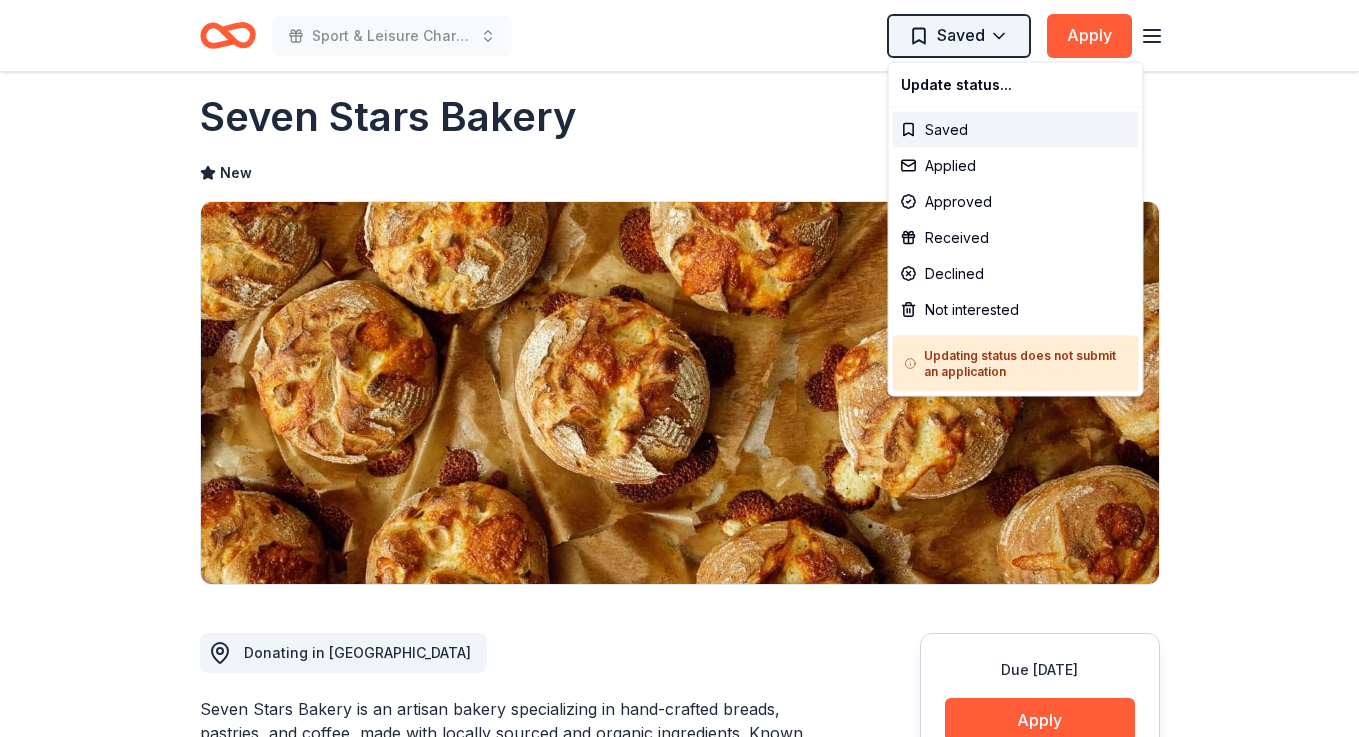click on "Sport & Leisure Charity Golf Tournament Saved Apply Due [DATE] Share Seven Stars Bakery New Share Donating in RI Seven Stars Bakery is an artisan bakery specializing in hand-crafted breads, pastries, and coffee, made with locally sourced and organic ingredients. Known for its commitment to quality and community, it combines traditional baking techniques with a focus on sustainability and fresh, seasonal flavors. What they donate Gift card(s), baked goods Desserts Auction & raffle Snacks Donation can be picked up Donation is small & easy to send to guests Who they donate to  Preferred Supports organizations or events whose goals are to enrich the health, educational or cultural well being of our community Art & Culture Education Health 501(c)(3) required  Ineligible Political fundraisers Political Start free Pro trial to view approval rates and average donation values Due [DATE] Apply Saved Usually responds in  around a week Updated  [DATE] Report a mistake New Leave a review Similar donors 6   6" at bounding box center (679, 345) 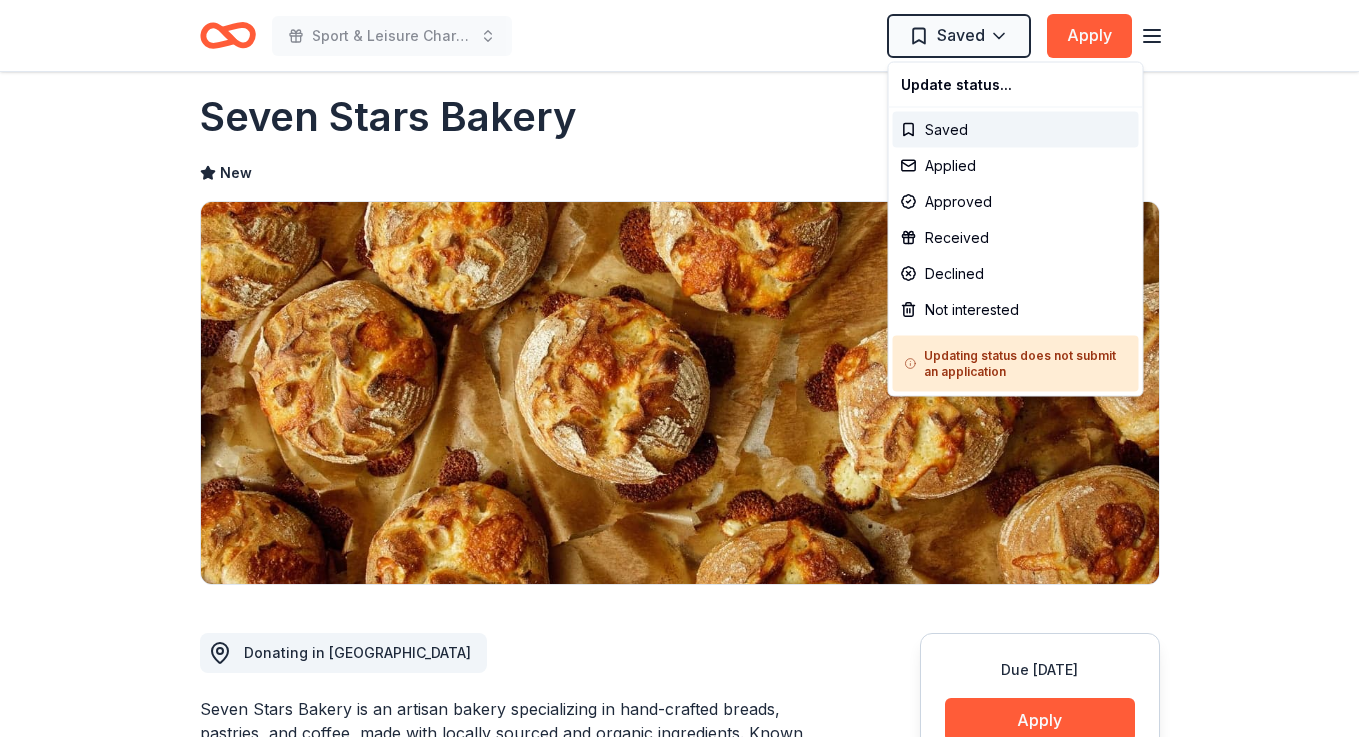 click on "Sport & Leisure Charity Golf Tournament Saved Apply Due in 52 days Share Seven Stars Bakery New Share Donating in RI Seven Stars Bakery is an artisan bakery specializing in hand-crafted breads, pastries, and coffee, made with locally sourced and organic ingredients. Known for its commitment to quality and community, it combines traditional baking techniques with a focus on sustainability and fresh, seasonal flavors. What they donate Gift card(s), baked goods Desserts Auction & raffle Snacks Donation can be picked up Donation is small & easy to send to guests Who they donate to  Preferred Supports organizations or events whose goals are to enrich the health, educational or cultural well being of our community Art & Culture Education Health 501(c)(3) required  Ineligible Political fundraisers Political Start free Pro trial to view approval rates and average donation values Due in 52 days Apply Saved Usually responds in  around a week Updated  28 days  ago Report a mistake New Leave a review Similar donors 6   6" at bounding box center [679, 345] 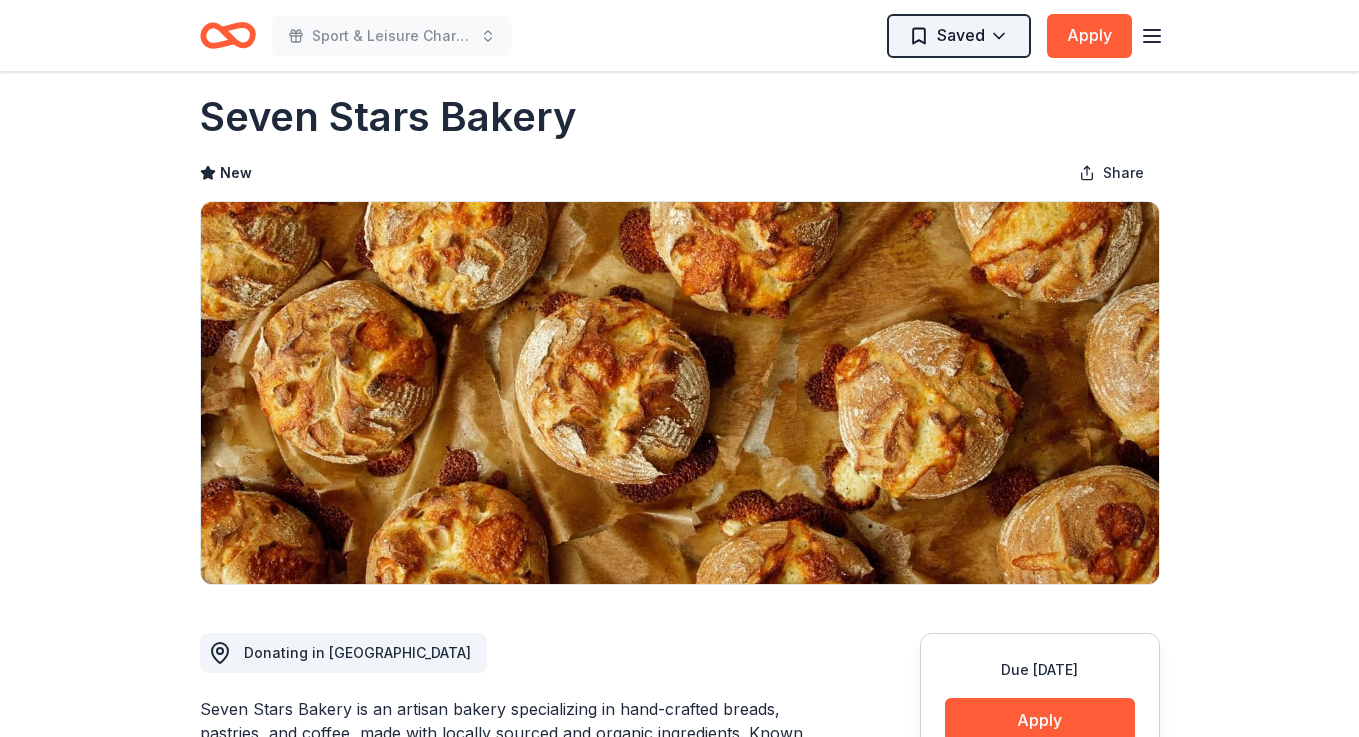 click on "Sport & Leisure Charity Golf Tournament Saved Apply Due in 52 days Share Seven Stars Bakery New Share Donating in RI Seven Stars Bakery is an artisan bakery specializing in hand-crafted breads, pastries, and coffee, made with locally sourced and organic ingredients. Known for its commitment to quality and community, it combines traditional baking techniques with a focus on sustainability and fresh, seasonal flavors. What they donate Gift card(s), baked goods Desserts Auction & raffle Snacks Donation can be picked up Donation is small & easy to send to guests Who they donate to  Preferred Supports organizations or events whose goals are to enrich the health, educational or cultural well being of our community Art & Culture Education Health 501(c)(3) required  Ineligible Political fundraisers Political Start free Pro trial to view approval rates and average donation values Due in 52 days Apply Saved Usually responds in  around a week Updated  28 days  ago Report a mistake New Leave a review Similar donors 6   6" at bounding box center (679, 345) 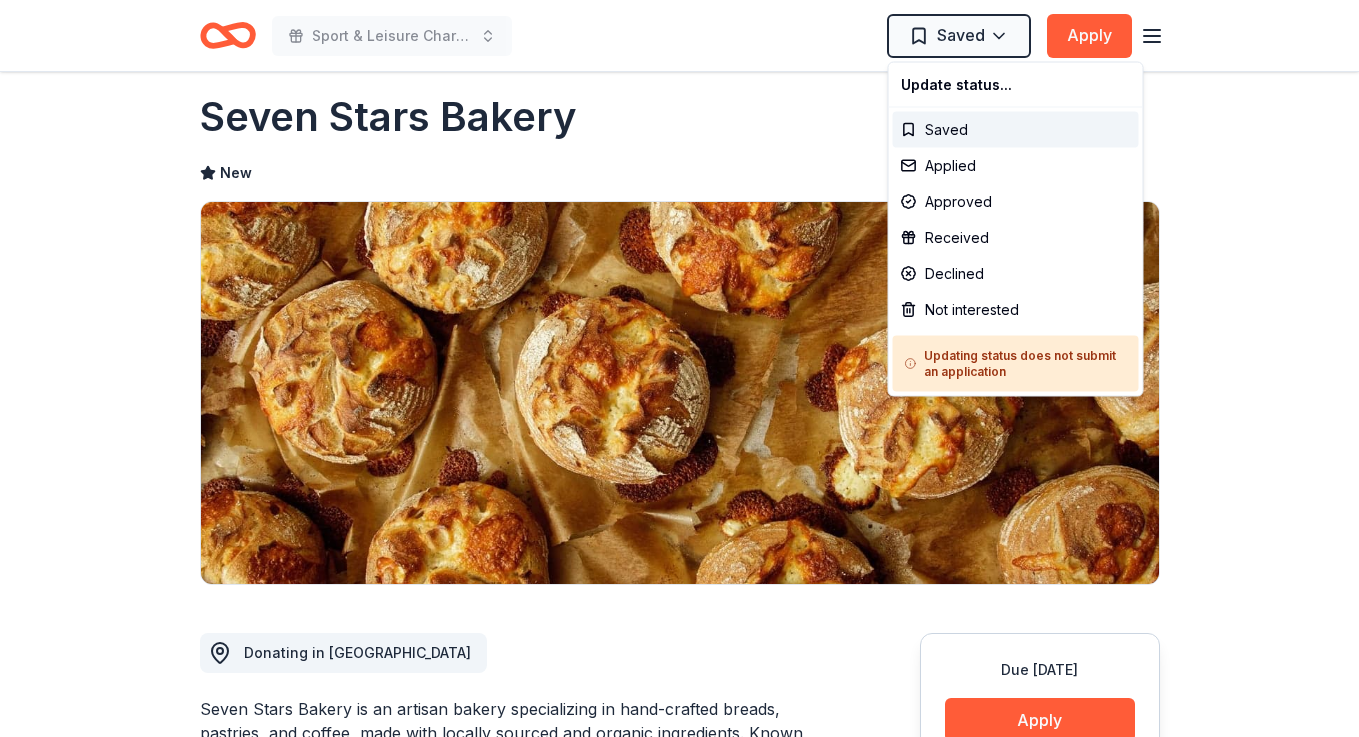 click on "Sport & Leisure Charity Golf Tournament Saved Apply Due in 52 days Share Seven Stars Bakery New Share Donating in RI Seven Stars Bakery is an artisan bakery specializing in hand-crafted breads, pastries, and coffee, made with locally sourced and organic ingredients. Known for its commitment to quality and community, it combines traditional baking techniques with a focus on sustainability and fresh, seasonal flavors. What they donate Gift card(s), baked goods Desserts Auction & raffle Snacks Donation can be picked up Donation is small & easy to send to guests Who they donate to  Preferred Supports organizations or events whose goals are to enrich the health, educational or cultural well being of our community Art & Culture Education Health 501(c)(3) required  Ineligible Political fundraisers Political Start free Pro trial to view approval rates and average donation values Due in 52 days Apply Saved Usually responds in  around a week Updated  28 days  ago Report a mistake New Leave a review Similar donors 6   6" at bounding box center (679, 345) 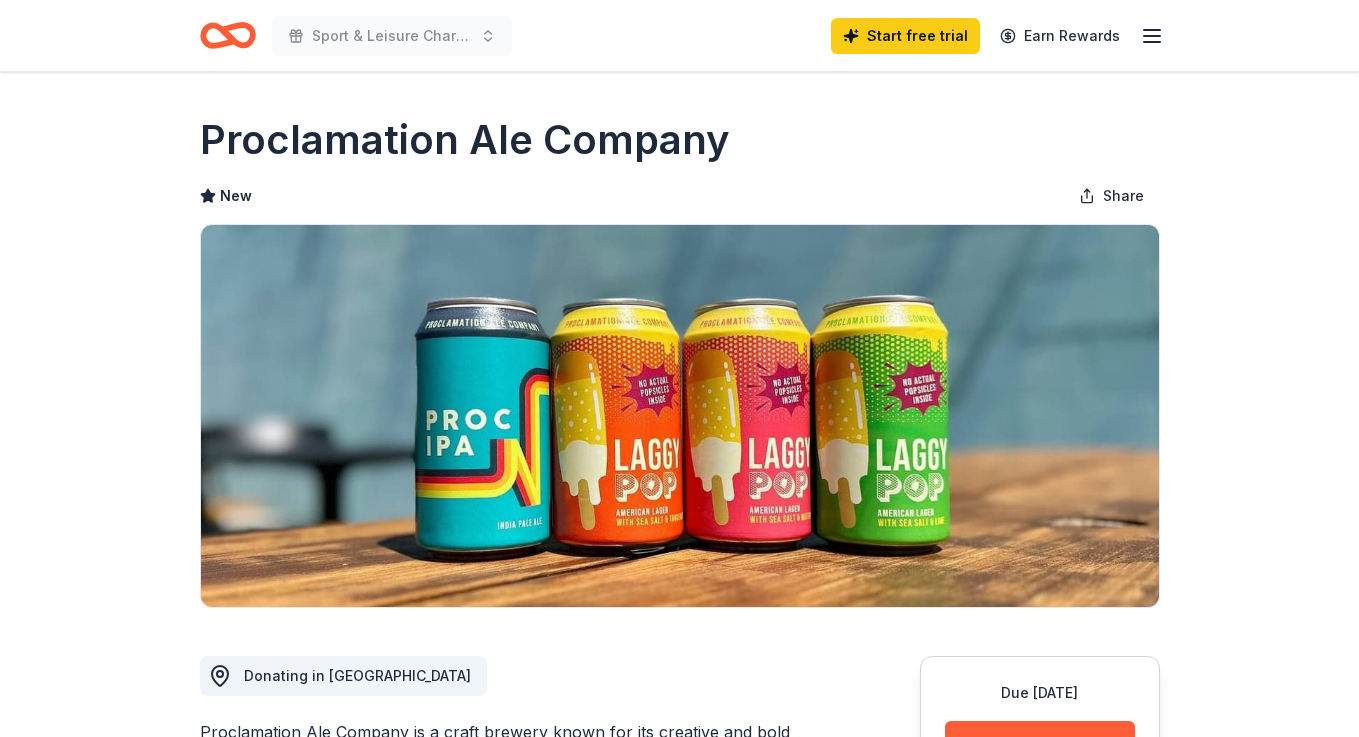 scroll, scrollTop: 0, scrollLeft: 0, axis: both 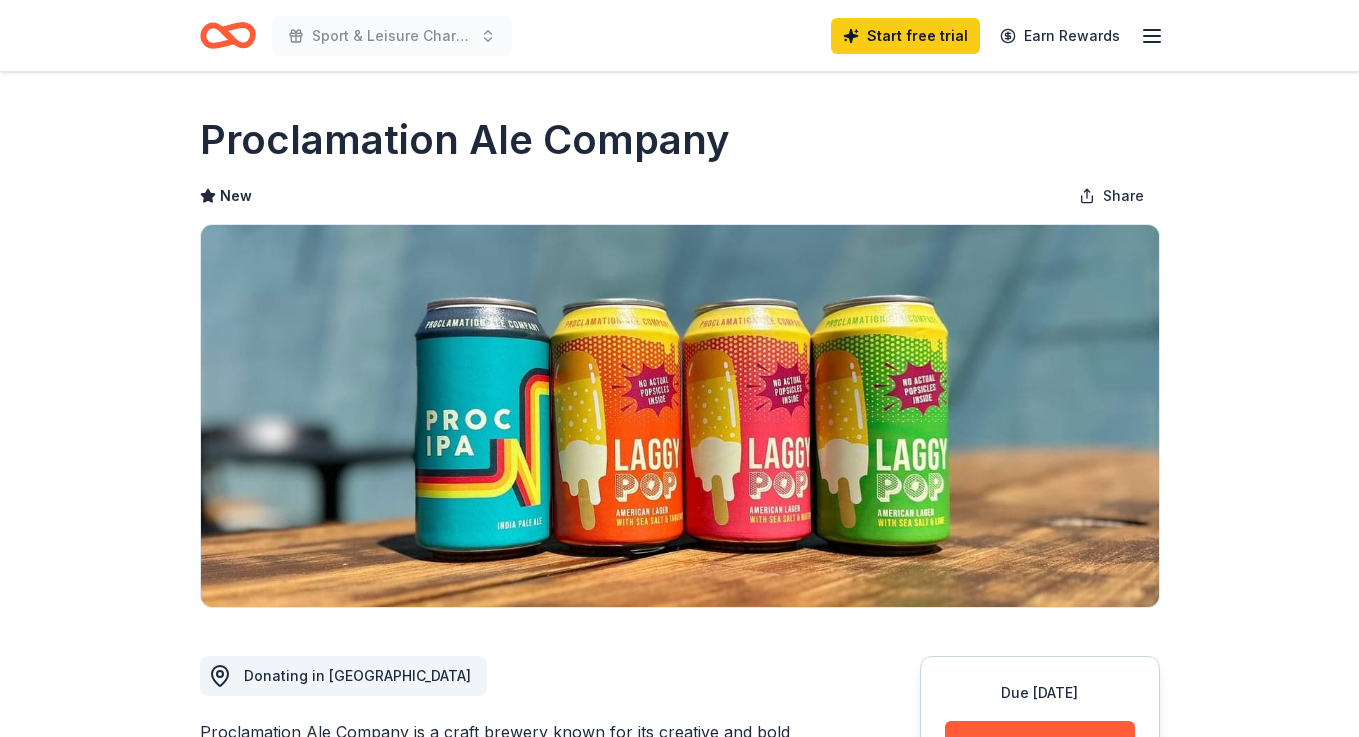 click 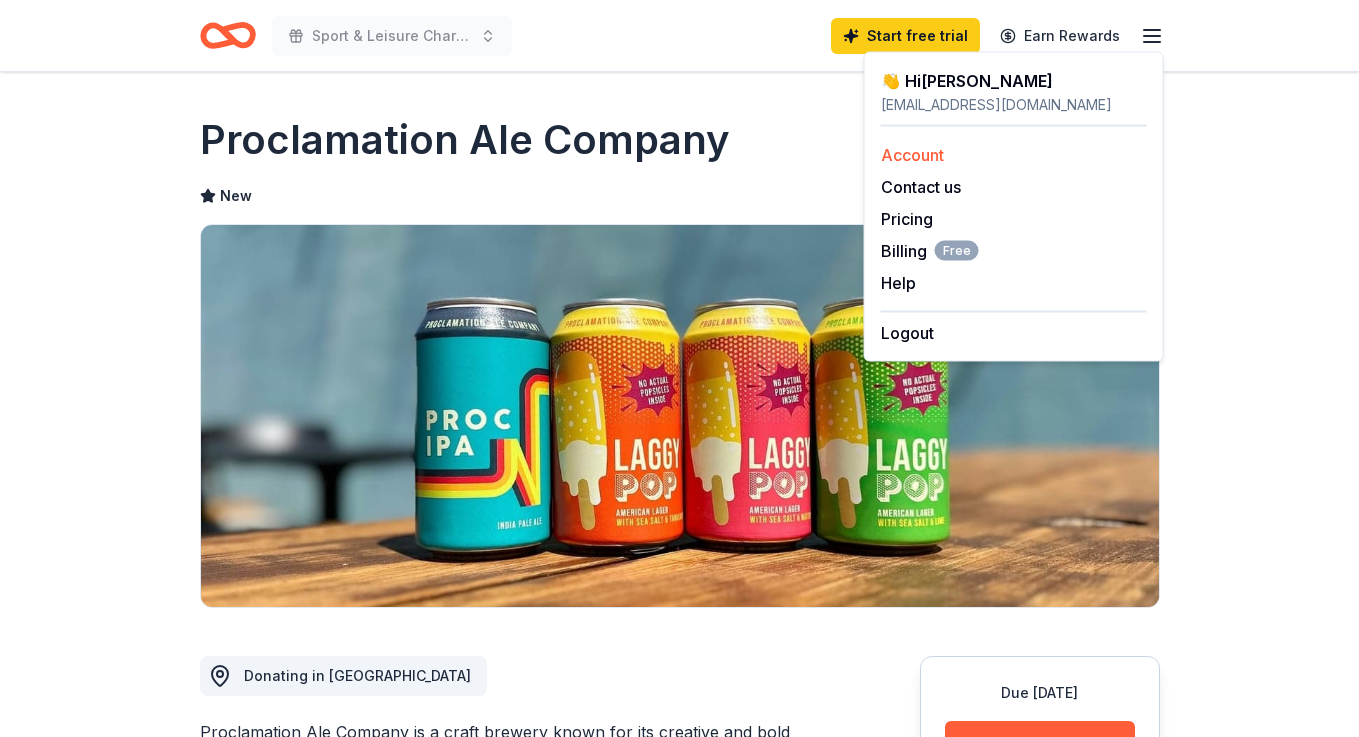 click on "Account" at bounding box center [912, 155] 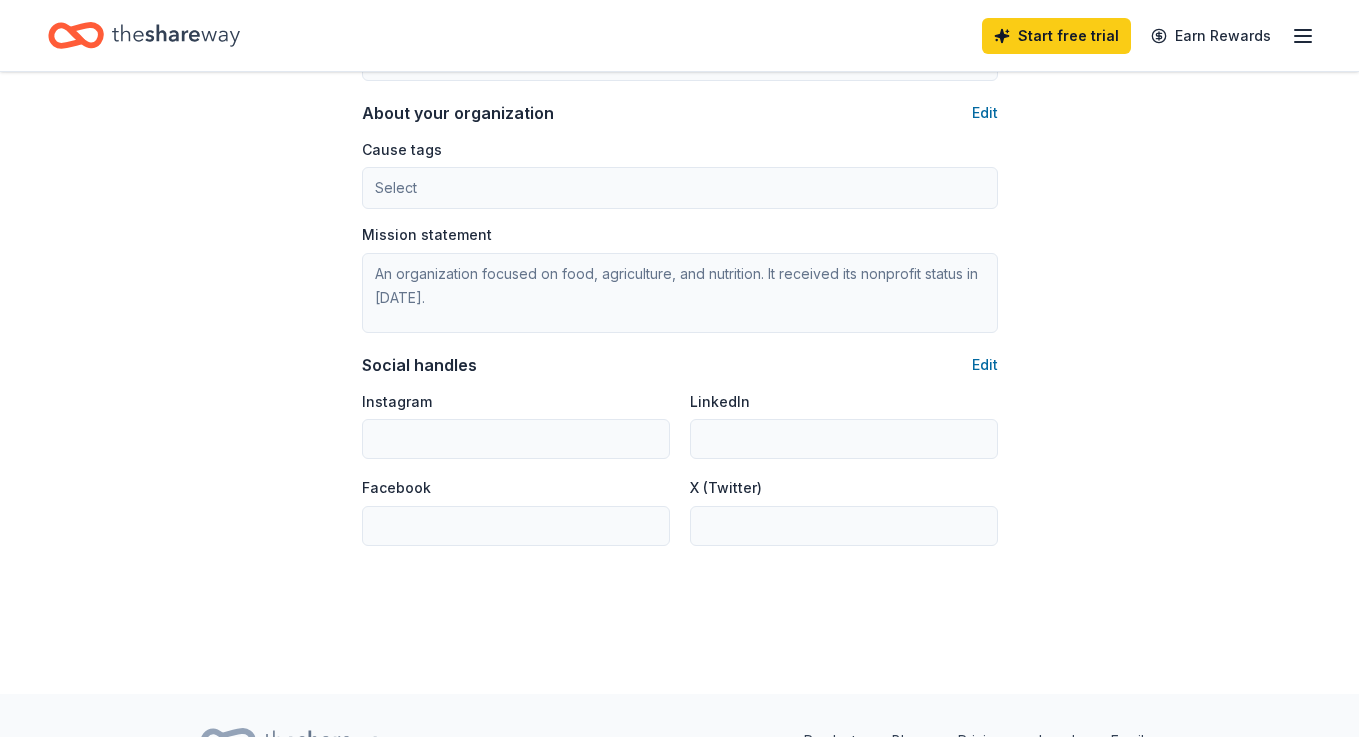 scroll, scrollTop: 1222, scrollLeft: 0, axis: vertical 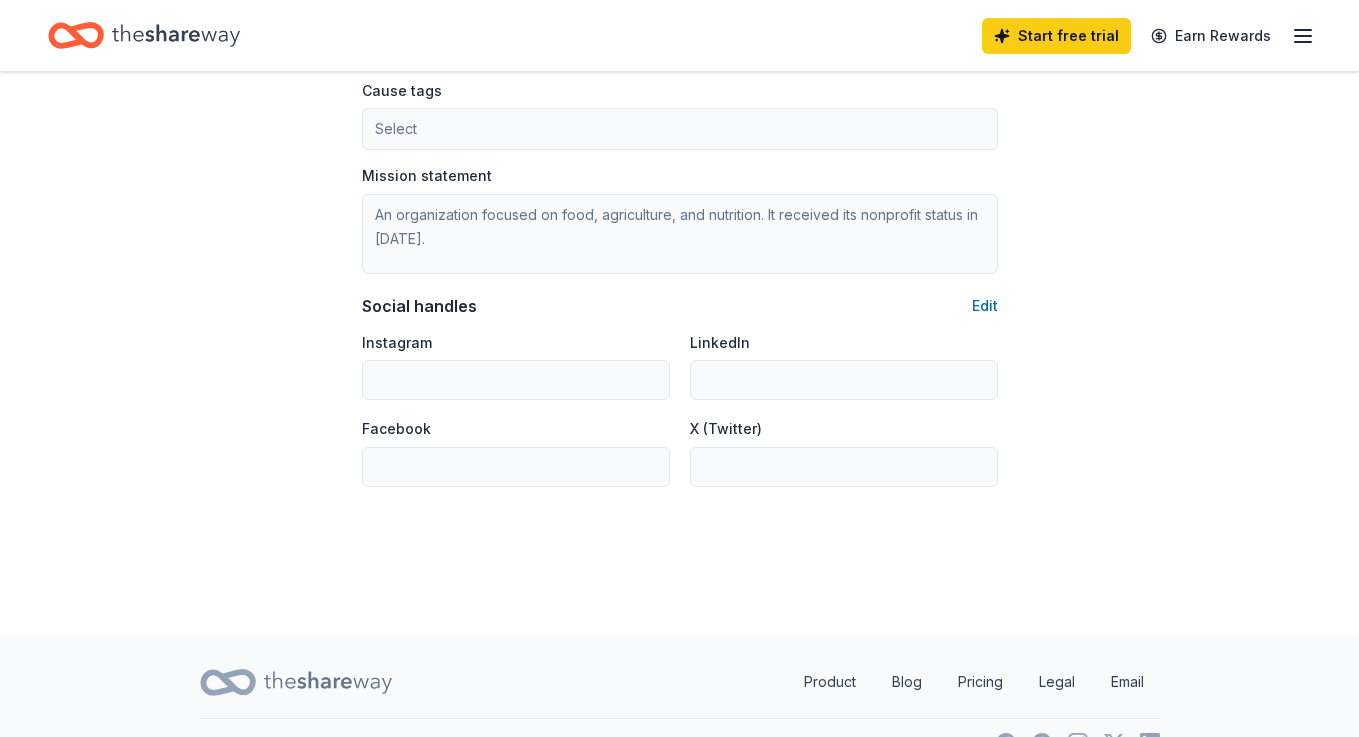 click 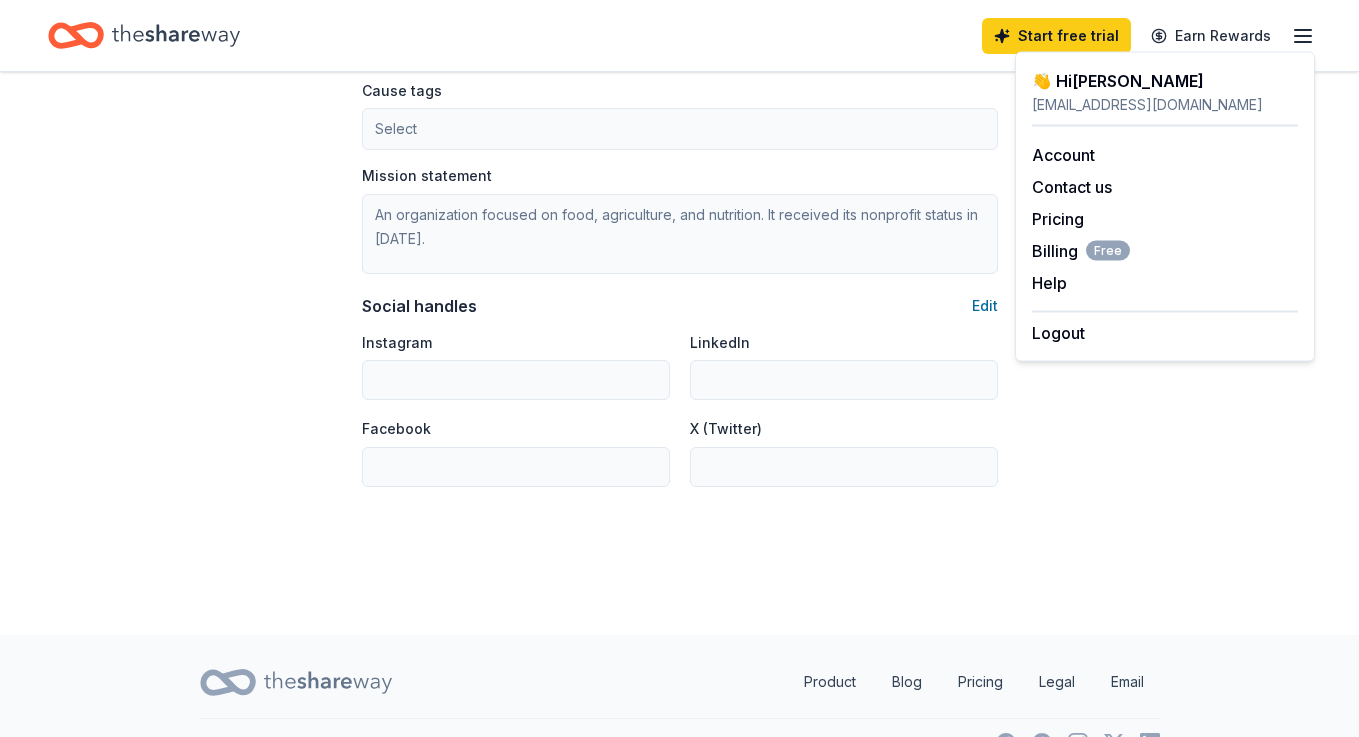 click on "👋 Hi  Jennifer" at bounding box center [1165, 81] 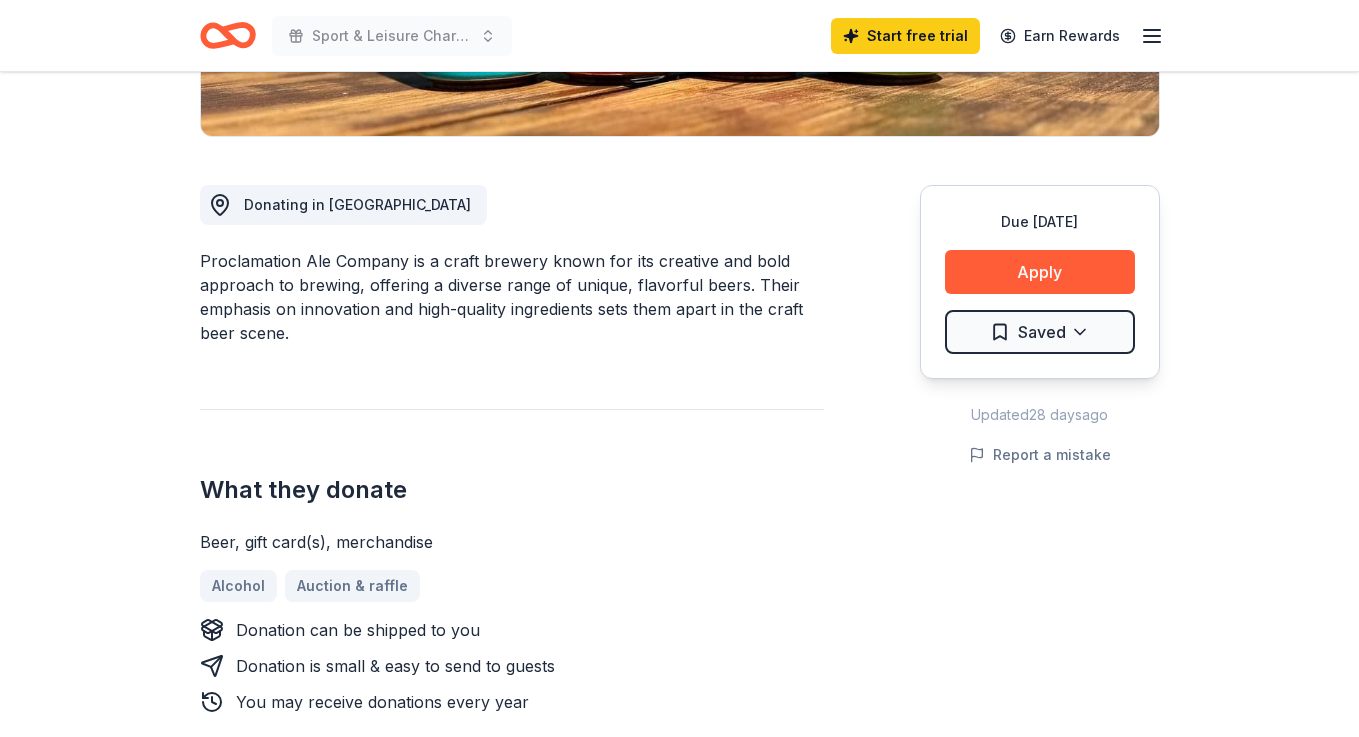 scroll, scrollTop: 510, scrollLeft: 0, axis: vertical 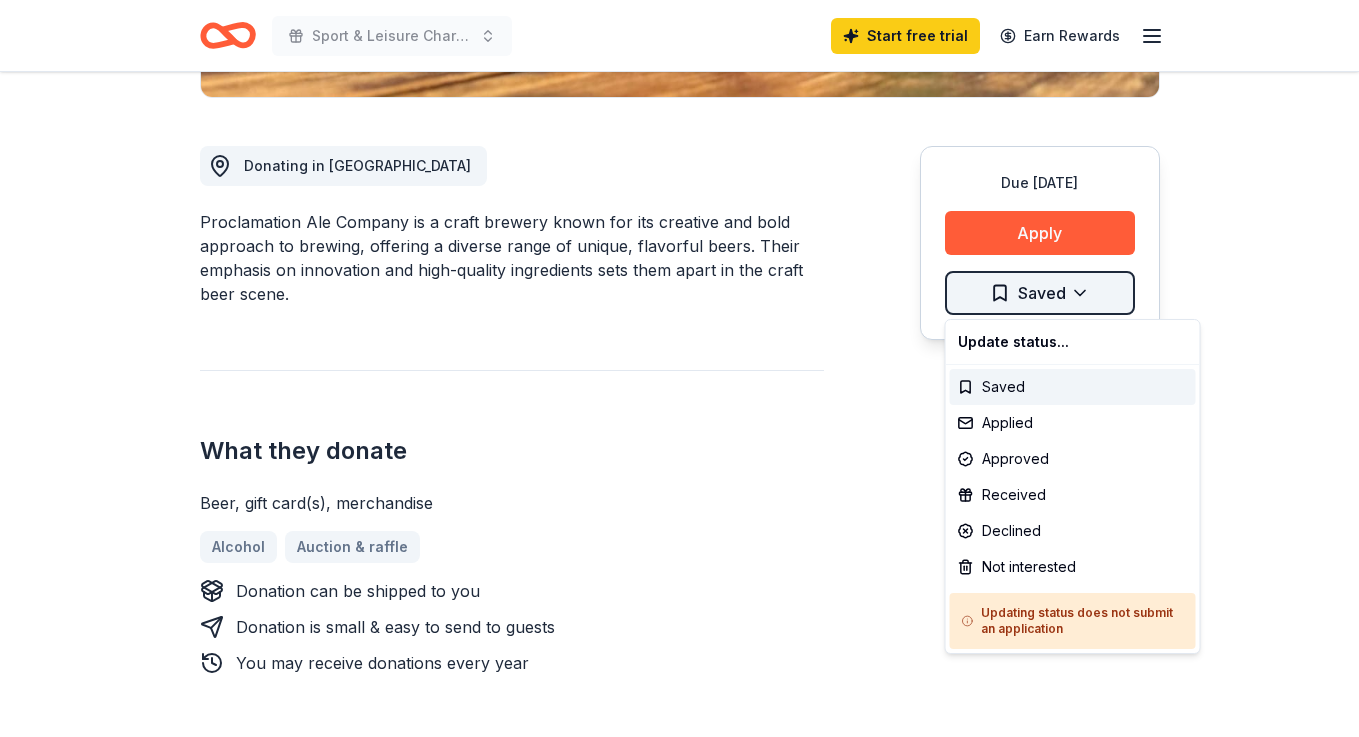 click on "Sport & Leisure Charity Golf Tournament Start free  trial Earn Rewards Due [DATE] Share Proclamation Ale Company New Share Donating in [GEOGRAPHIC_DATA] Proclamation Ale Company is a craft brewery known for its creative and bold approach to brewing, offering a diverse range of unique, flavorful beers. Their emphasis on innovation and high-quality ingredients sets them apart in the craft beer scene. What they donate Beer, gift card(s), merchandise Alcohol Auction & raffle Donation can be shipped to you Donation is small & easy to send to guests   You may receive donations every   year Who they donate to  Preferred 501(c)(3) preferred Start free Pro trial to view approval rates and average donation values Due [DATE] Apply Saved Updated  [DATE] Report a mistake New Be the first to review this company! Leave a review Similar donors 6   applies  last week 52 days left Target 4.3 Gift cards ($50-100 value, with a maximum donation of $500 per year) 15   applies  last week 75 days left Online app Gourmet Gift Baskets" at bounding box center (679, -142) 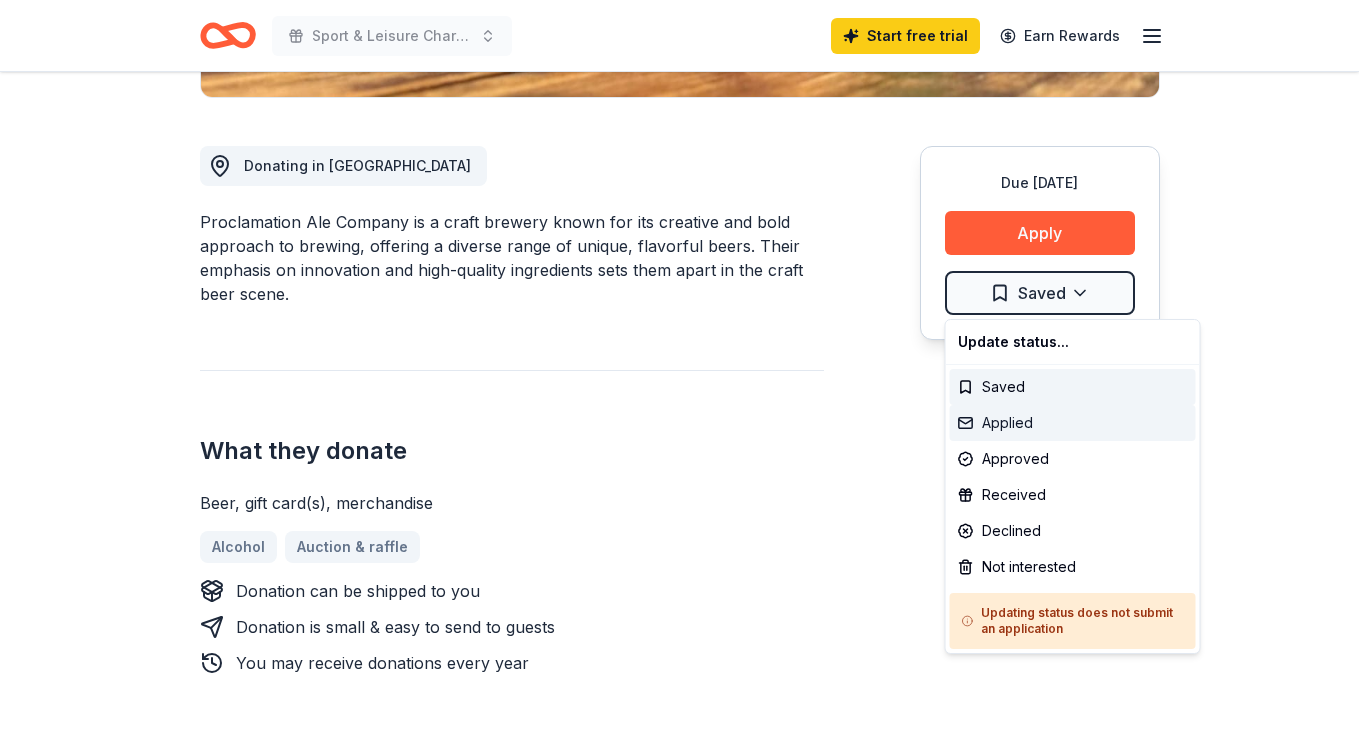 click on "Applied" at bounding box center (1073, 423) 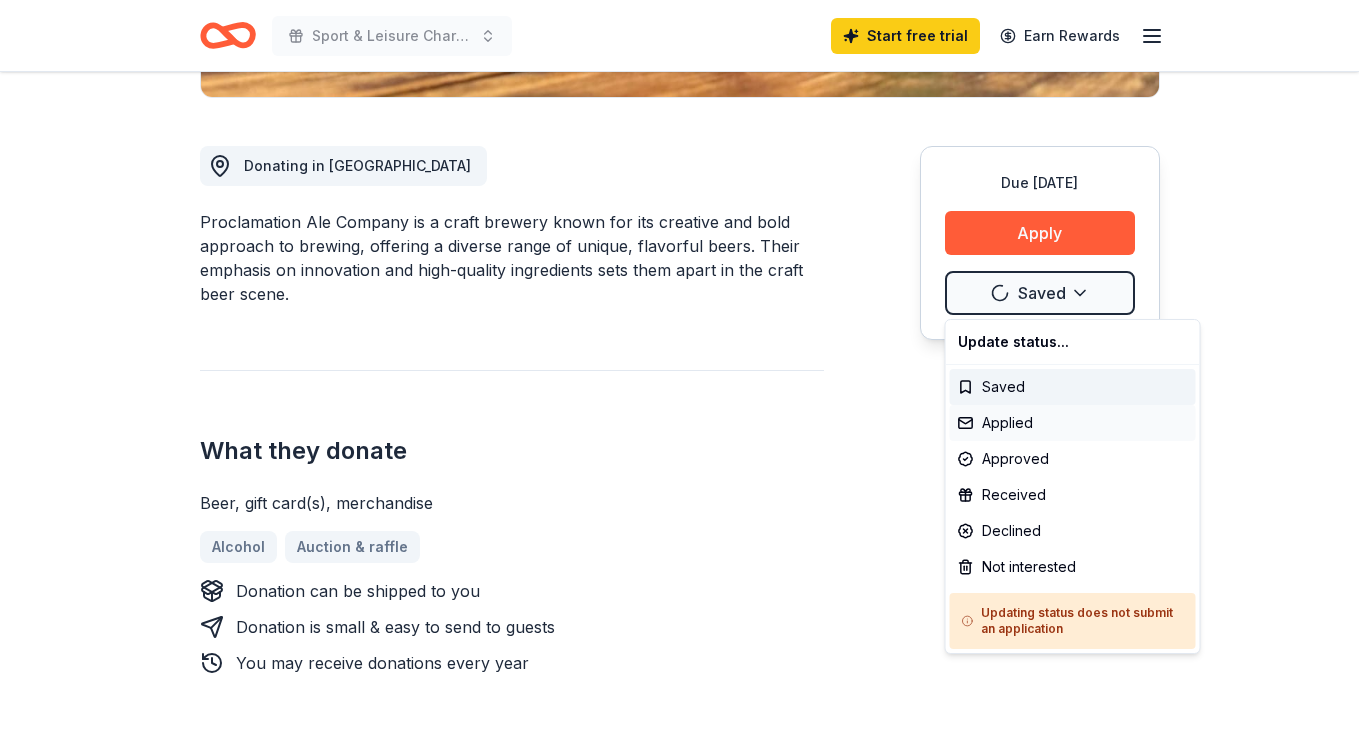 scroll, scrollTop: 0, scrollLeft: 0, axis: both 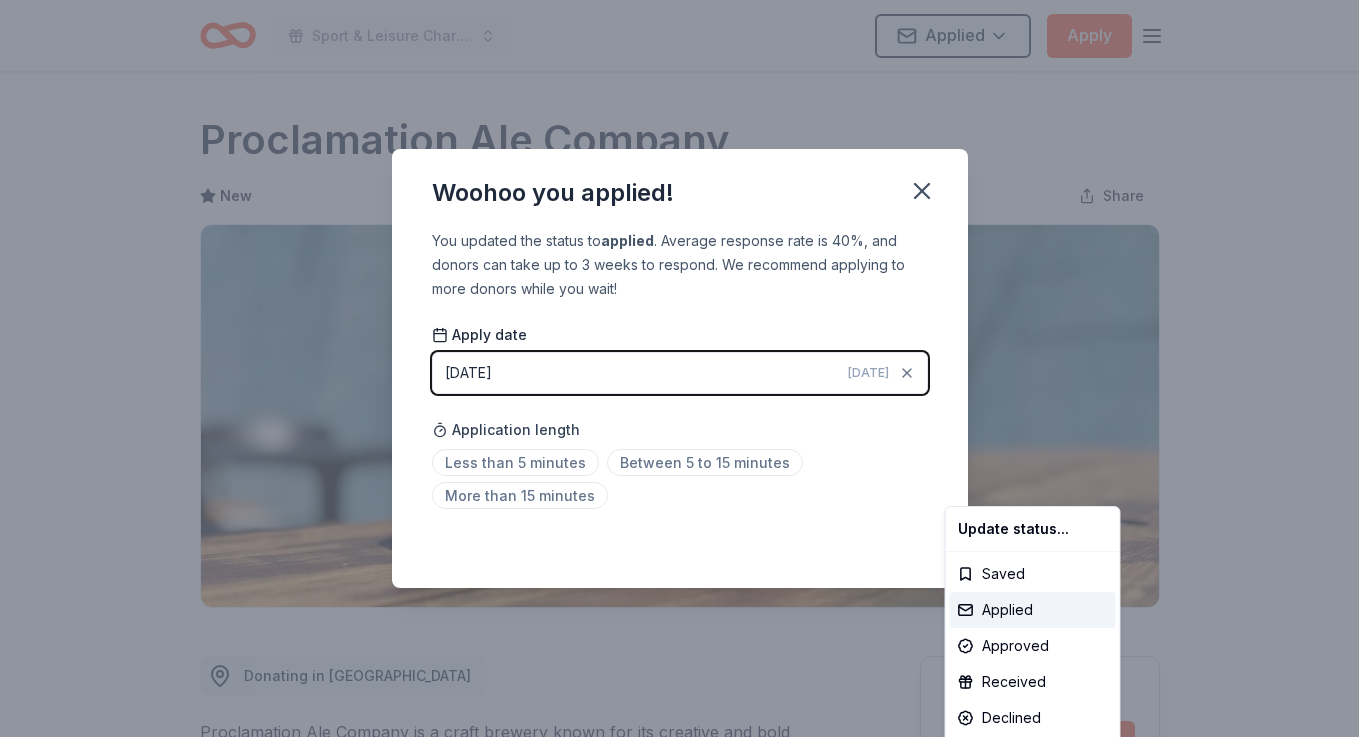 click on "Sport & Leisure Charity Golf Tournament Applied Apply Due [DATE] Share Proclamation Ale Company New Share Donating in [GEOGRAPHIC_DATA] Proclamation Ale Company is a craft brewery known for its creative and bold approach to brewing, offering a diverse range of unique, flavorful beers. Their emphasis on innovation and high-quality ingredients sets them apart in the craft beer scene. What they donate Beer, gift card(s), merchandise Alcohol Auction & raffle Donation can be shipped to you Donation is small & easy to send to guests   You may receive donations every   year Who they donate to  Preferred 501(c)(3) preferred Start free Pro trial to view approval rates and average donation values Due [DATE] Apply Applied Updated  [DATE] Report a mistake New Be the first to review this company! Leave a review Similar donors 6   applies  last week 52 days left Target 4.3 Gift cards ($50-100 value, with a maximum donation of $500 per year) 15   applies  last week 75 days left Online app Gourmet Gift Baskets 4.5 1   apply 1" at bounding box center (679, 368) 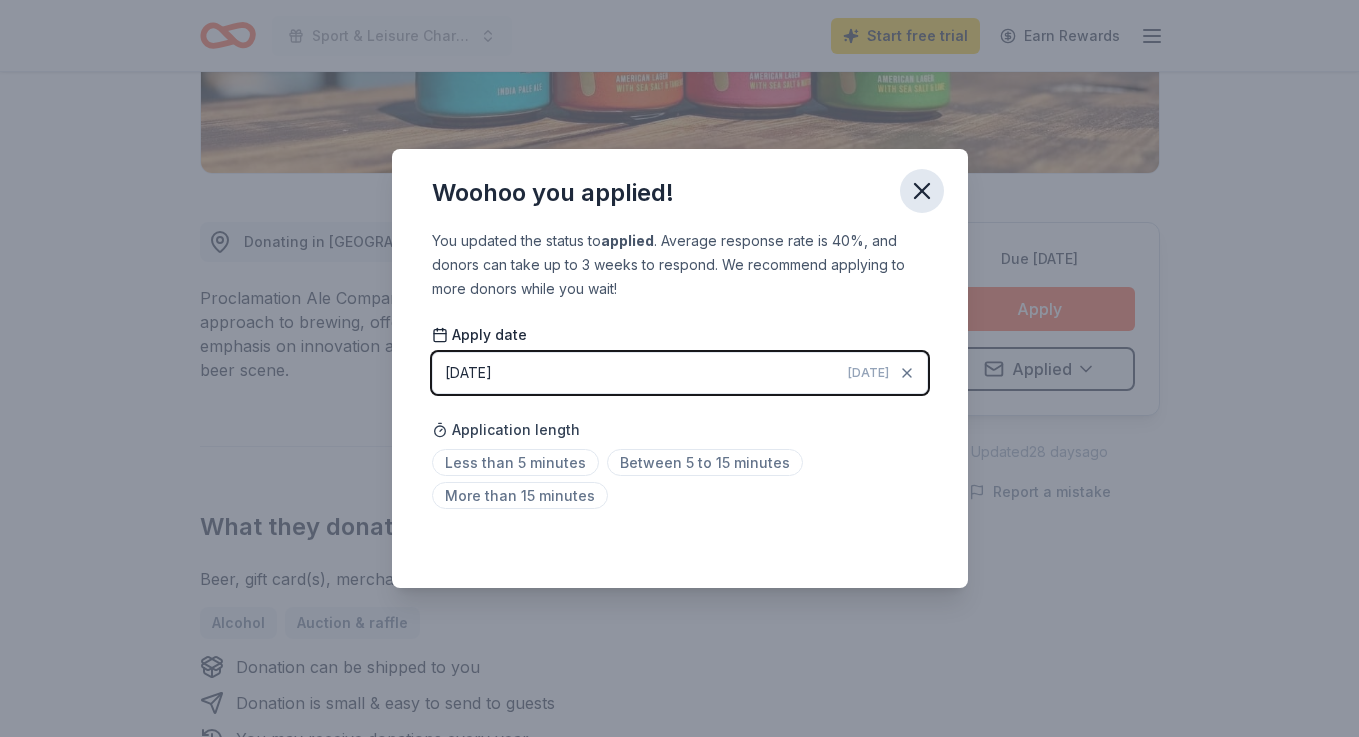 click 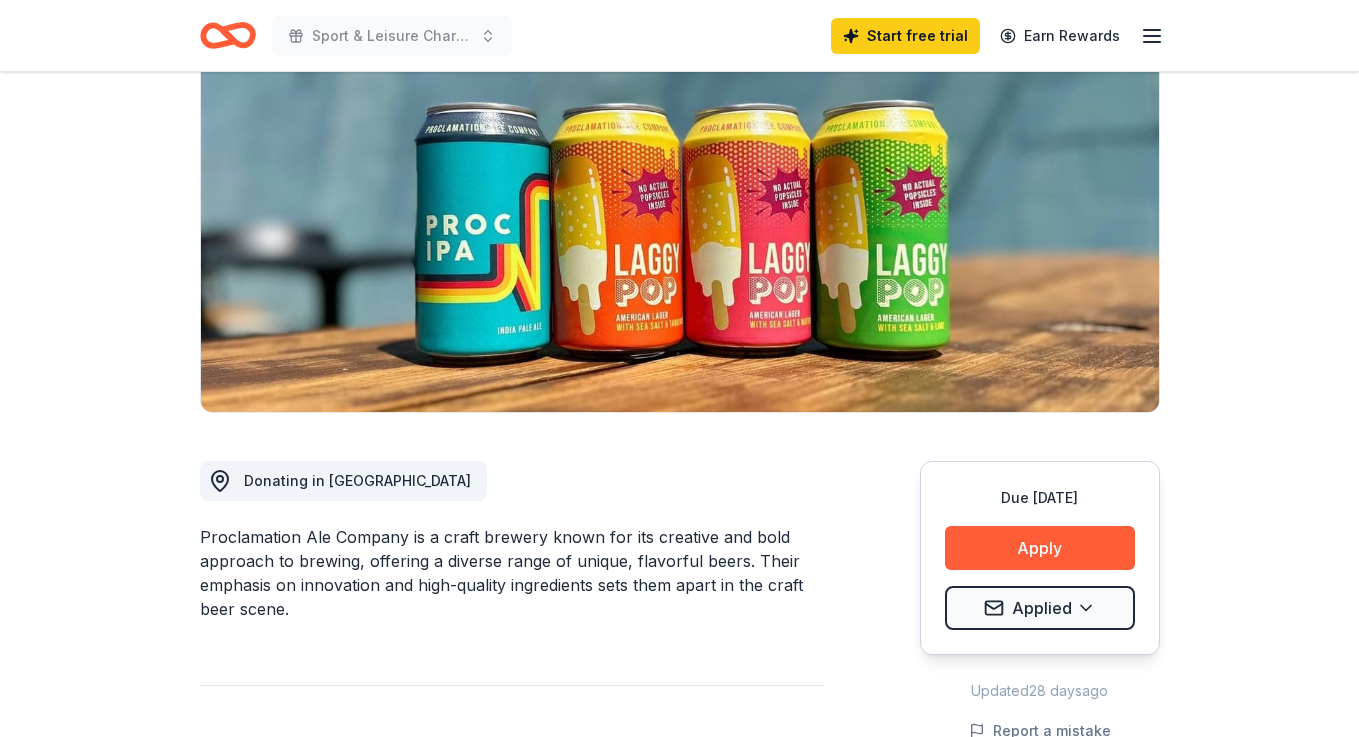 scroll, scrollTop: 5, scrollLeft: 0, axis: vertical 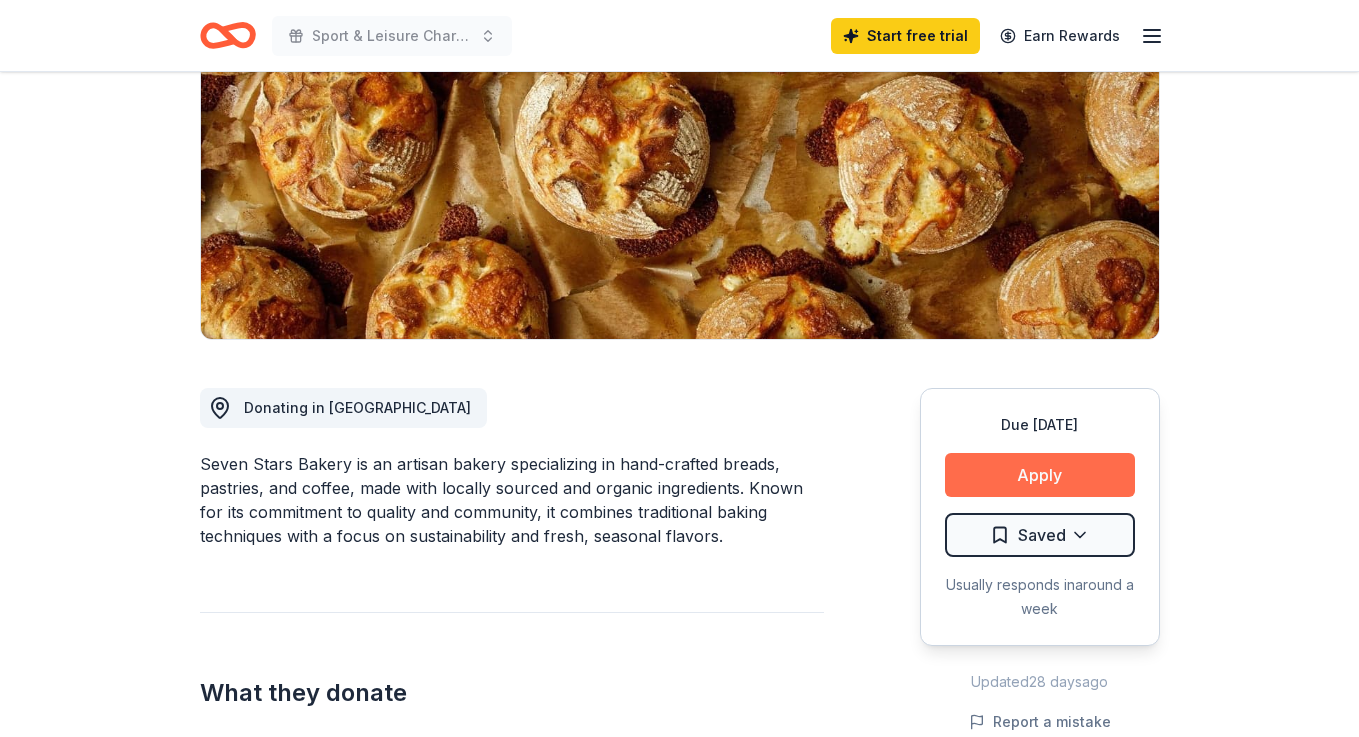 click on "Apply" at bounding box center [1040, 475] 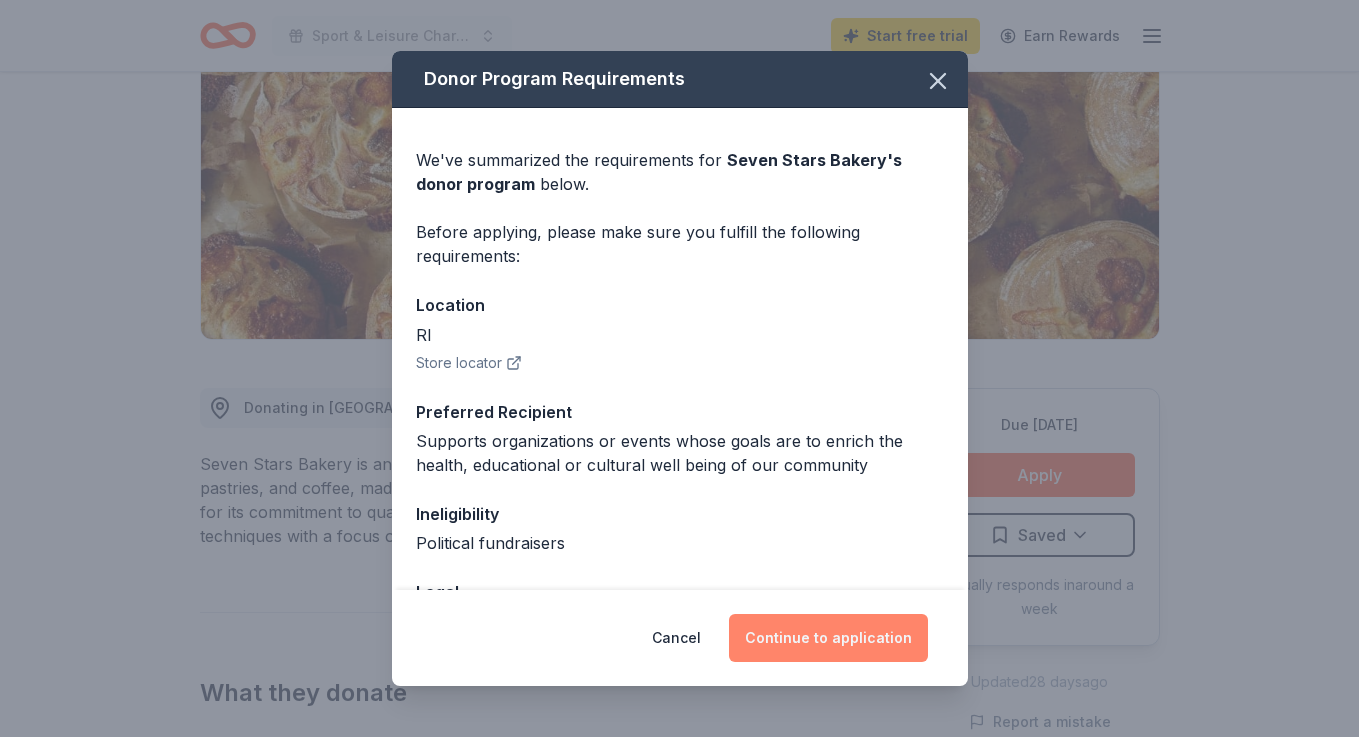 click on "Continue to application" at bounding box center (828, 638) 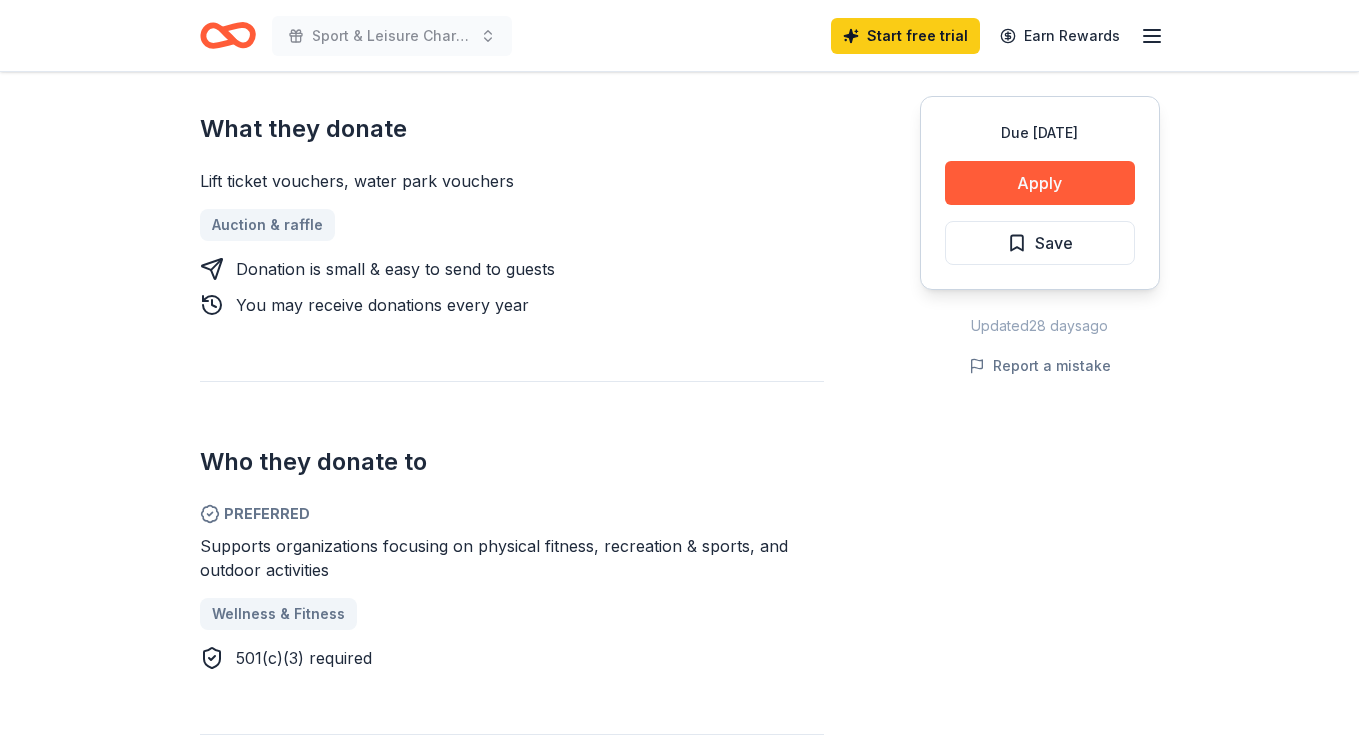 scroll, scrollTop: 811, scrollLeft: 0, axis: vertical 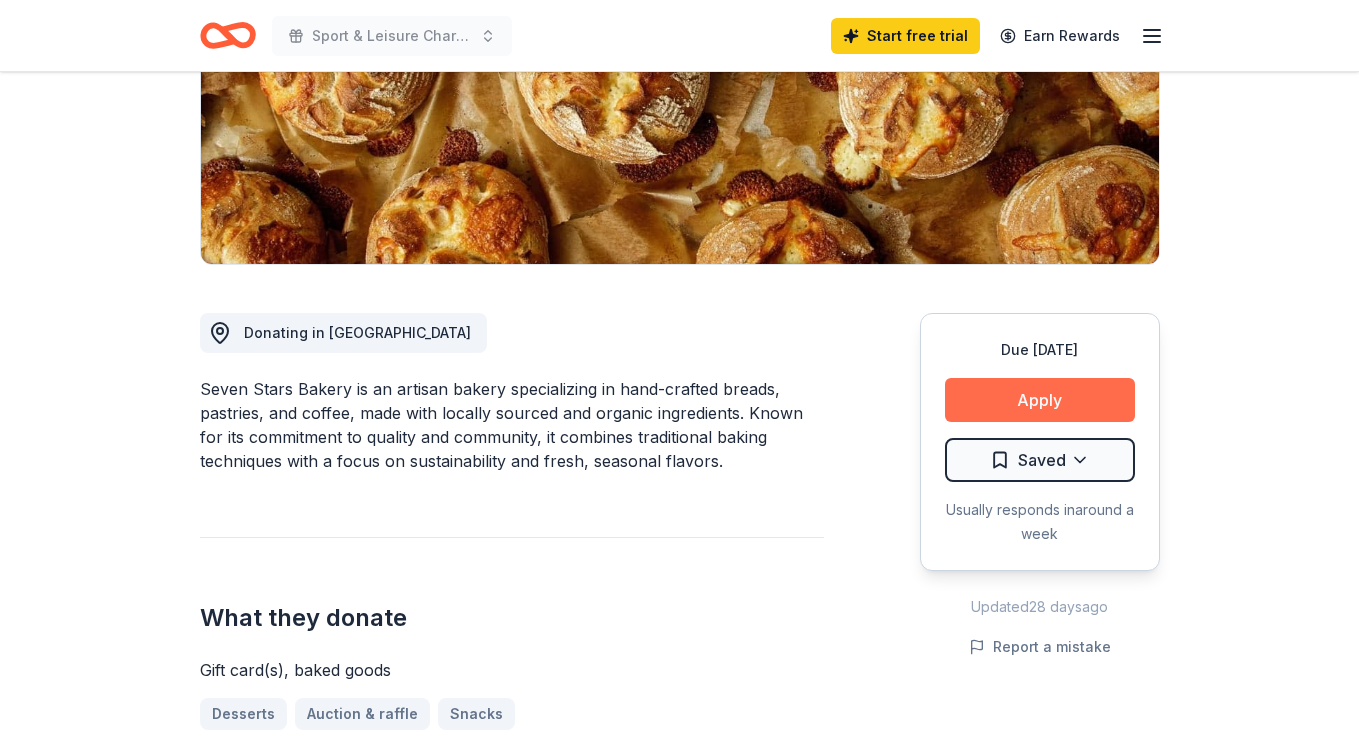 click on "Apply" at bounding box center (1040, 400) 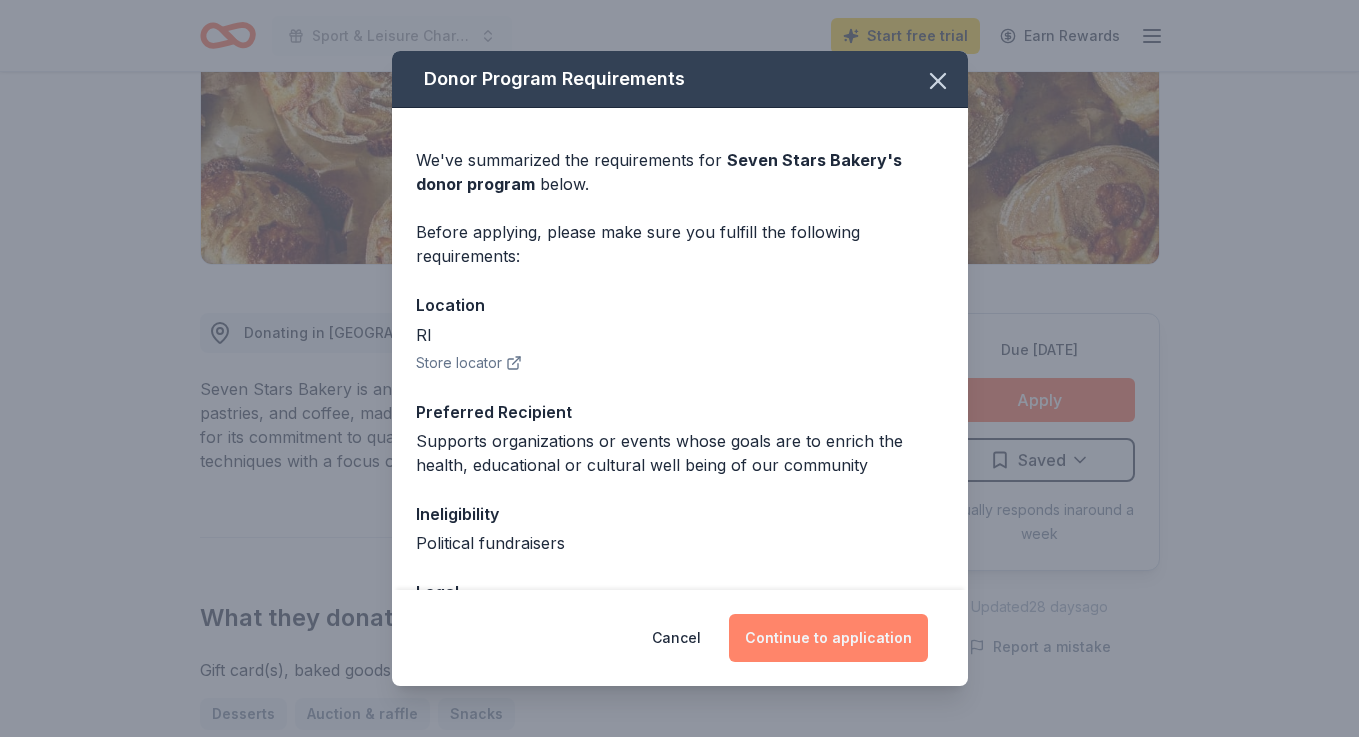 click on "Continue to application" at bounding box center (828, 638) 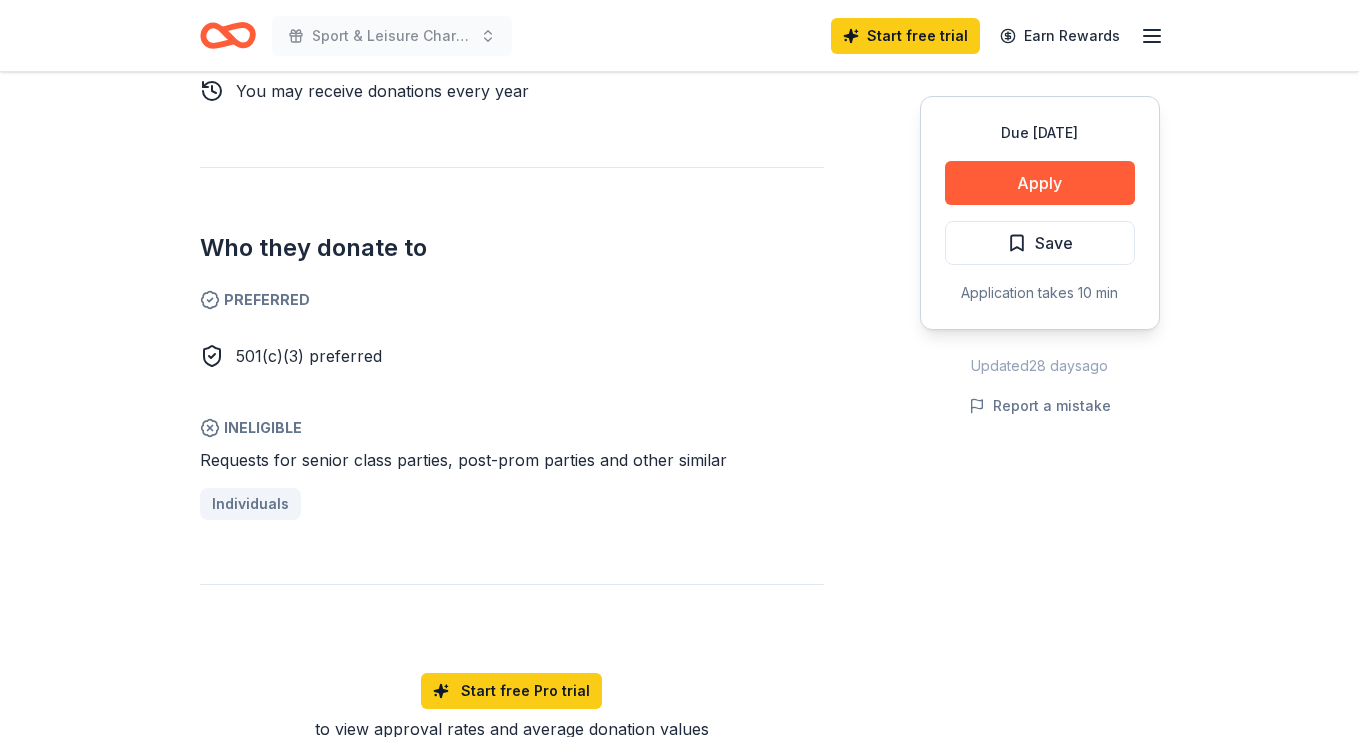 scroll, scrollTop: 1091, scrollLeft: 0, axis: vertical 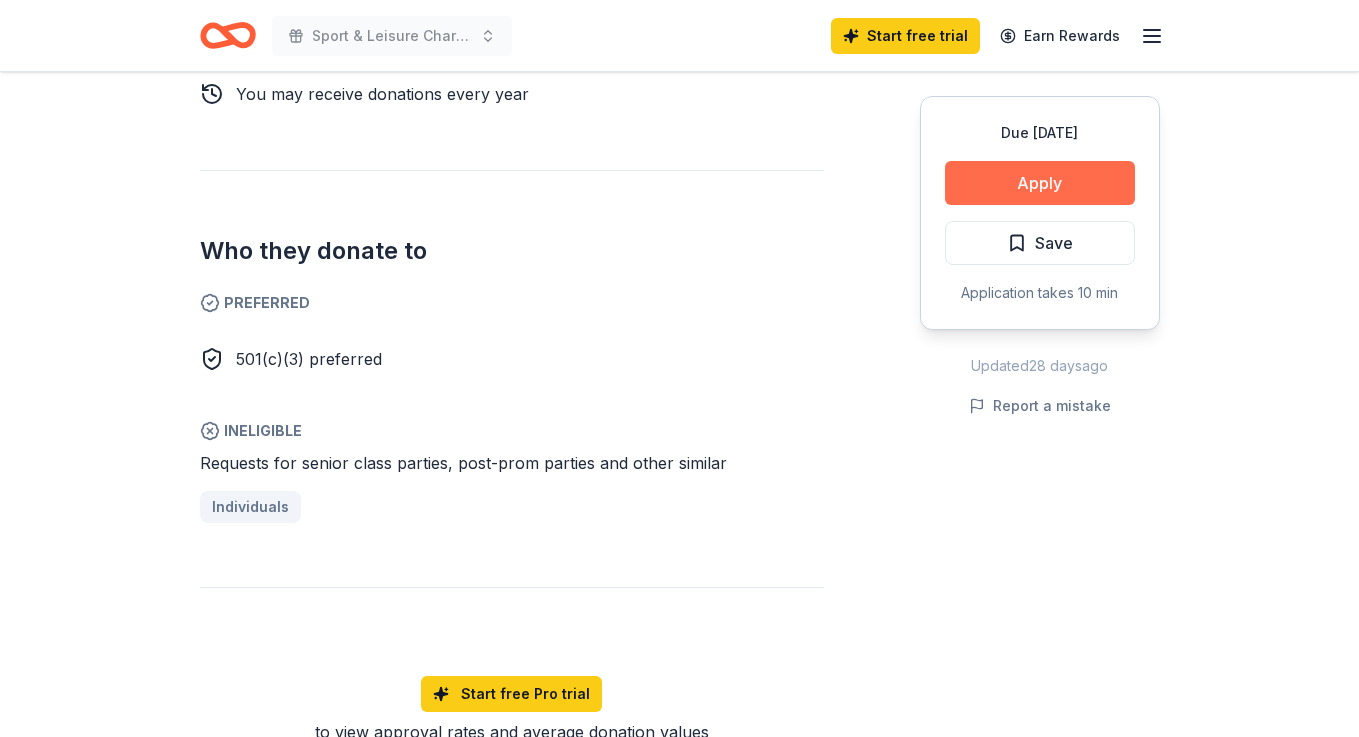 click on "Apply" at bounding box center (1040, 183) 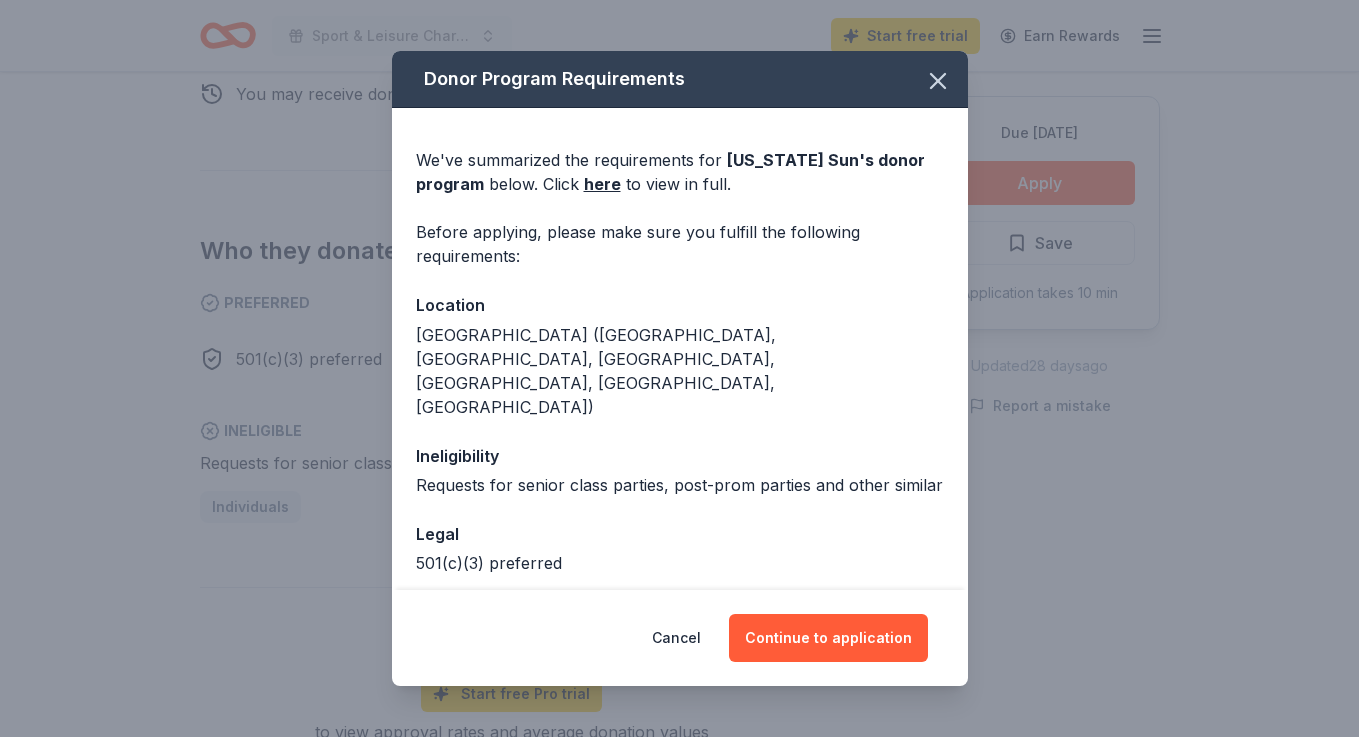 scroll, scrollTop: 20, scrollLeft: 0, axis: vertical 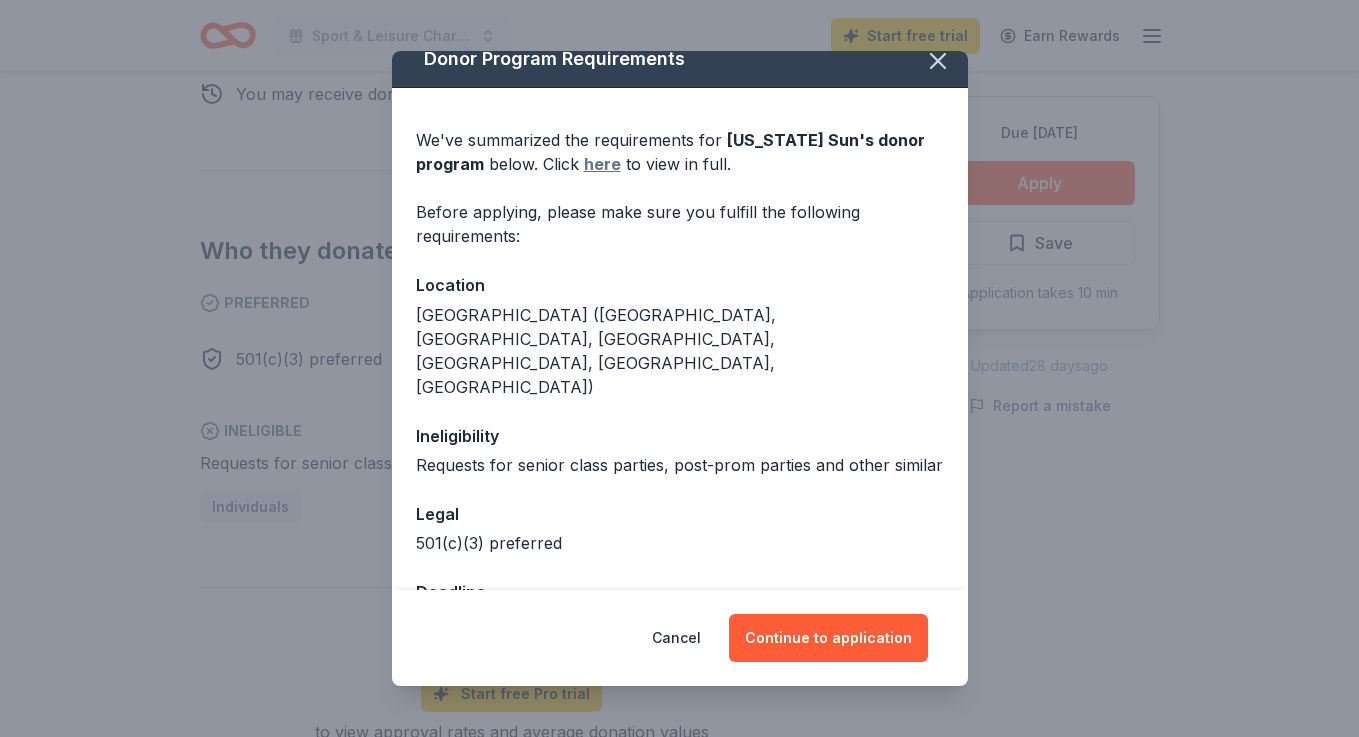 click on "here" at bounding box center [602, 164] 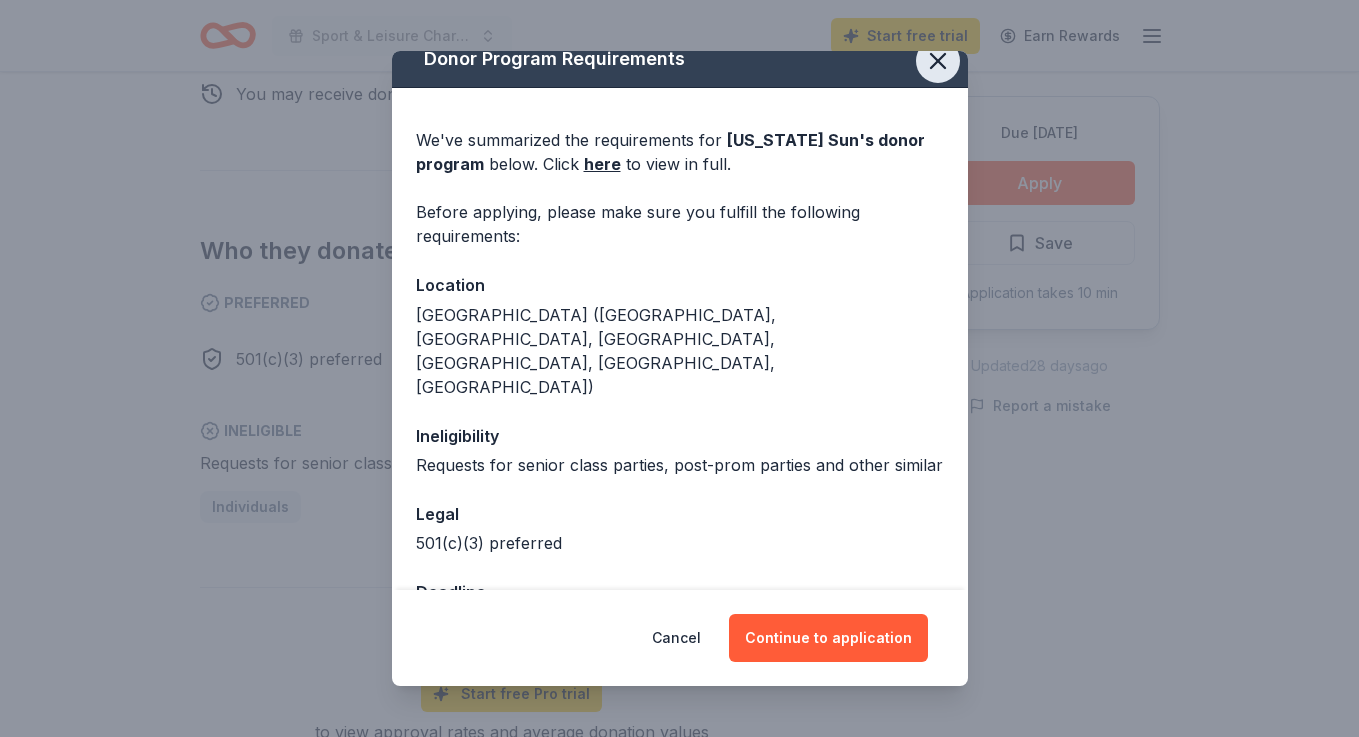 click 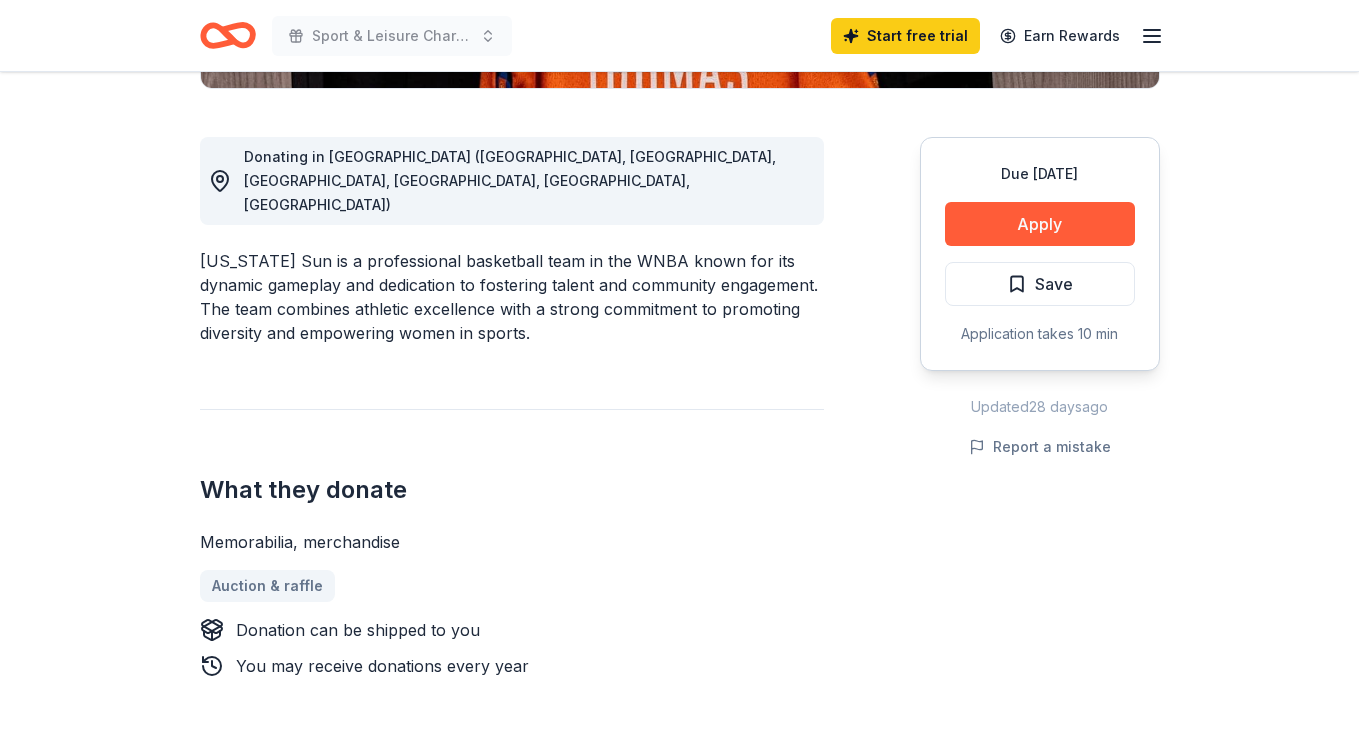 scroll, scrollTop: 0, scrollLeft: 0, axis: both 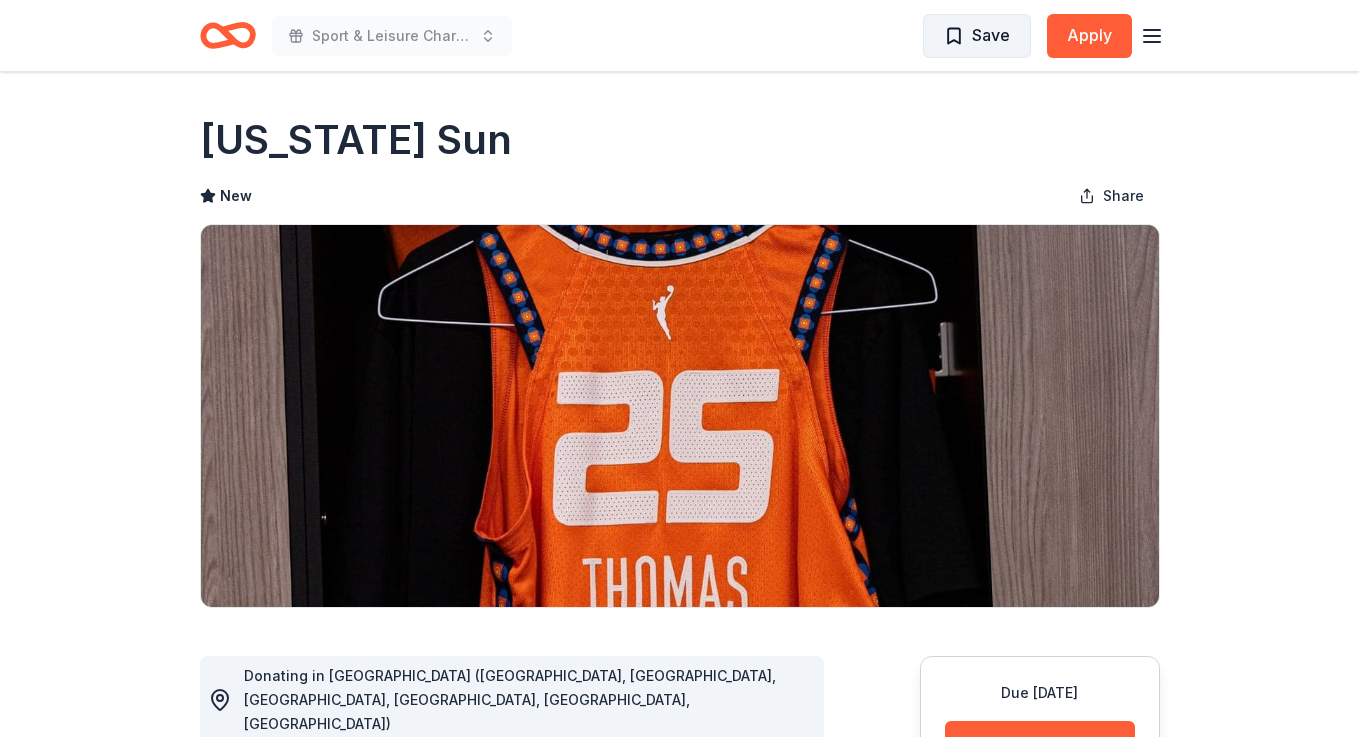 click on "Save" at bounding box center [991, 35] 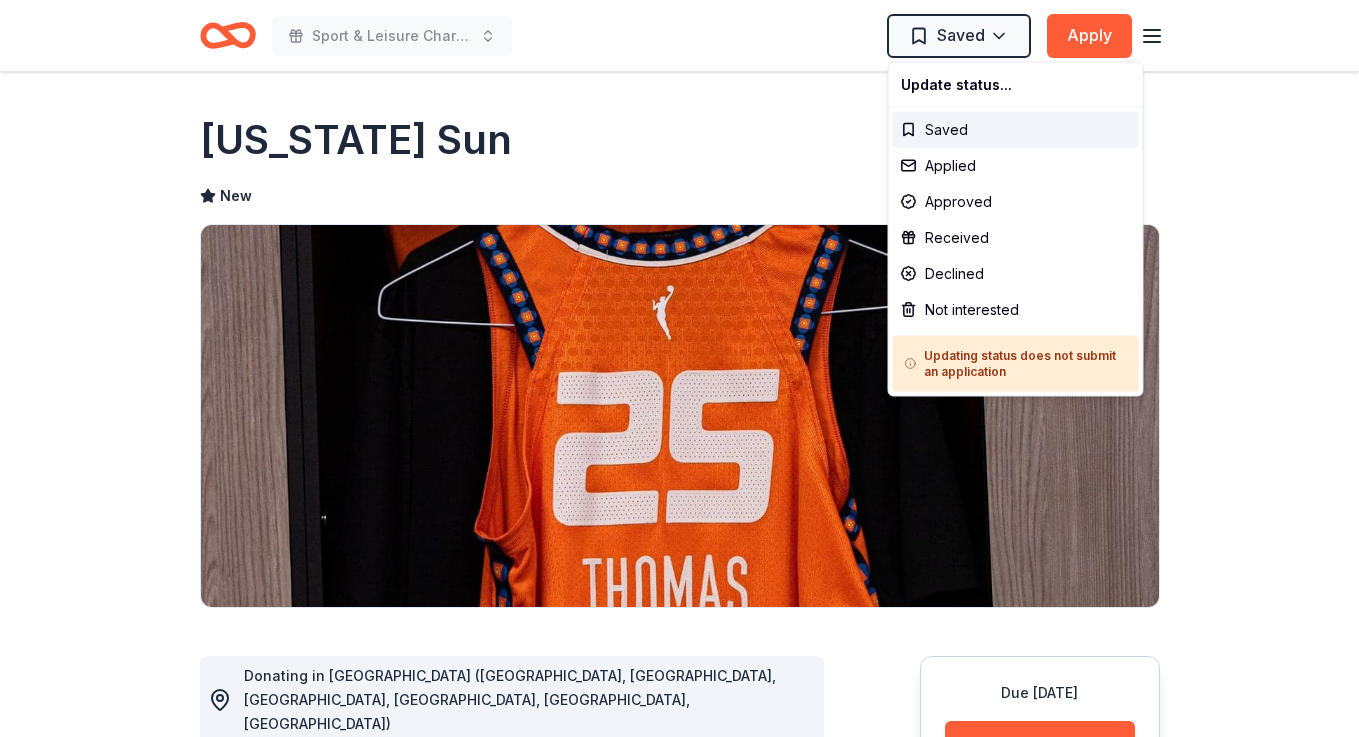 click on "Sport & Leisure Charity Golf Tournament Saved Apply Due [DATE] Share [US_STATE] Sun New Share Donating in [GEOGRAPHIC_DATA] ([GEOGRAPHIC_DATA], [GEOGRAPHIC_DATA], [GEOGRAPHIC_DATA], [GEOGRAPHIC_DATA], [GEOGRAPHIC_DATA], [GEOGRAPHIC_DATA]) [US_STATE] Sun is a professional basketball team in the WNBA known for its dynamic gameplay and dedication to fostering talent and community engagement. The team combines athletic excellence with a strong commitment to promoting diversity and empowering women in sports. What they donate Memorabilia, merchandise Auction & raffle Donation can be shipped to you   You may receive donations every   year Who they donate to  Preferred 501(c)(3) preferred  Ineligible Requests for senior class parties, post-prom parties and other similar Individuals Start free Pro trial to view approval rates and average donation values Due [DATE] Apply Saved Application takes 10 min Updated  [DATE] Report a mistake New Be the first to review this company! Leave a review Similar donors Top rated 20   applies  last week 52 days left Online app BarkBox 5.0 Dog toy(s), dog food 1" at bounding box center (679, 368) 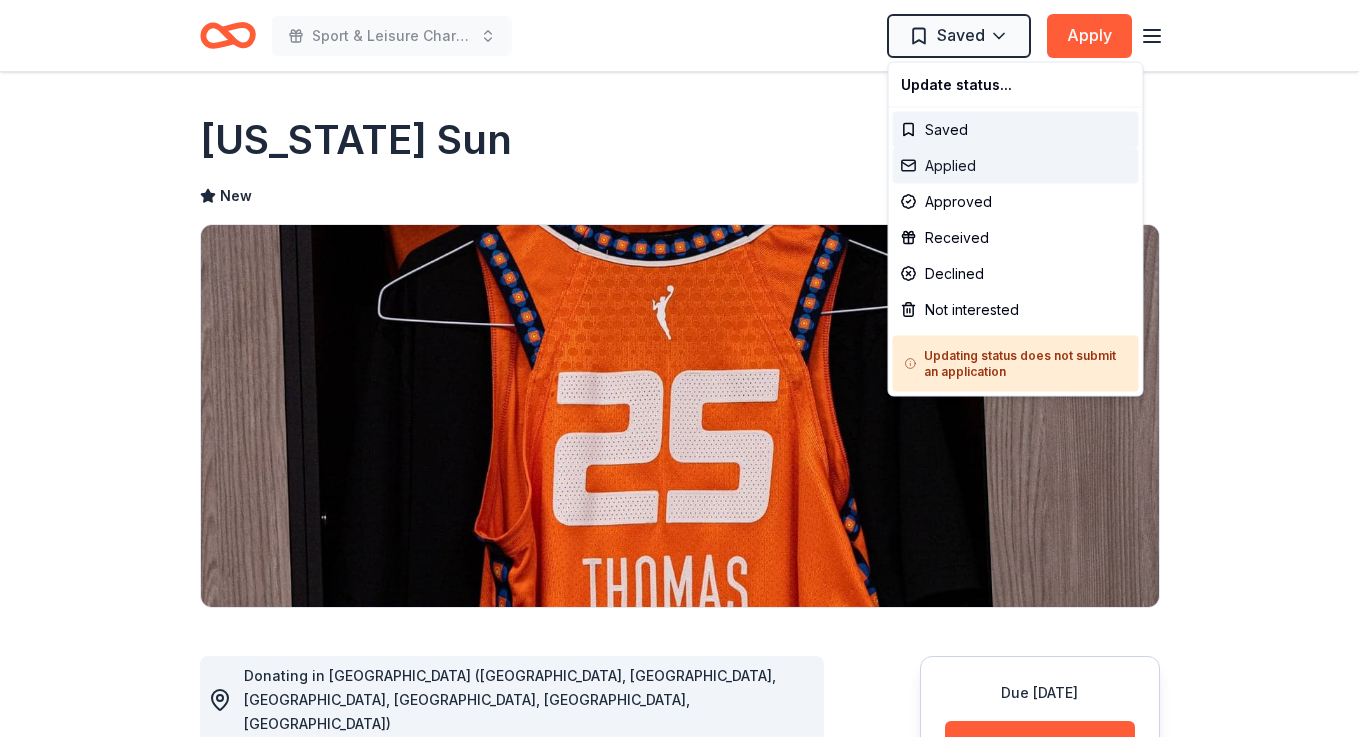 click on "Applied" at bounding box center (1016, 166) 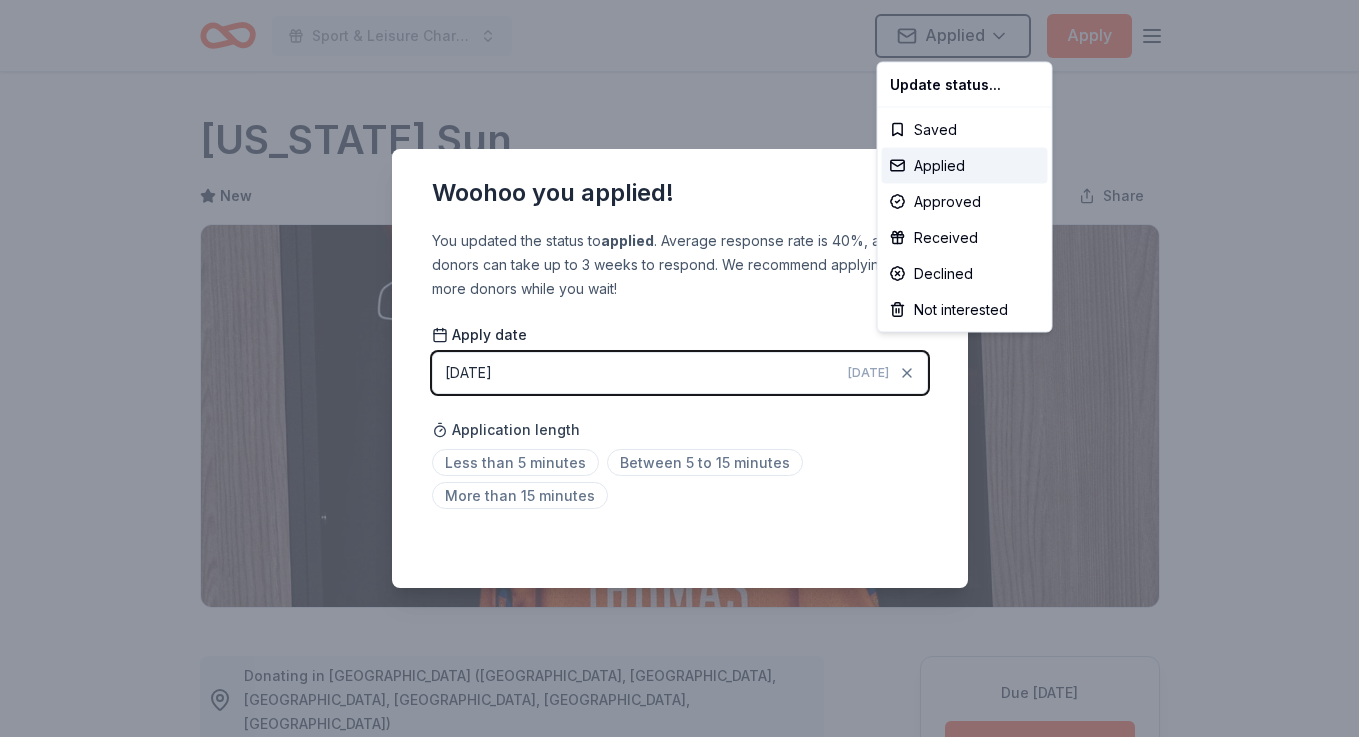 click on "Sport & Leisure Charity Golf Tournament Applied Apply Due [DATE] Share [US_STATE] Sun New Share Donating in [GEOGRAPHIC_DATA] ([GEOGRAPHIC_DATA], [GEOGRAPHIC_DATA], [GEOGRAPHIC_DATA], [GEOGRAPHIC_DATA], [GEOGRAPHIC_DATA], [GEOGRAPHIC_DATA]) [US_STATE] Sun is a professional basketball team in the WNBA known for its dynamic gameplay and dedication to fostering talent and community engagement. The team combines athletic excellence with a strong commitment to promoting diversity and empowering women in sports. What they donate Memorabilia, merchandise Auction & raffle Donation can be shipped to you   You may receive donations every   year Who they donate to  Preferred 501(c)(3) preferred  Ineligible Requests for senior class parties, post-prom parties and other similar Individuals Start free Pro trial to view approval rates and average donation values Due [DATE] Apply Applied Application takes 10 min Updated  [DATE] Report a mistake New Be the first to review this company! Leave a review Similar donors Top rated 20   applies  last week 52 days left Online app BarkBox 5.0 Dog toy(s), dog food" at bounding box center [679, 368] 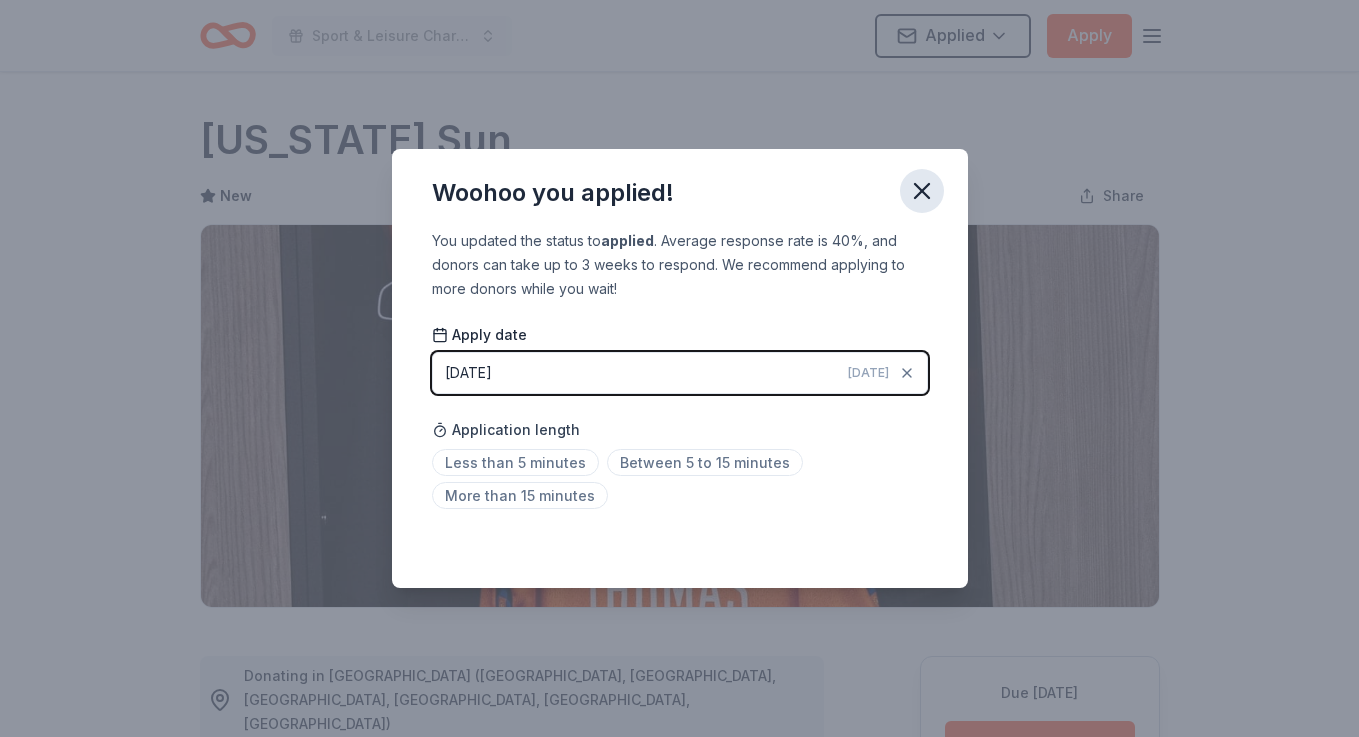 click 